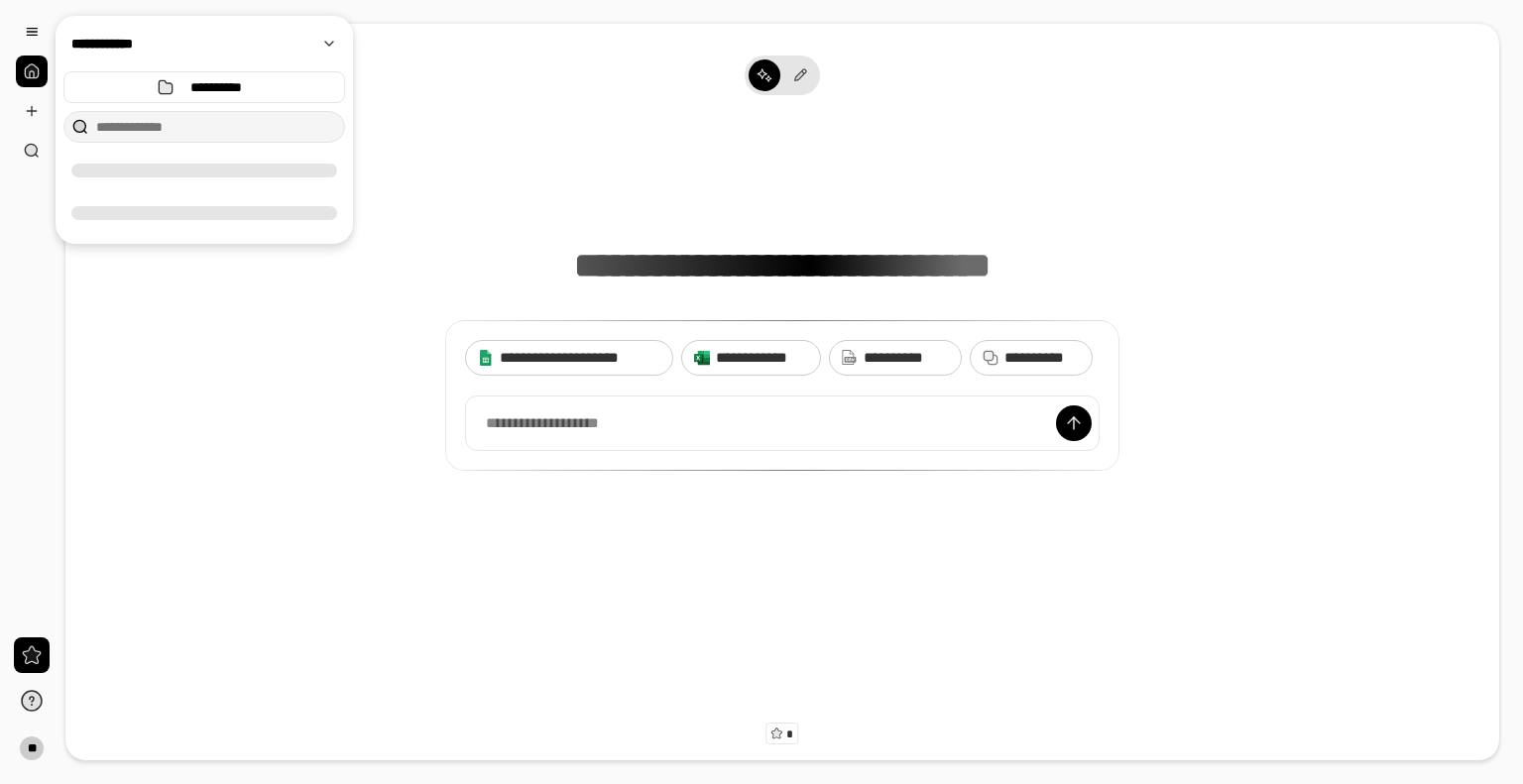 scroll, scrollTop: 0, scrollLeft: 0, axis: both 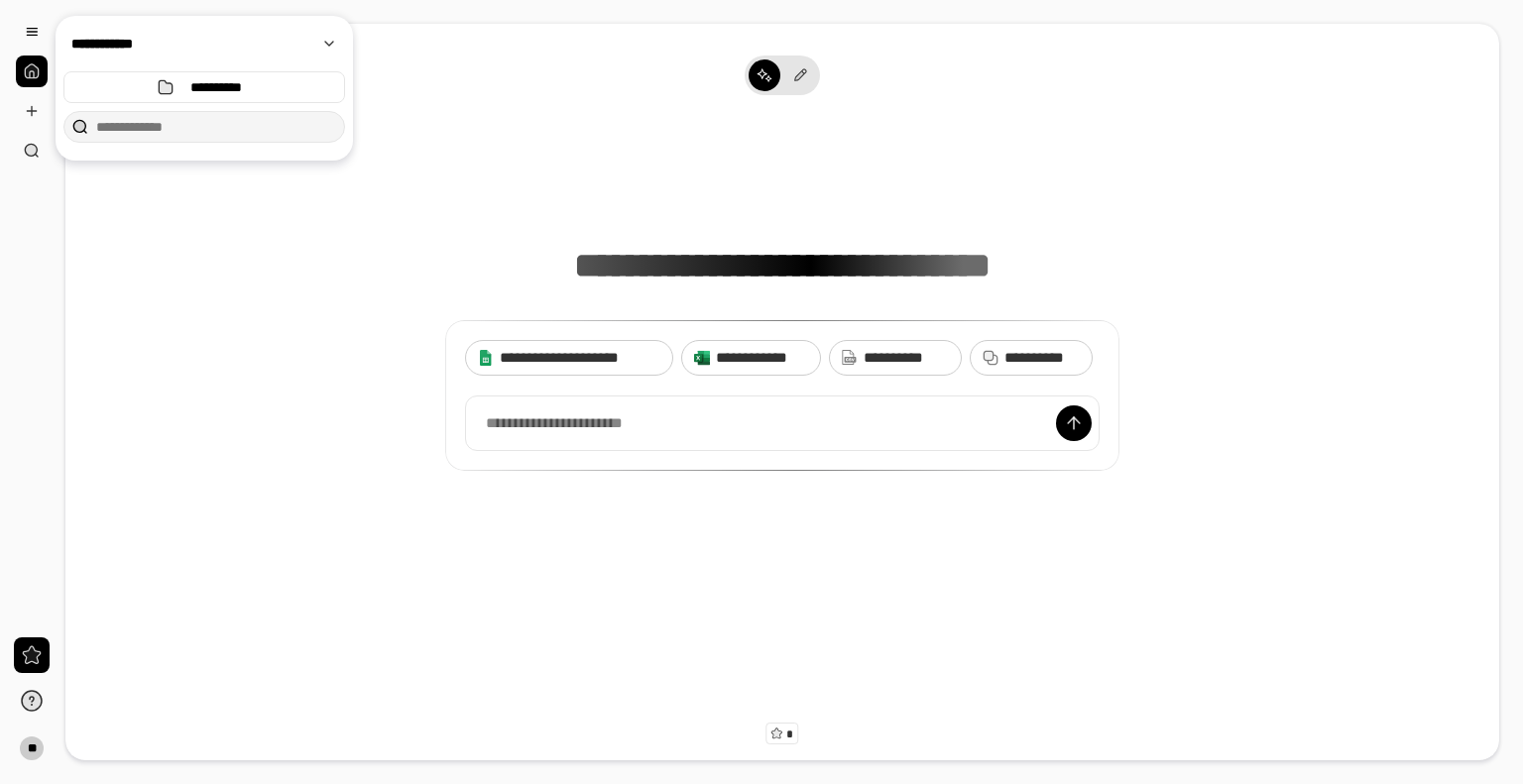 click on "**********" at bounding box center [782, 298] 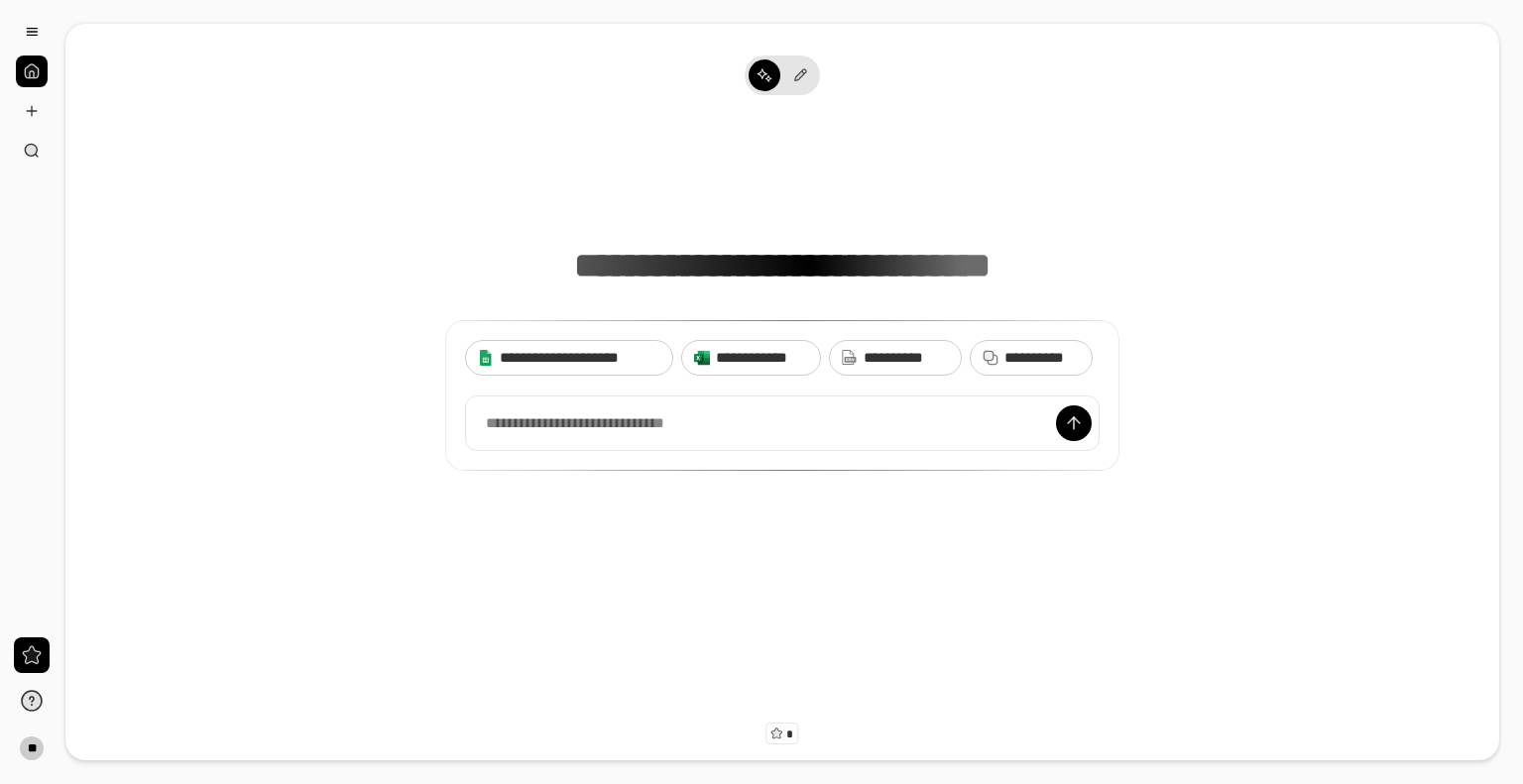scroll, scrollTop: 15, scrollLeft: 0, axis: vertical 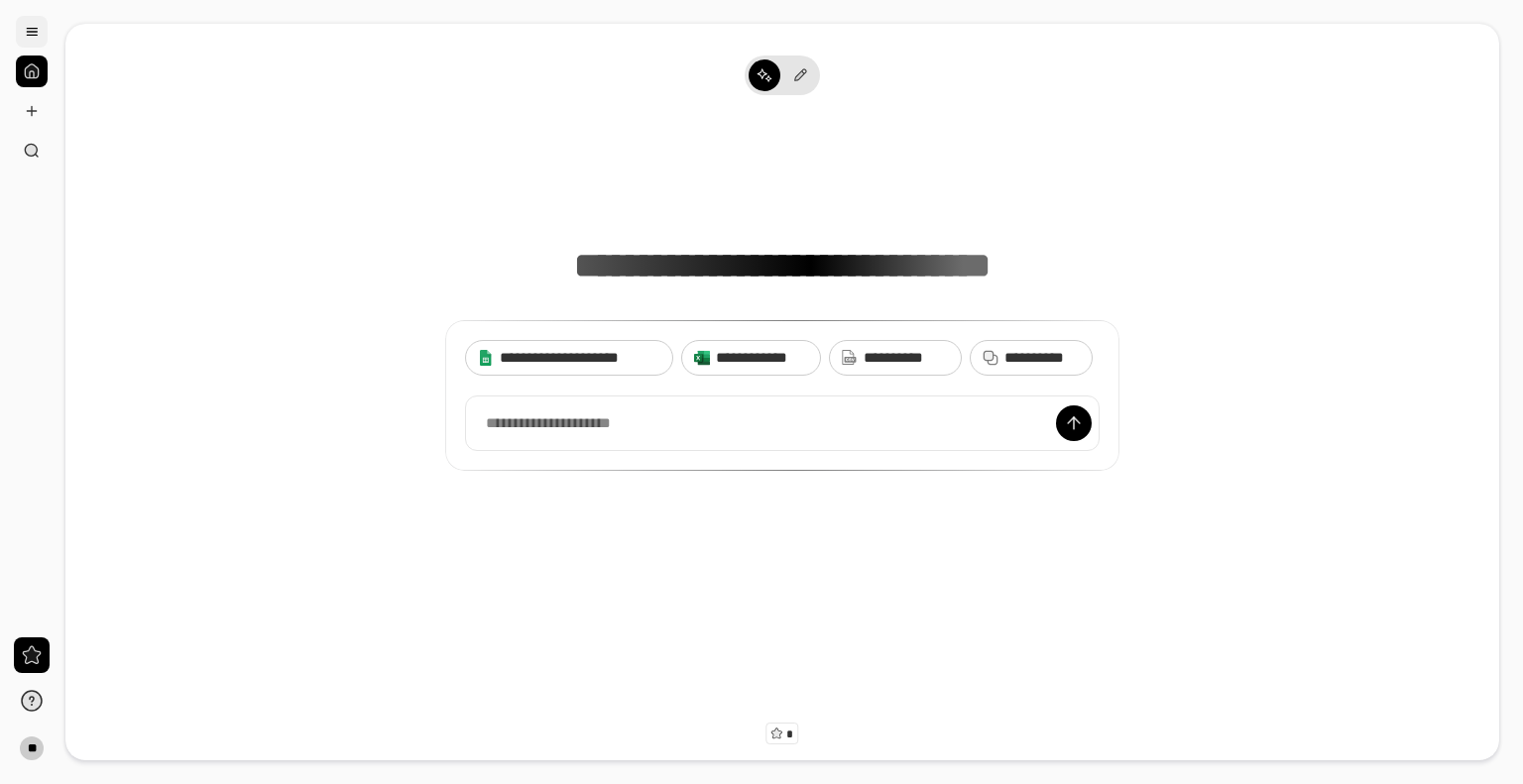 click at bounding box center (32, 32) 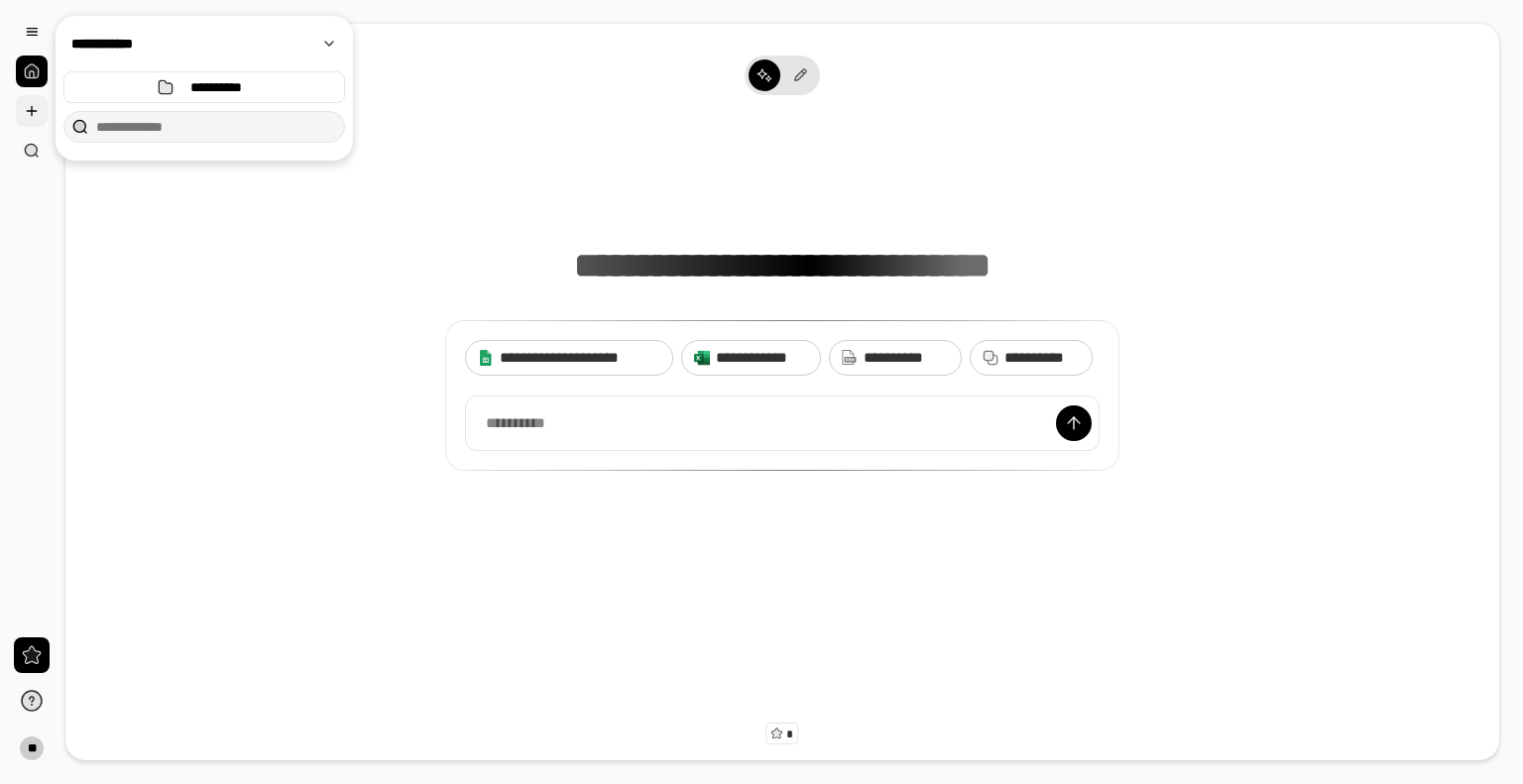 click at bounding box center [32, 111] 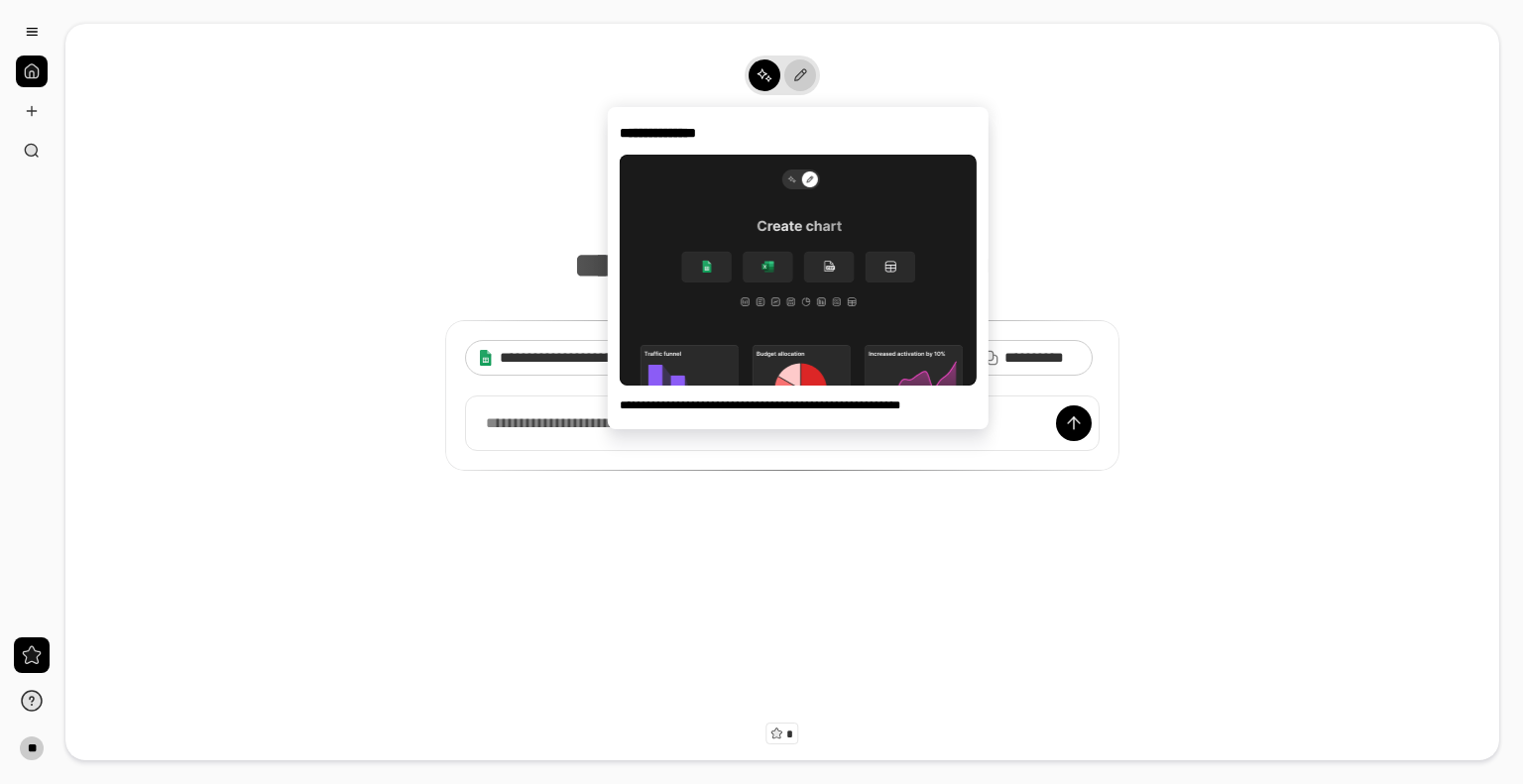 click at bounding box center [800, 75] 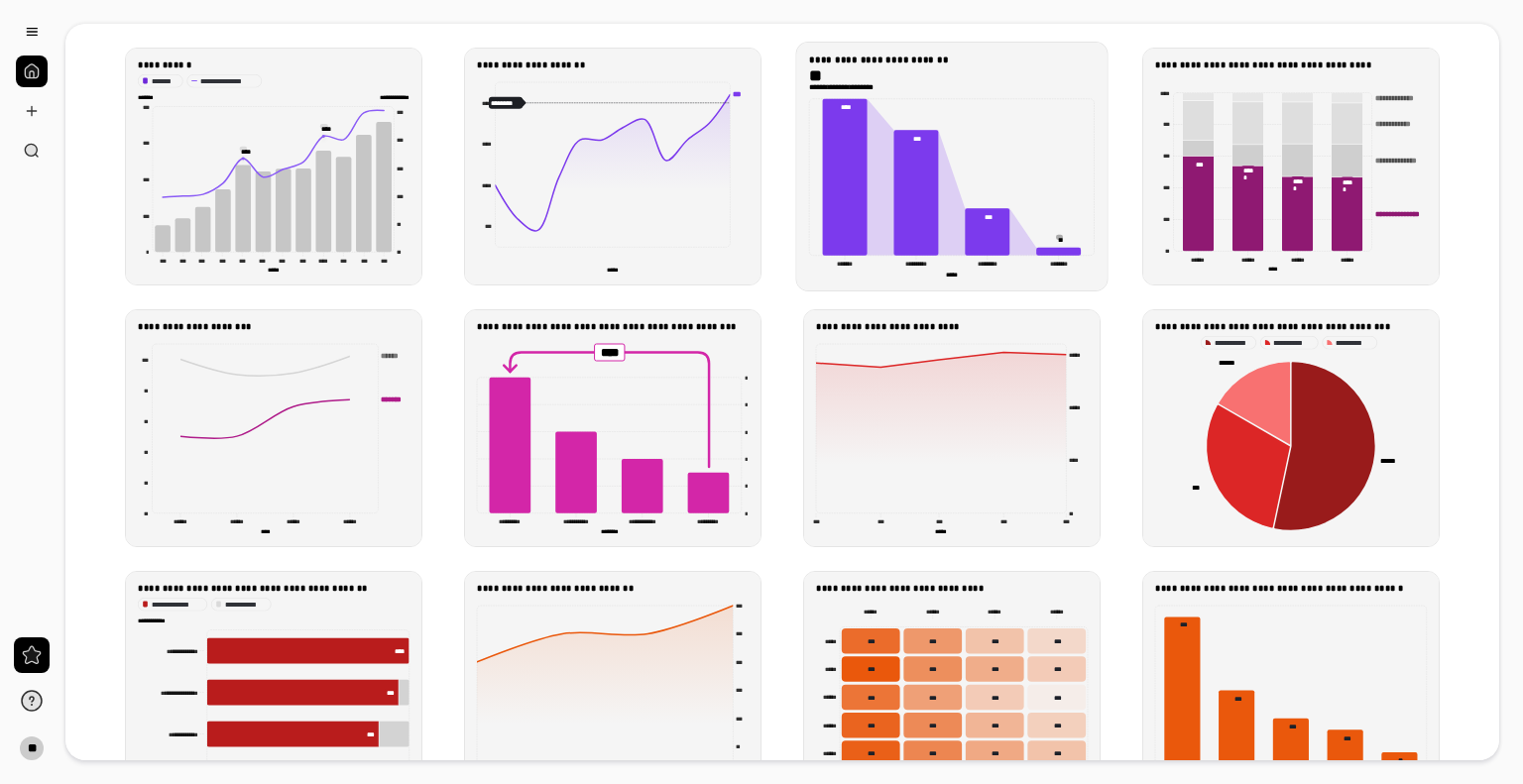 scroll, scrollTop: 0, scrollLeft: 0, axis: both 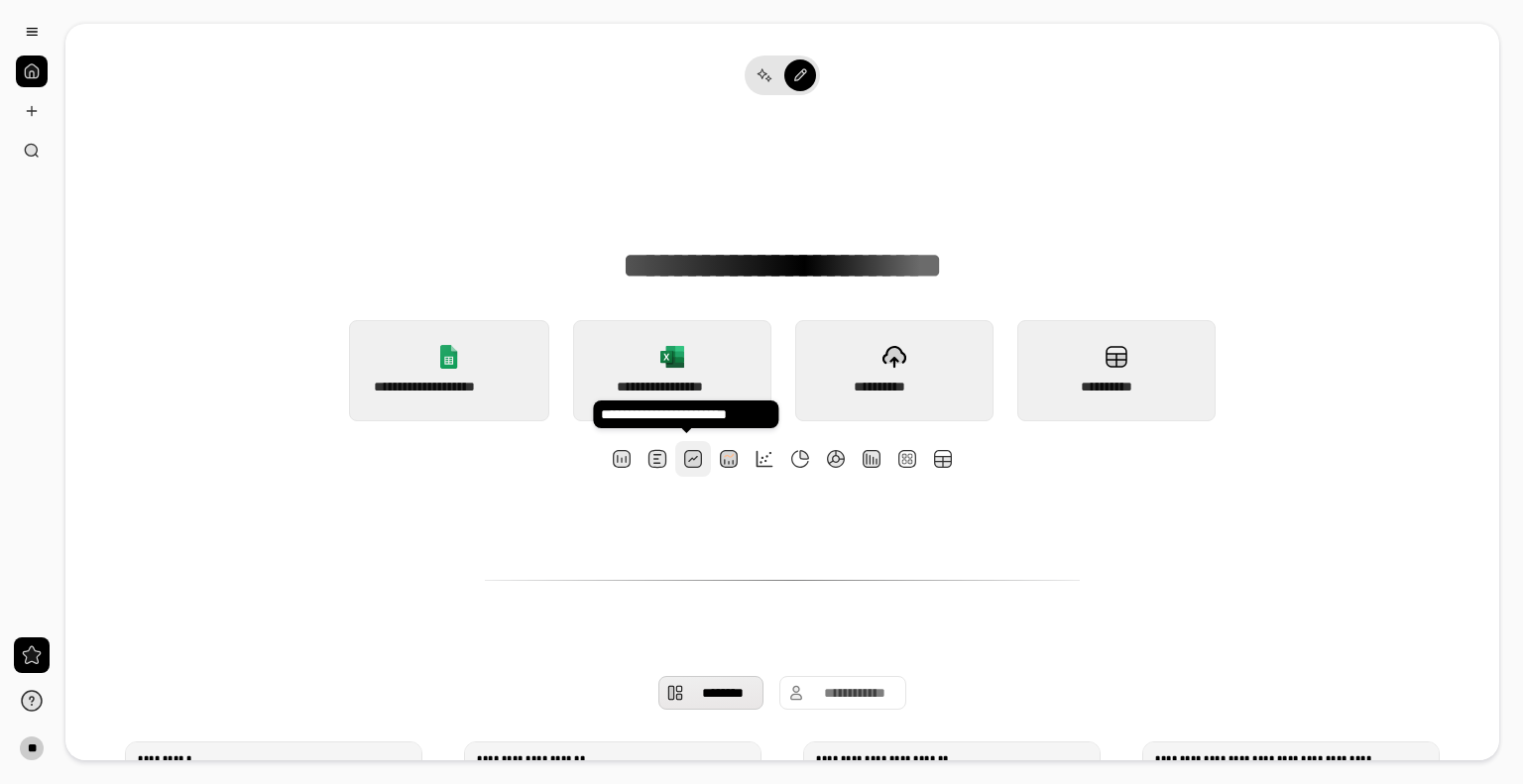 click at bounding box center (693, 459) 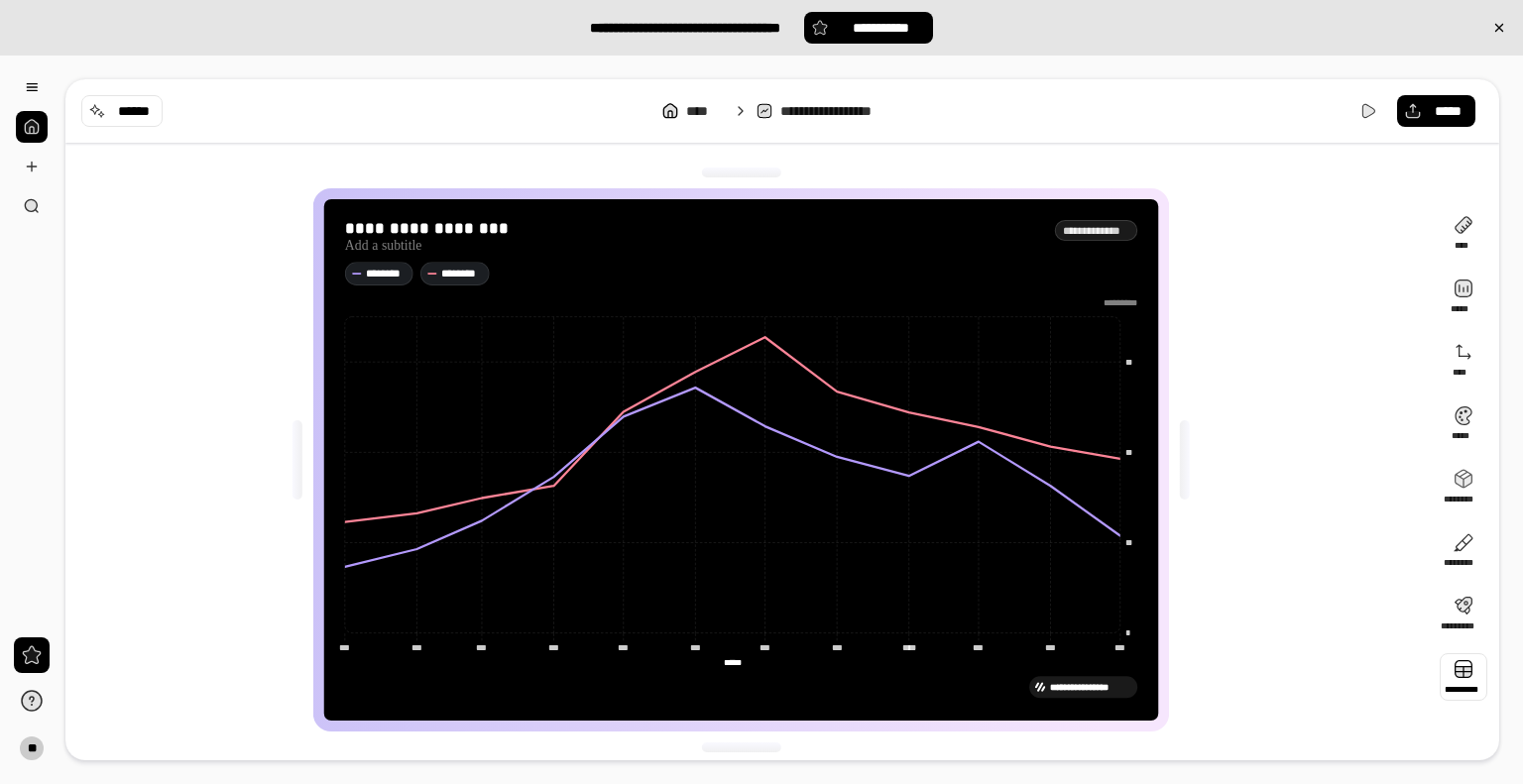 click at bounding box center [1464, 677] 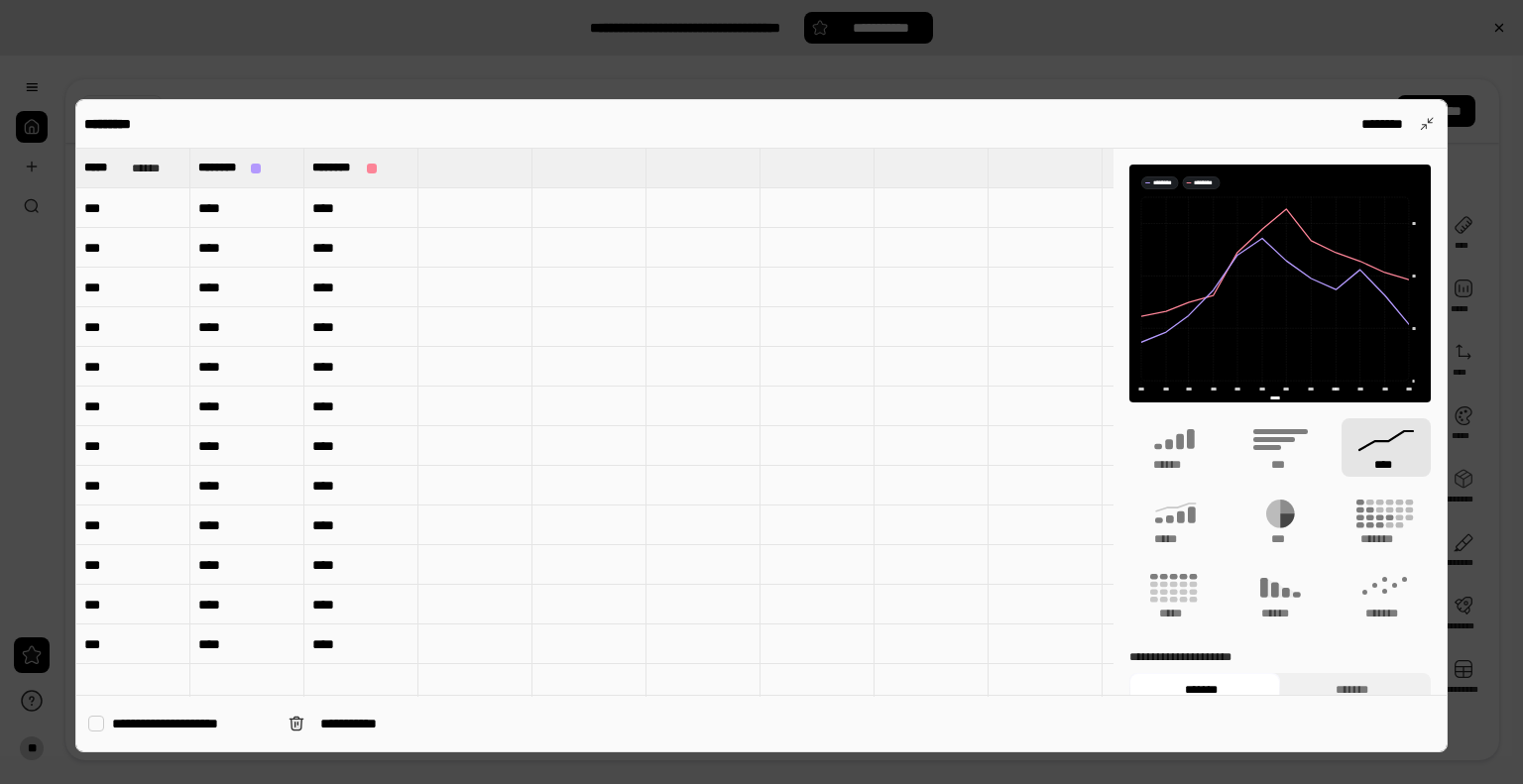 click on "***" at bounding box center (133, 208) 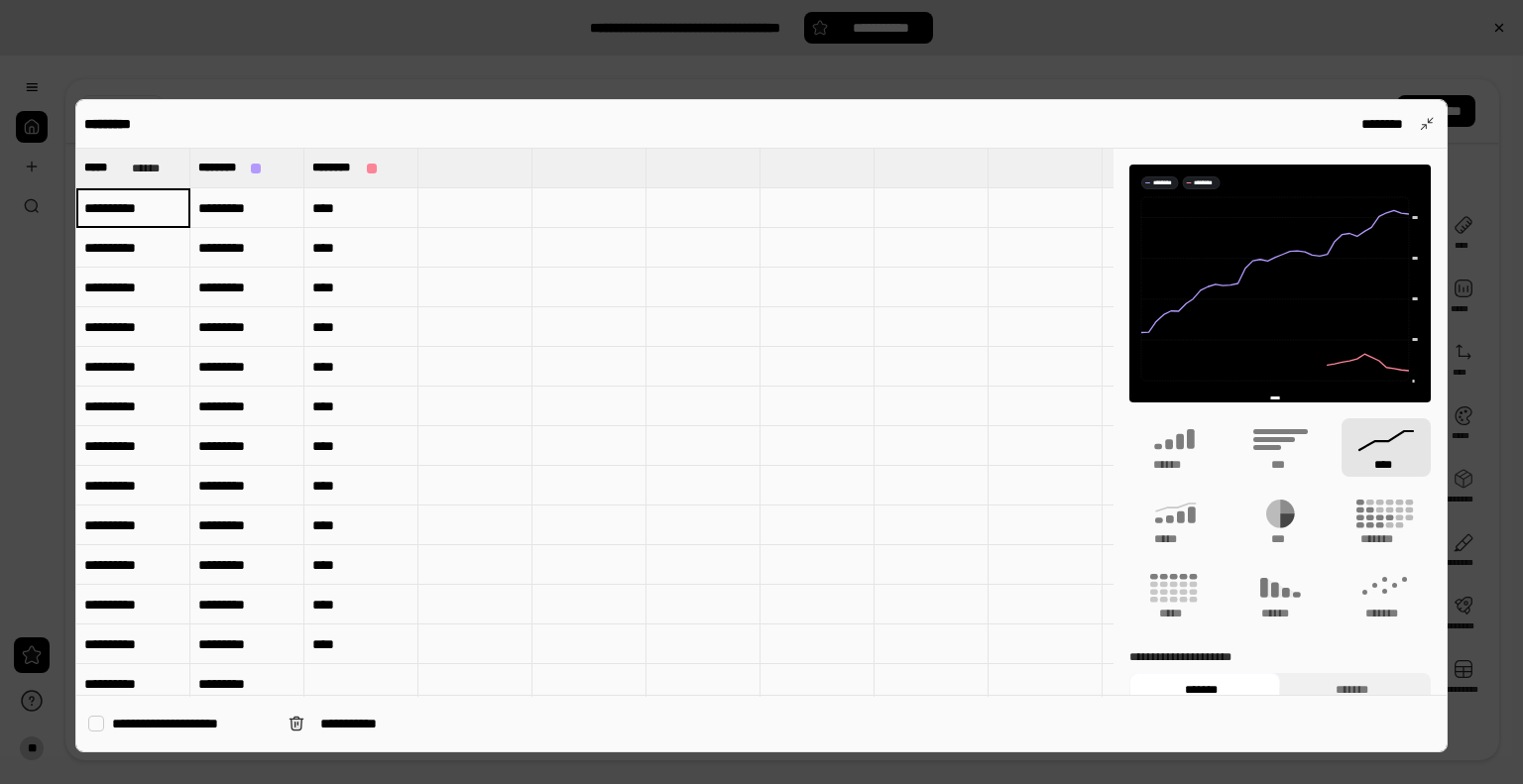 type on "**********" 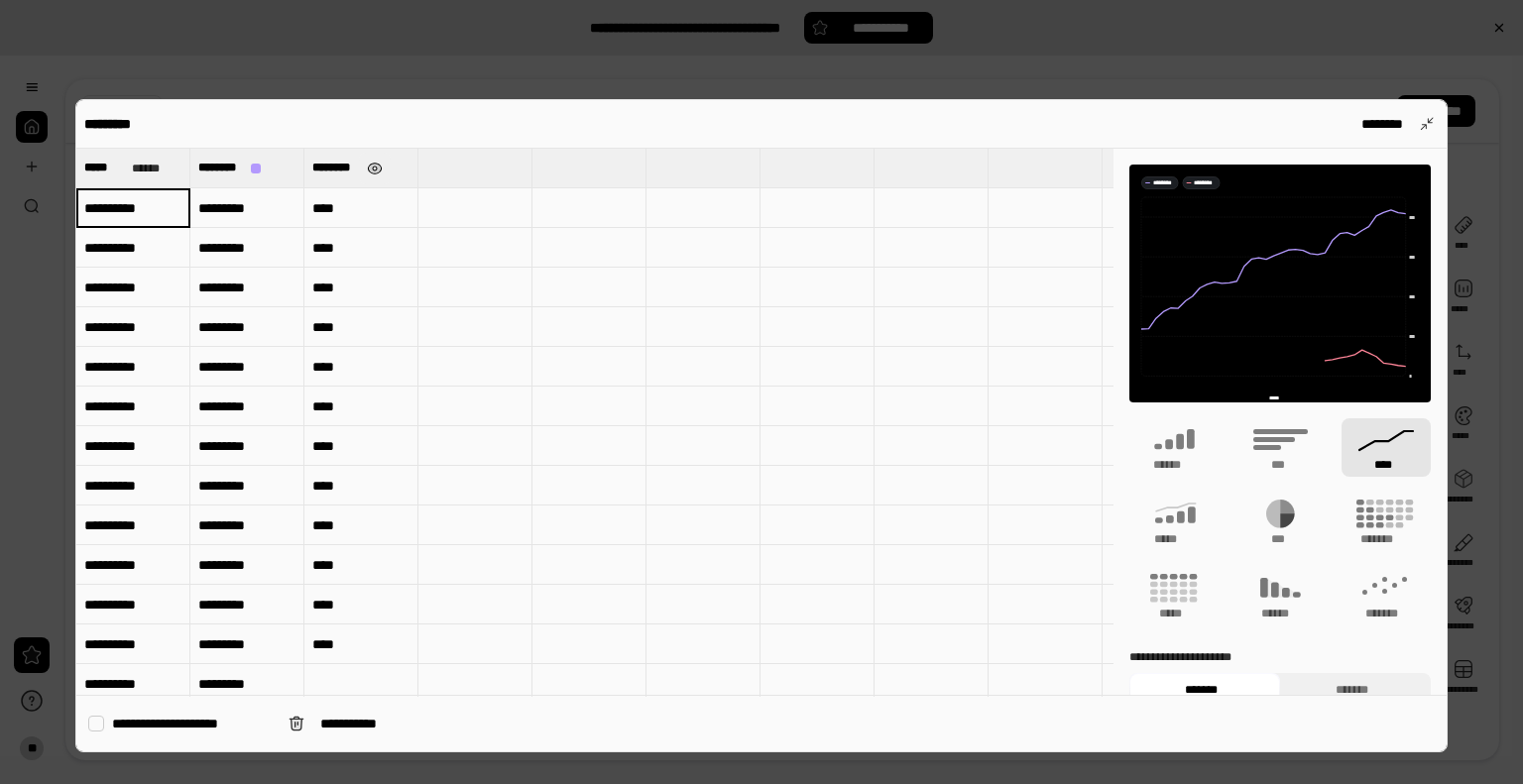 type on "********" 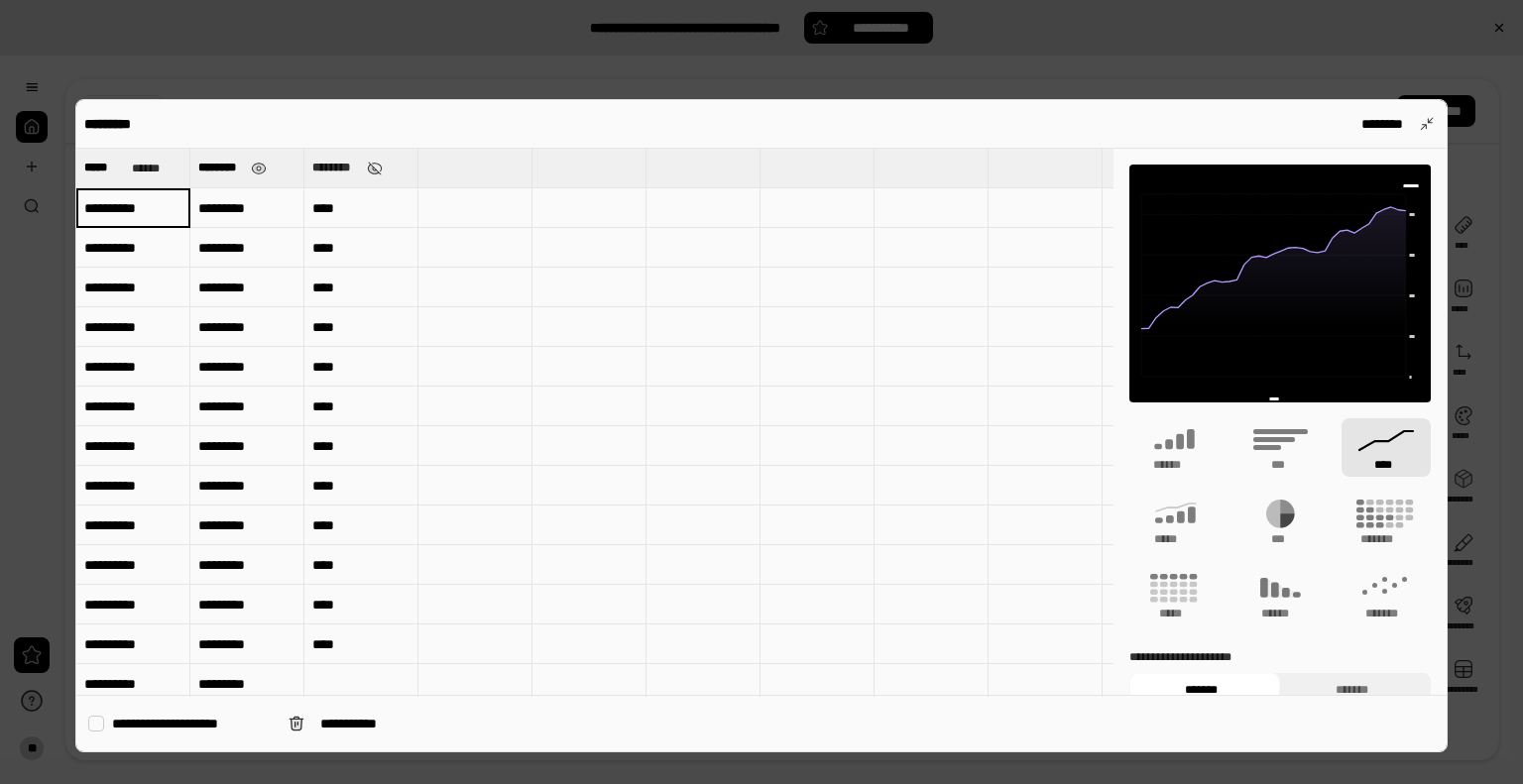 click on "********" at bounding box center [220, 168] 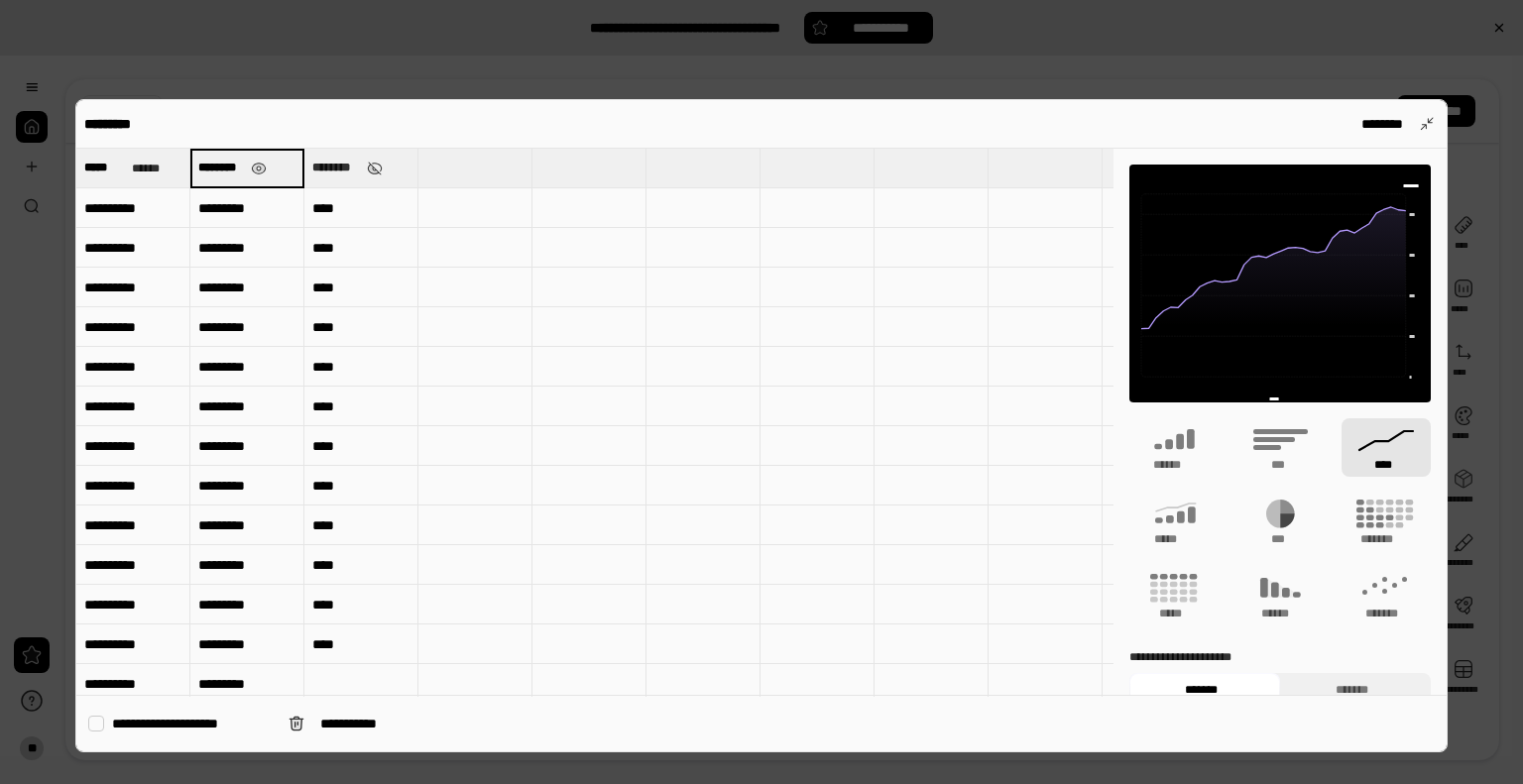 click on "********" at bounding box center [247, 168] 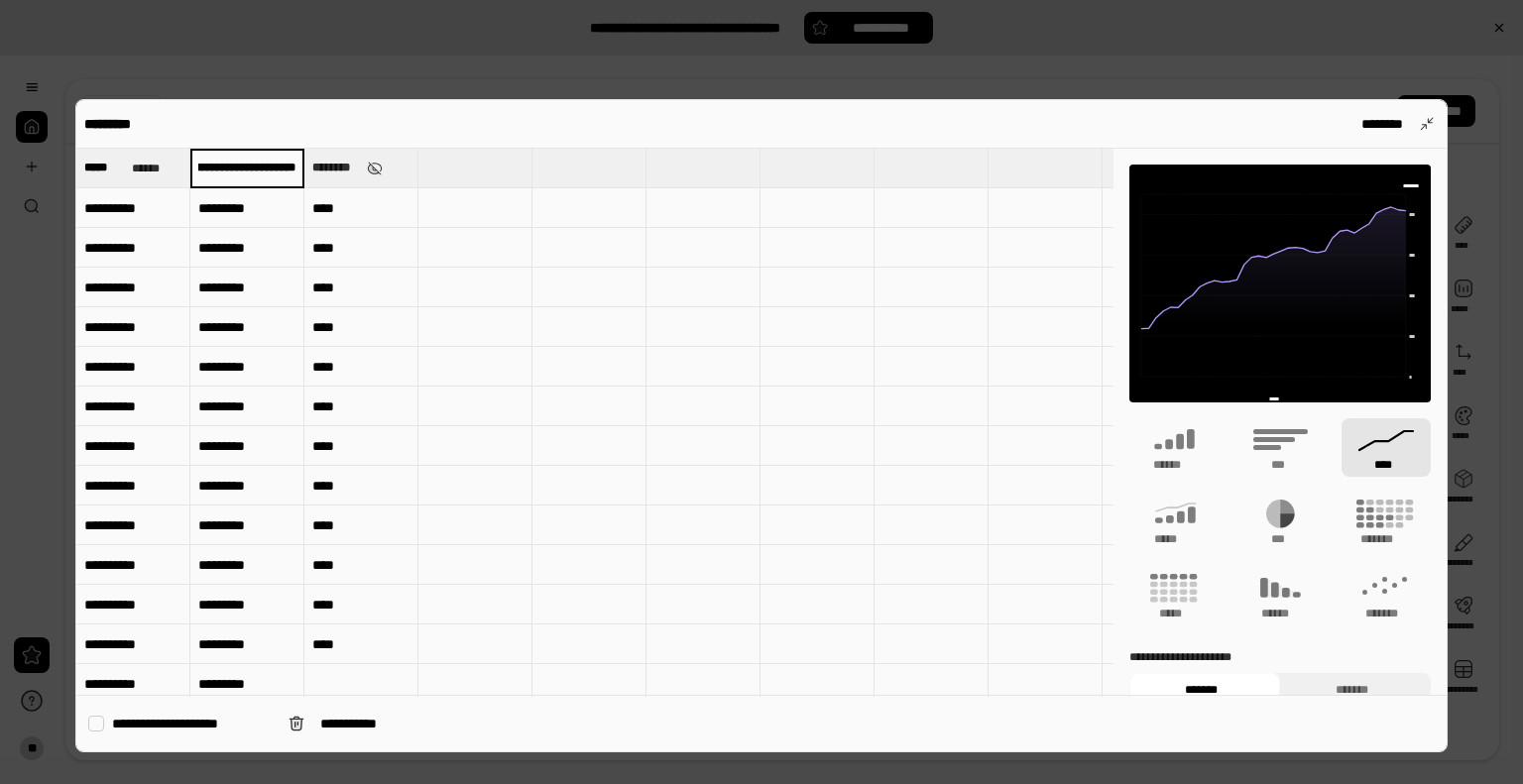 scroll, scrollTop: 0, scrollLeft: 83, axis: horizontal 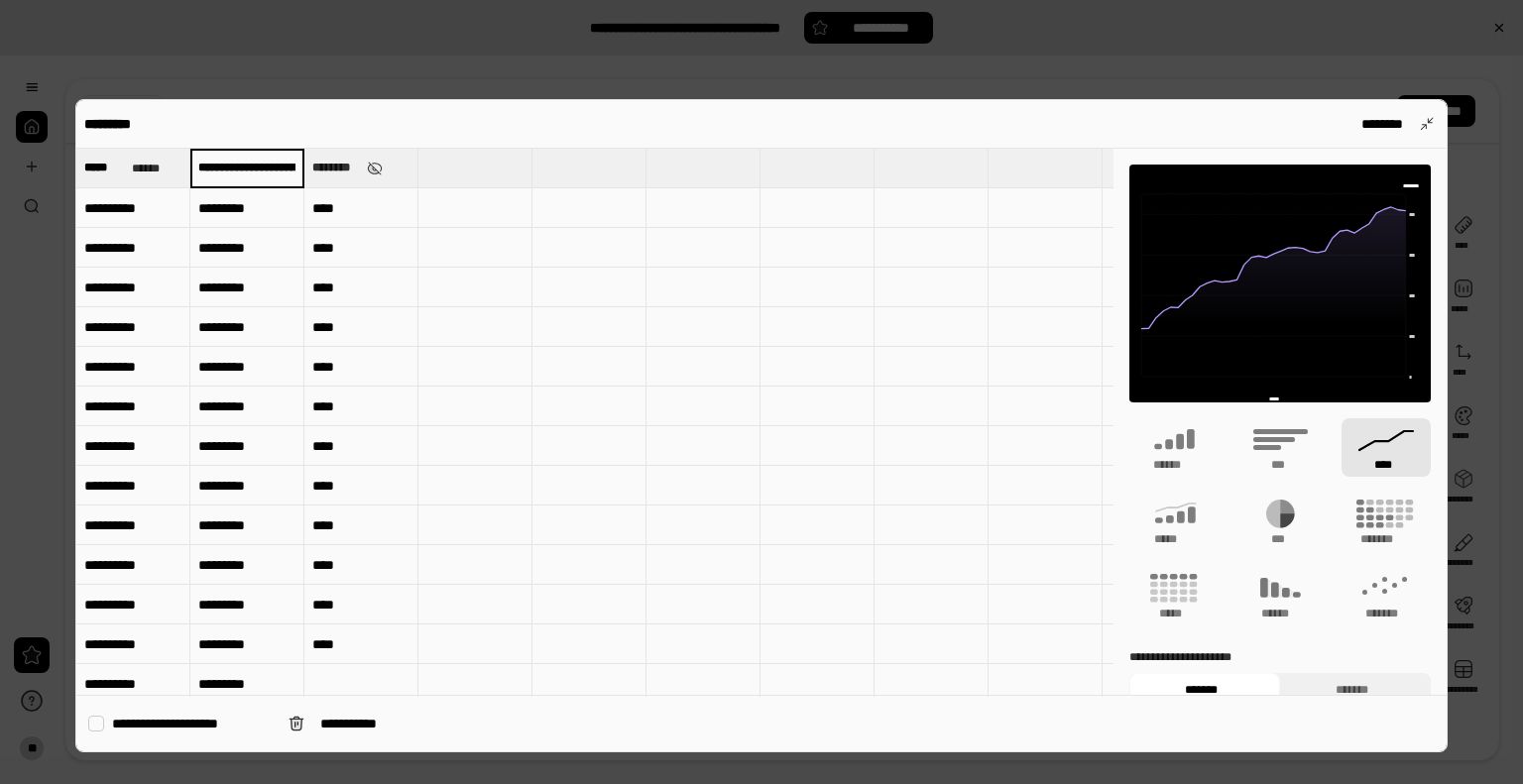 click at bounding box center [475, 208] 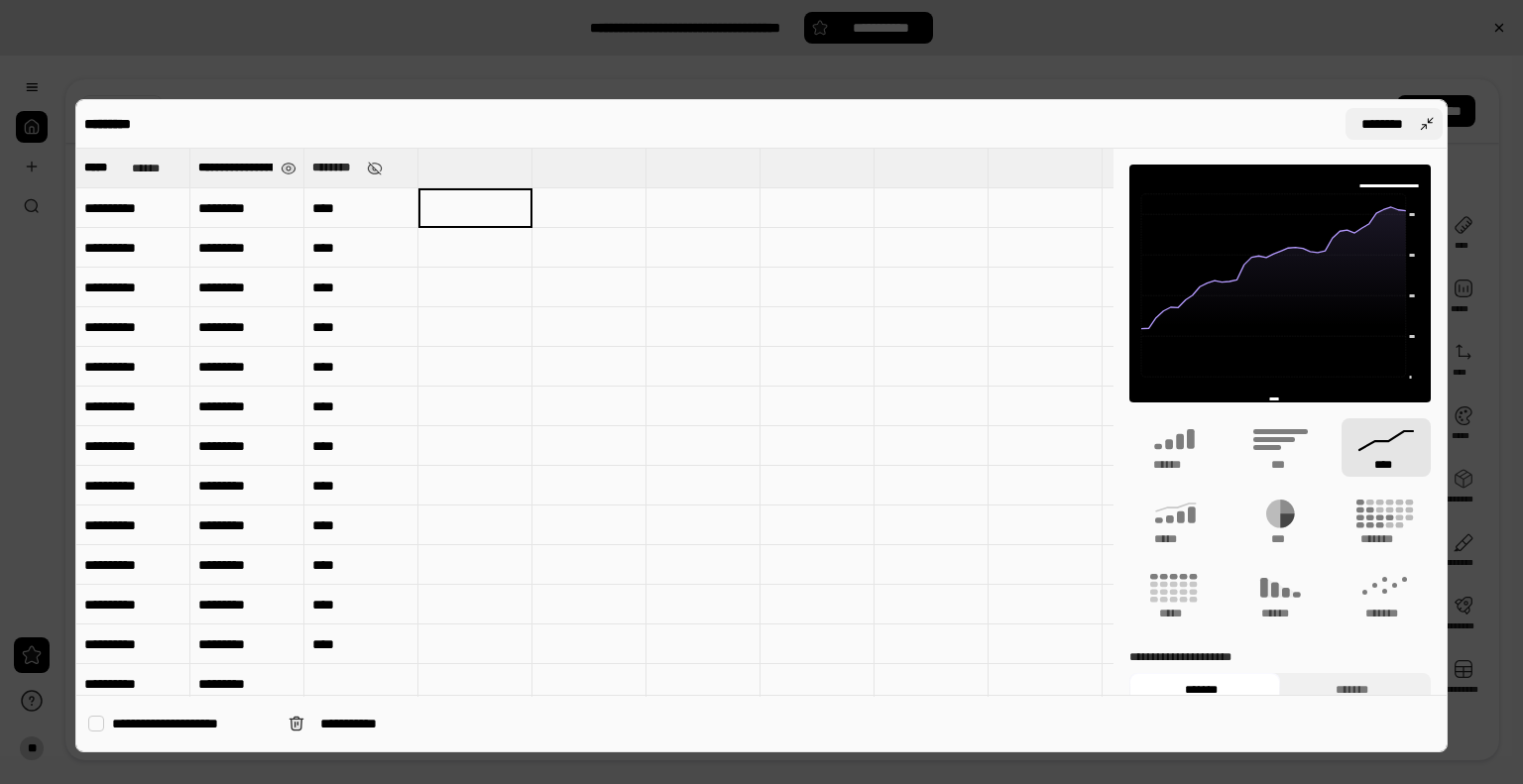 click on "********" at bounding box center (1394, 124) 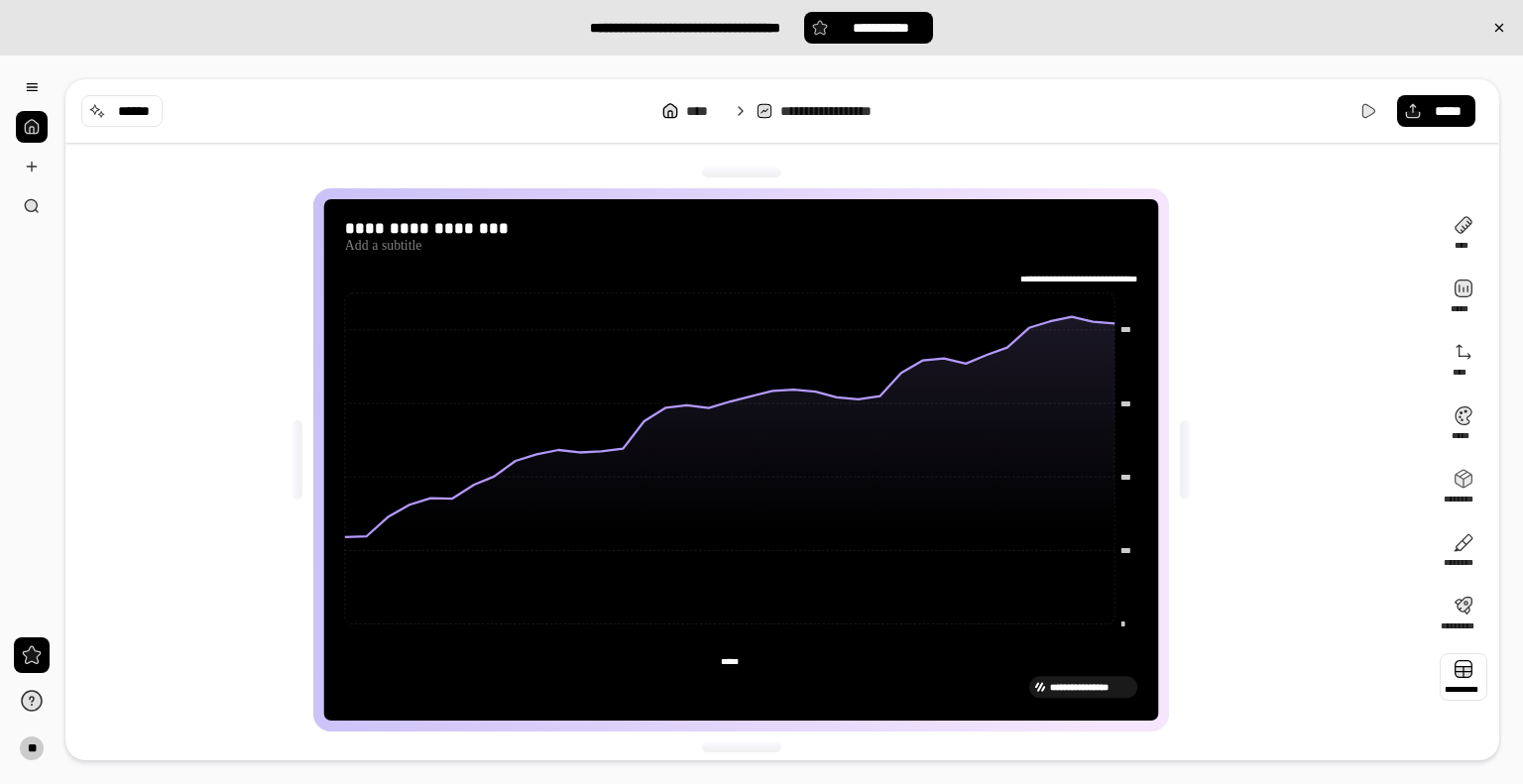 click at bounding box center [1464, 677] 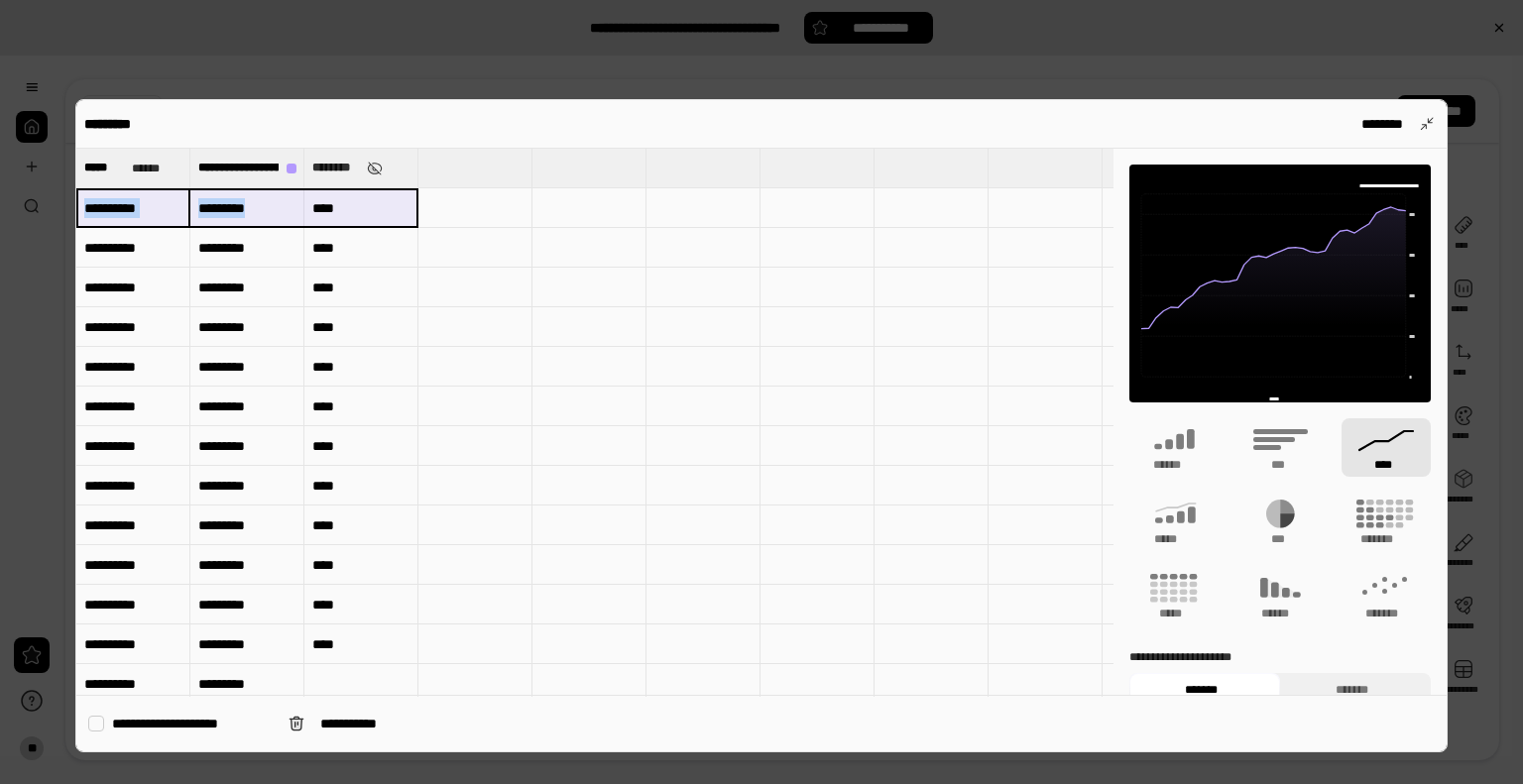 drag, startPoint x: 130, startPoint y: 210, endPoint x: 326, endPoint y: 202, distance: 196.1632 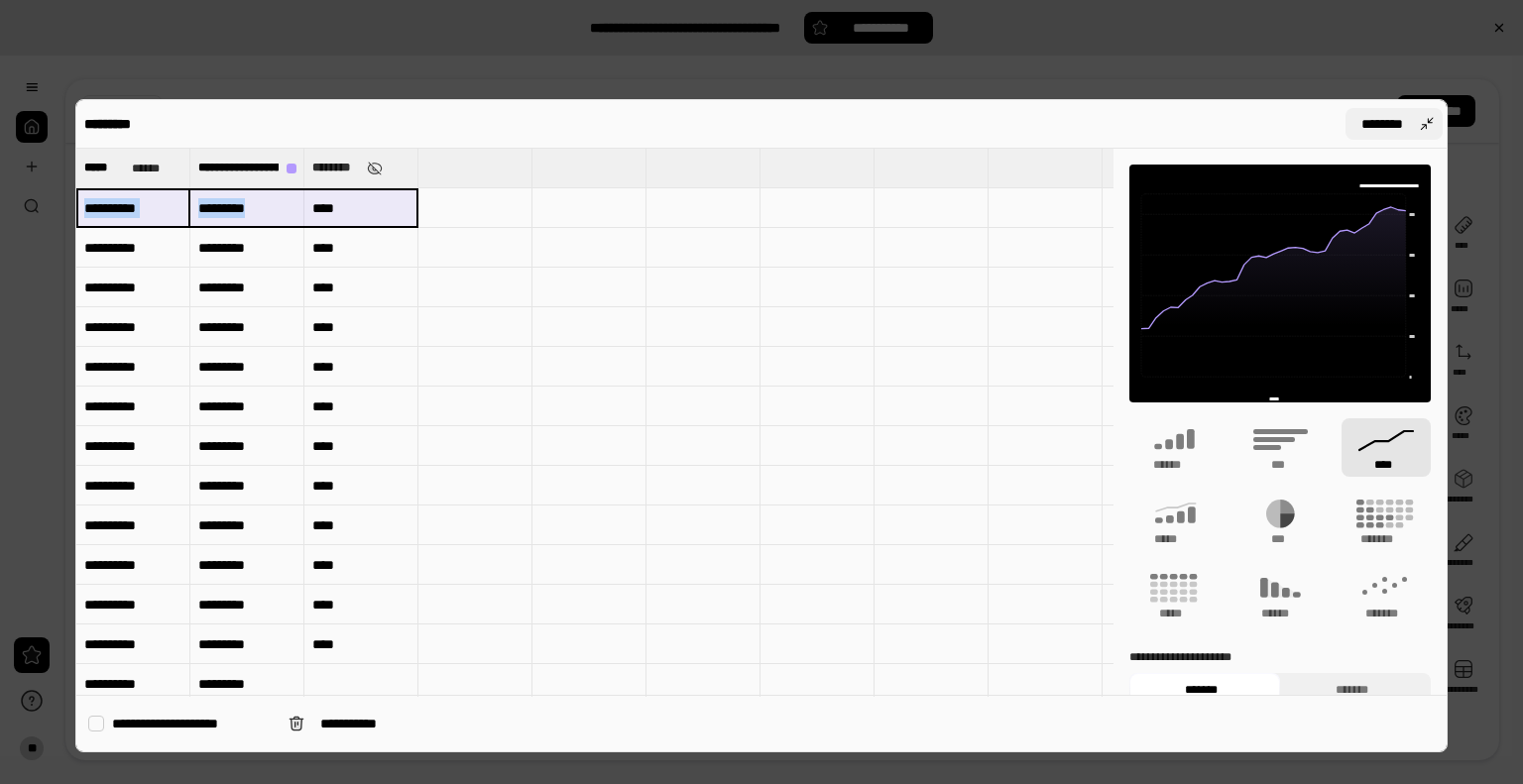 click on "********" at bounding box center [1394, 124] 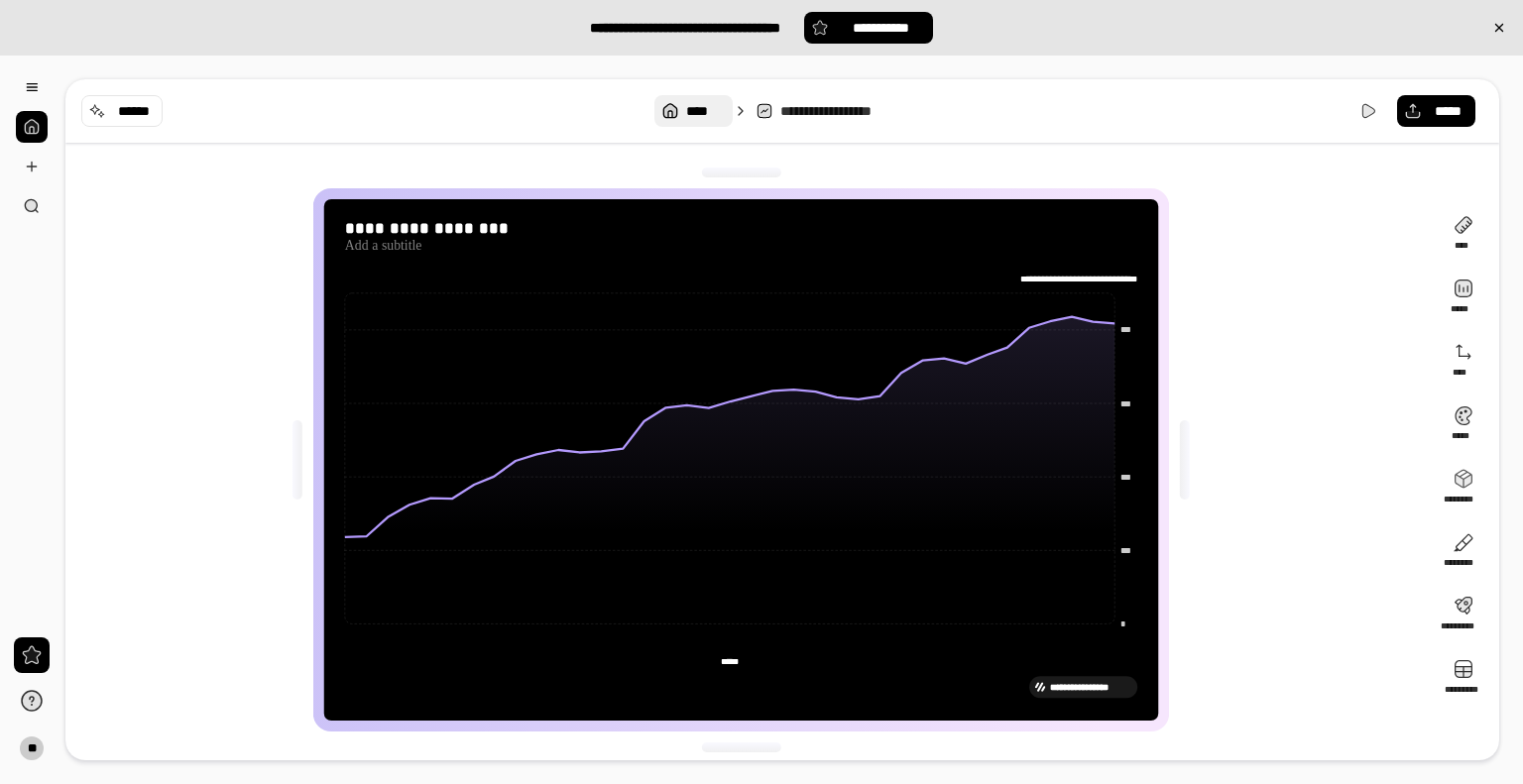 click on "****" at bounding box center [705, 111] 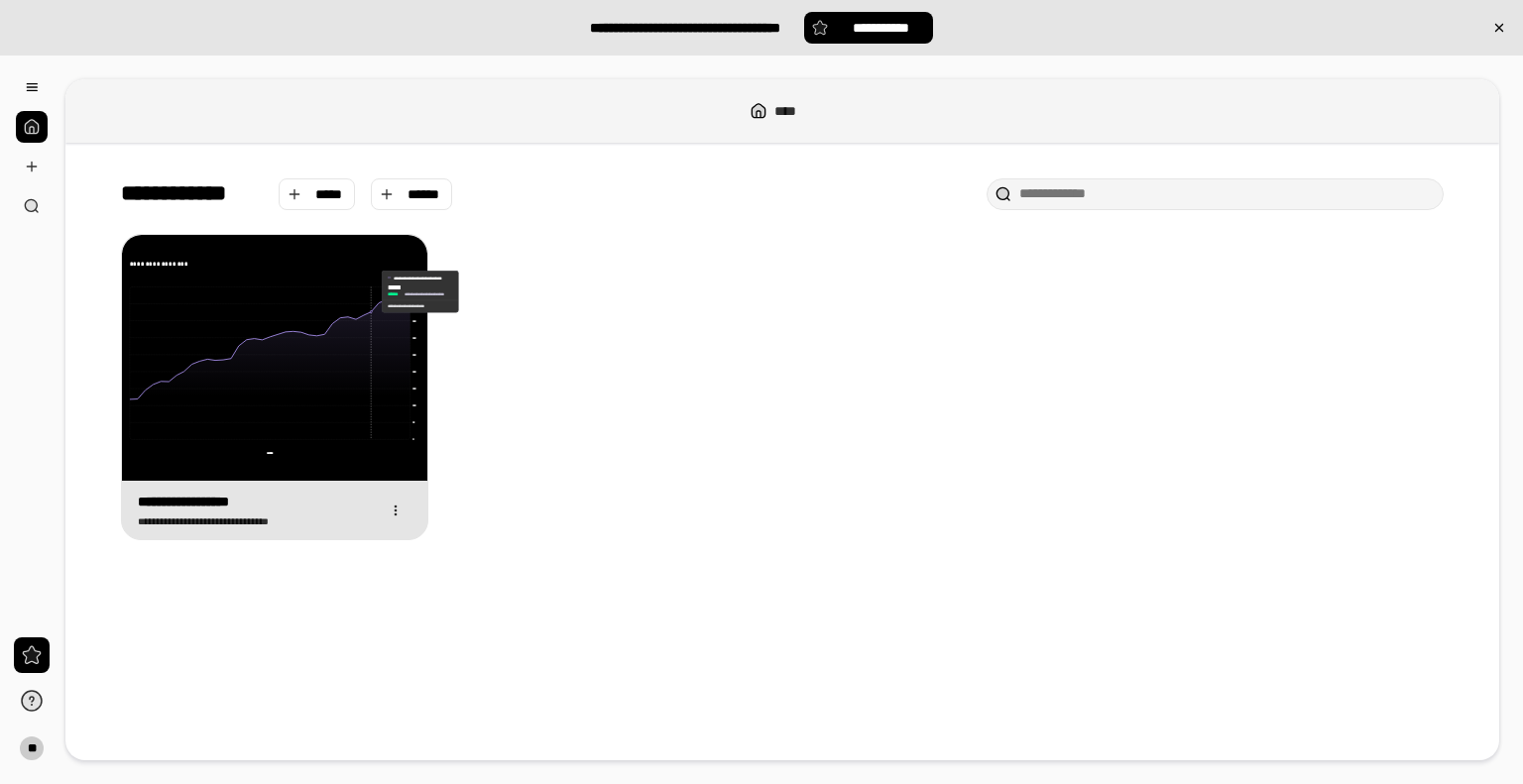 drag, startPoint x: 374, startPoint y: 291, endPoint x: 254, endPoint y: 467, distance: 213.01643 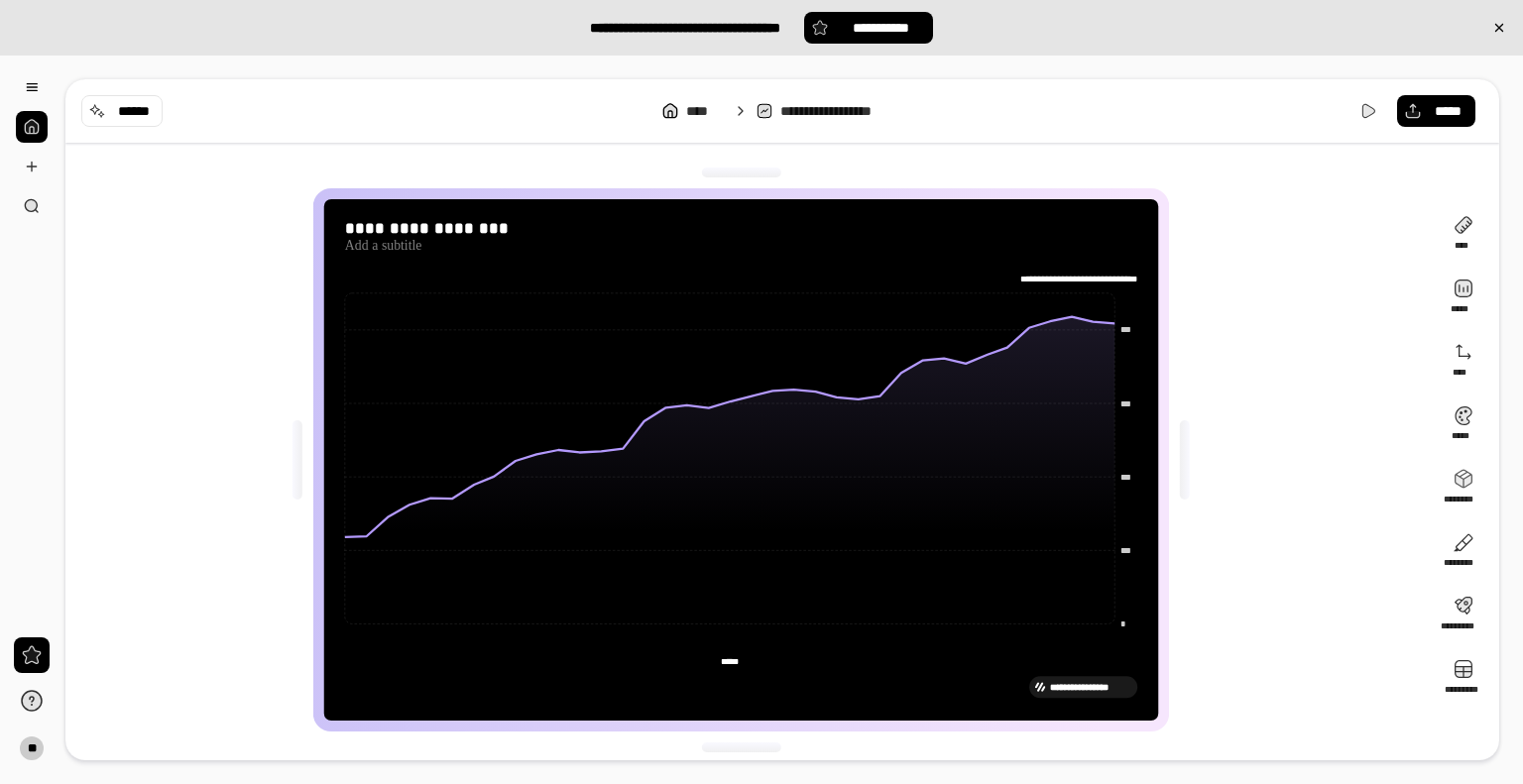 click on "**********" at bounding box center [782, 111] 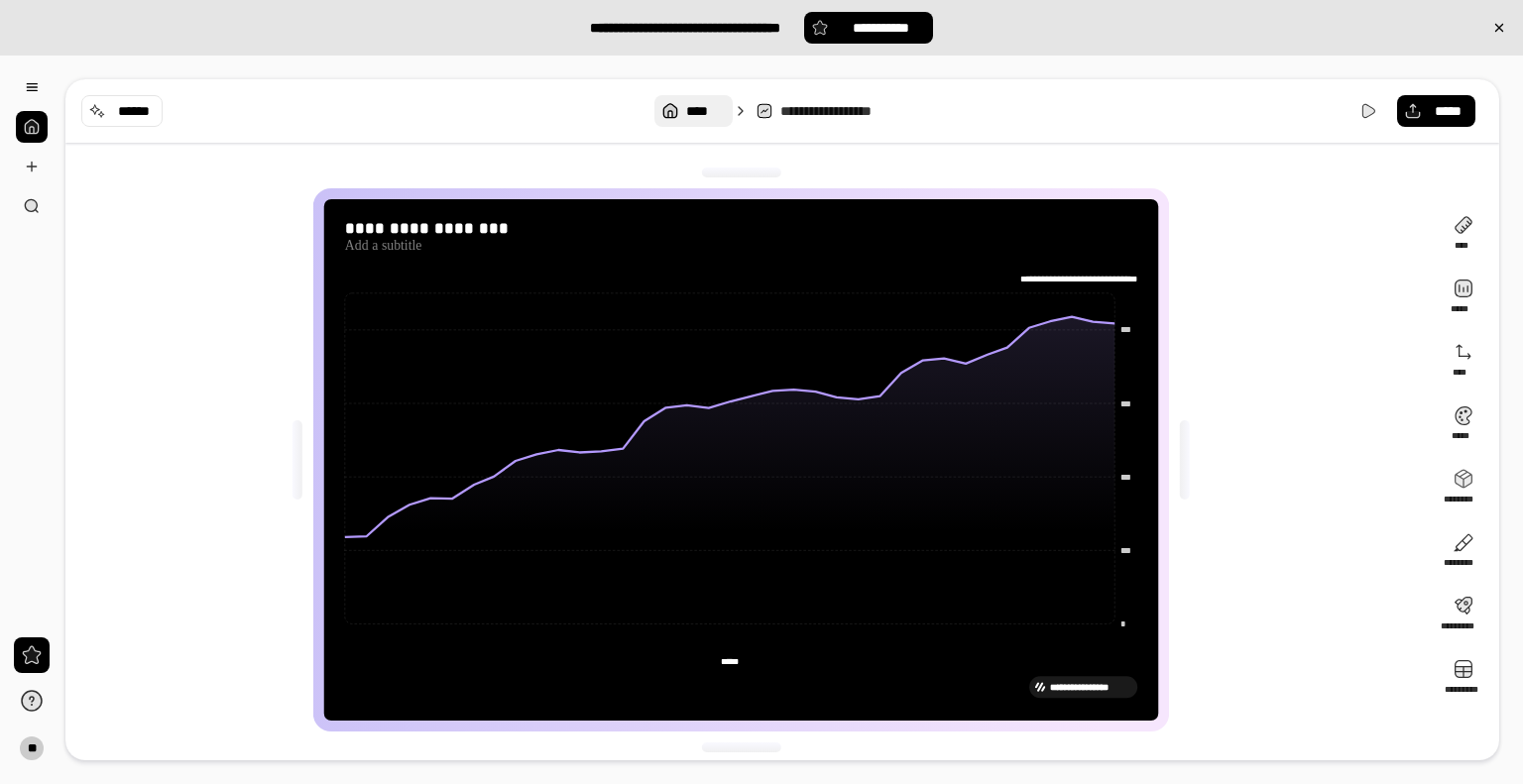 click on "****" at bounding box center [705, 111] 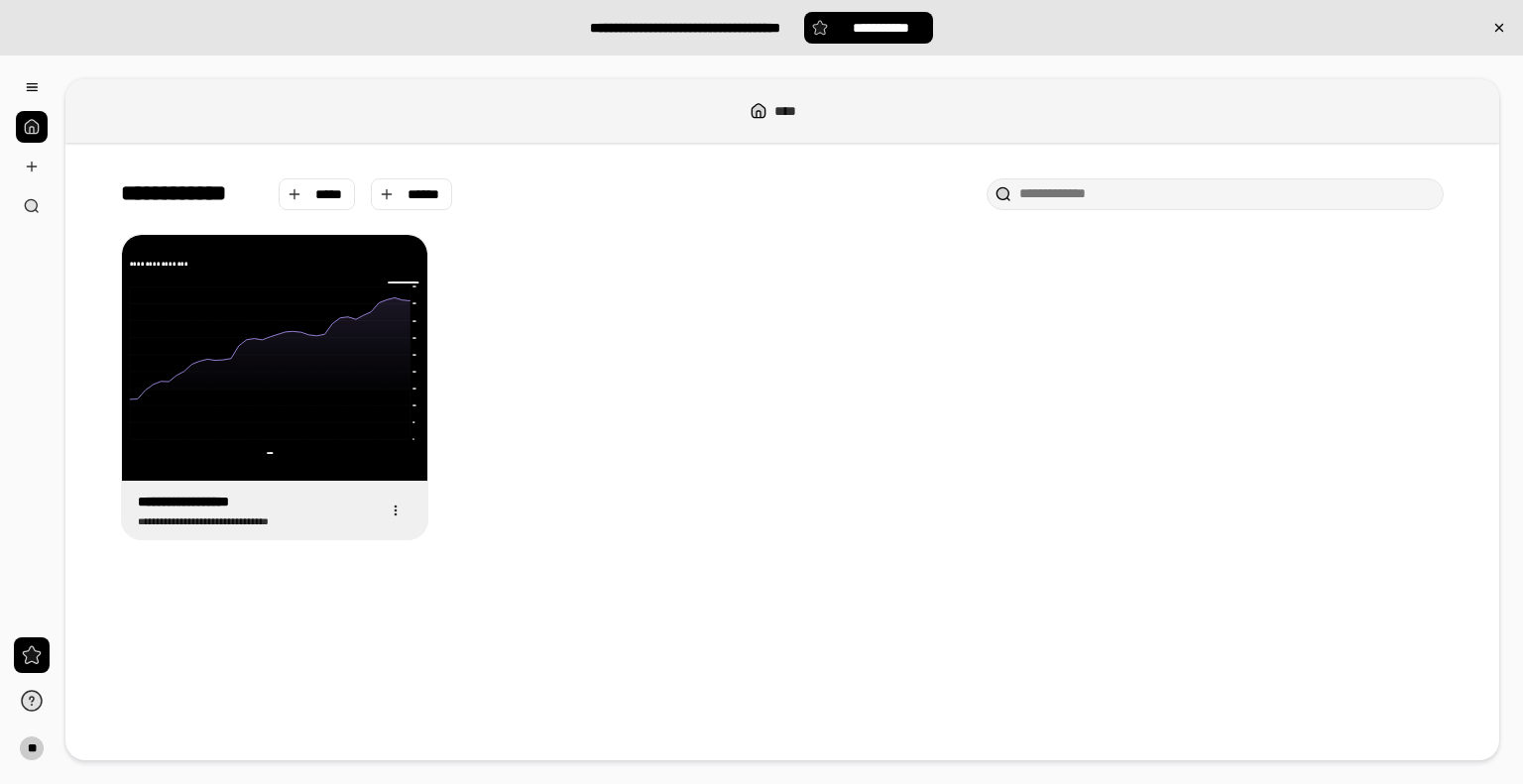 click on "[FIRST] [LAST] [NUMBER] [STREET] [CITY] [STATE] [ZIP]" at bounding box center [782, 388] 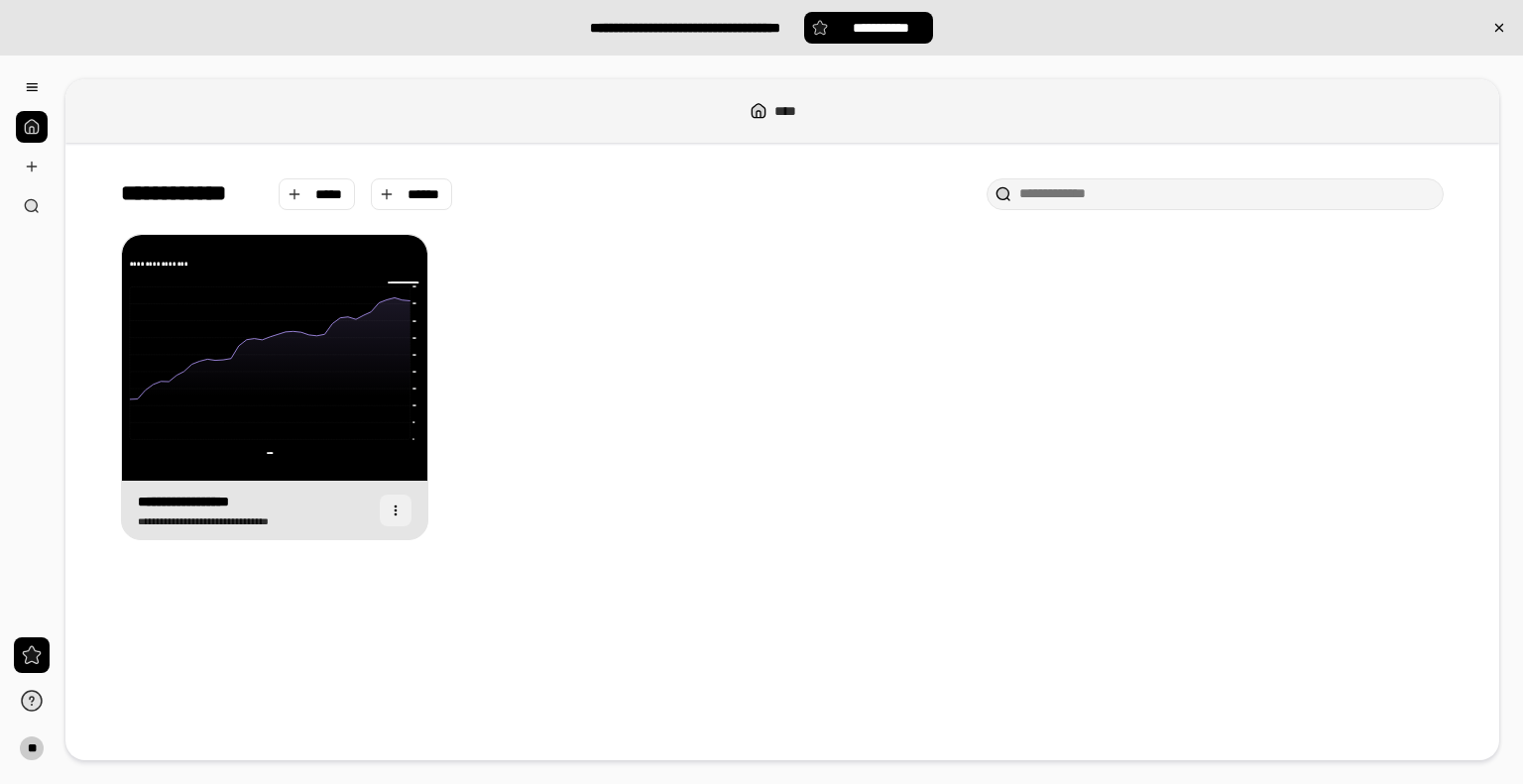 click at bounding box center [396, 510] 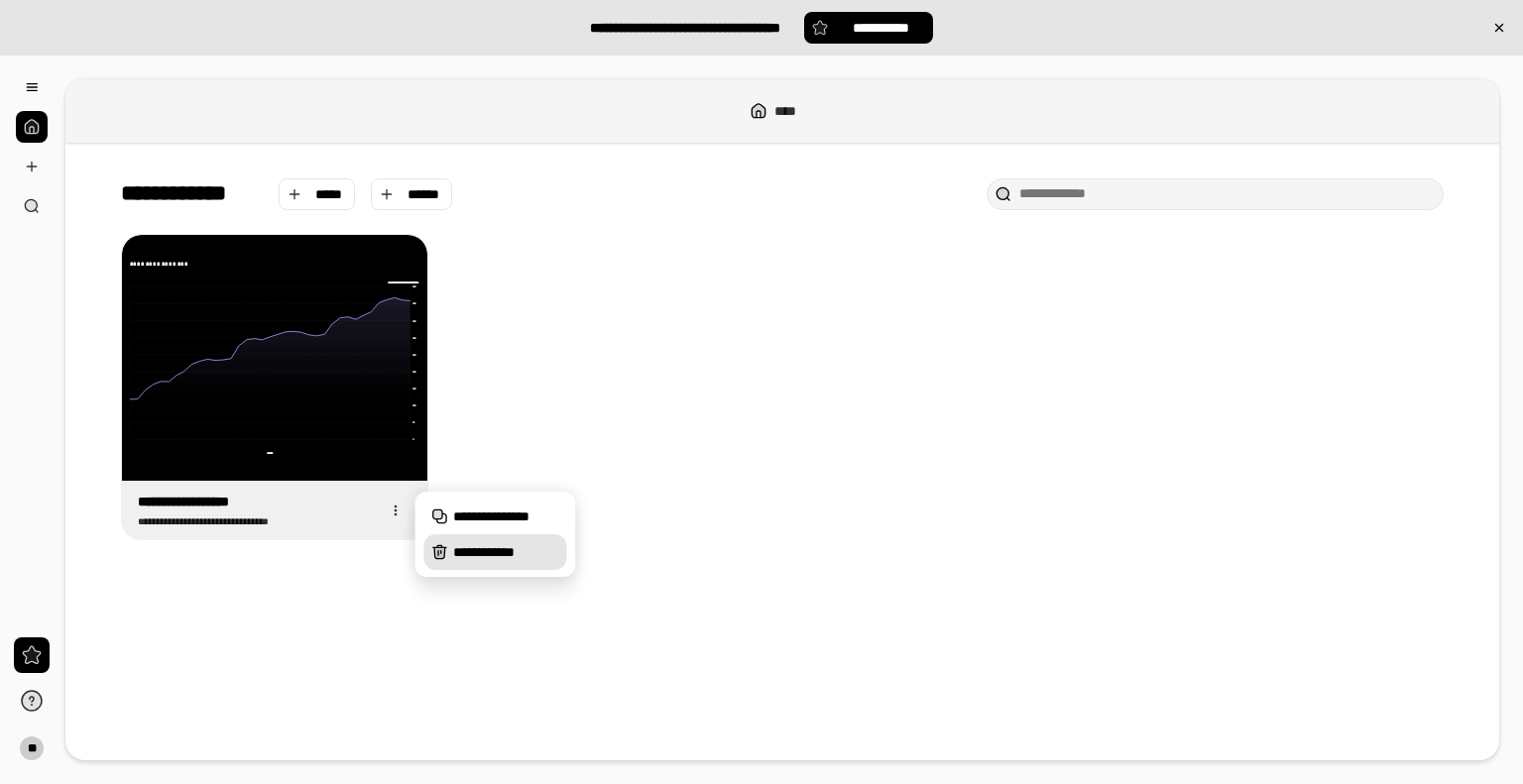 click on "**********" at bounding box center [495, 552] 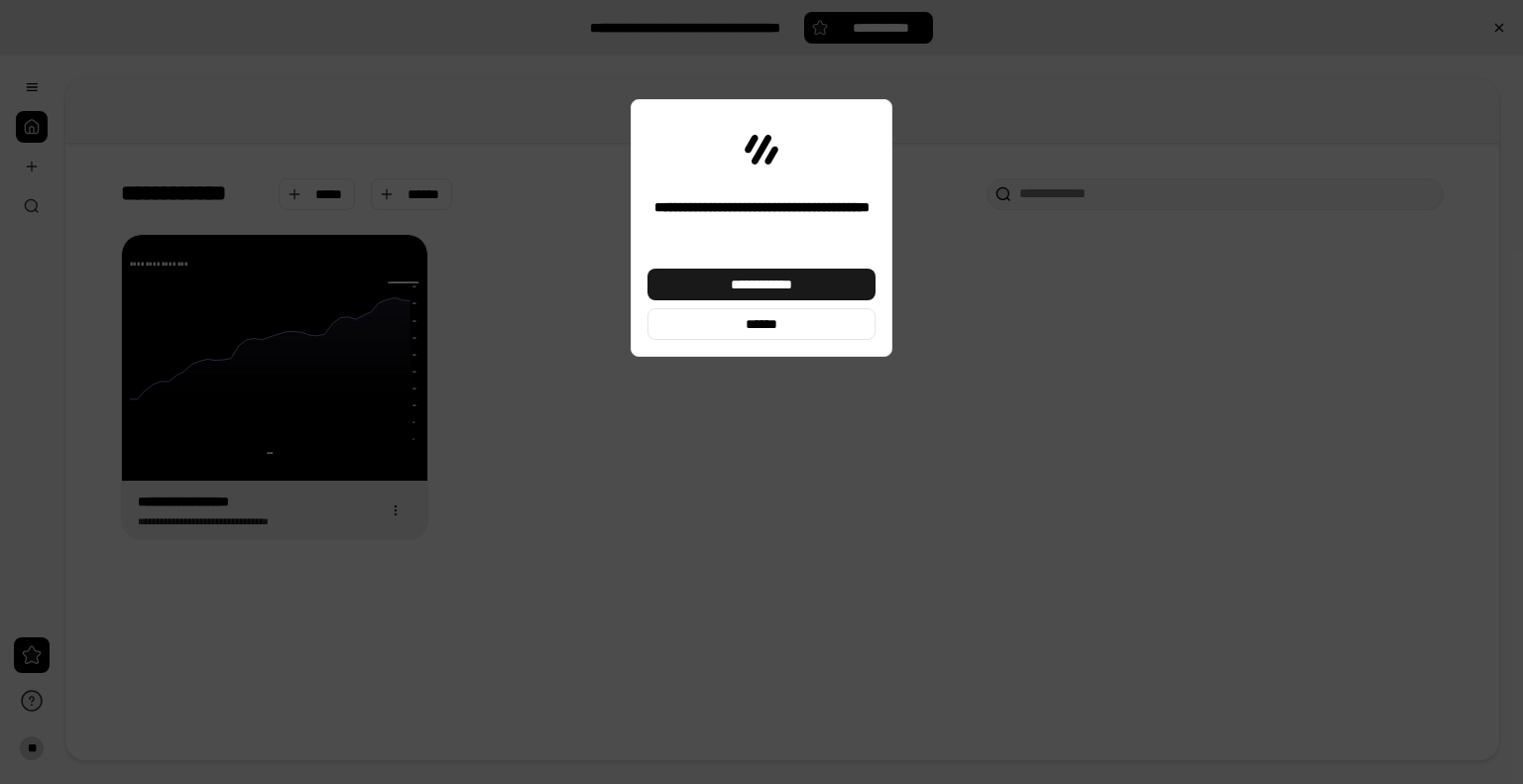 click on "**********" at bounding box center [762, 284] 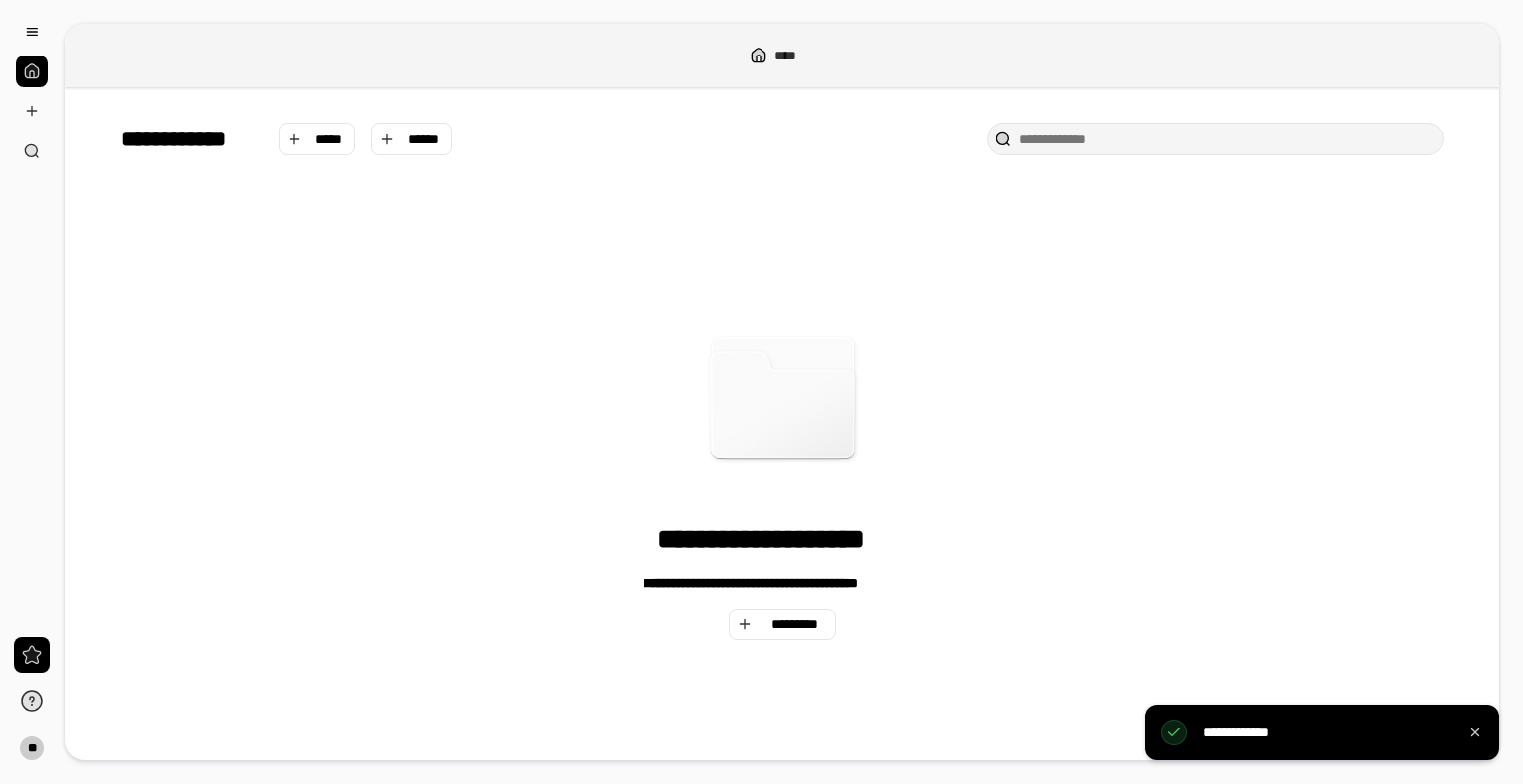 click on "****" at bounding box center (782, 56) 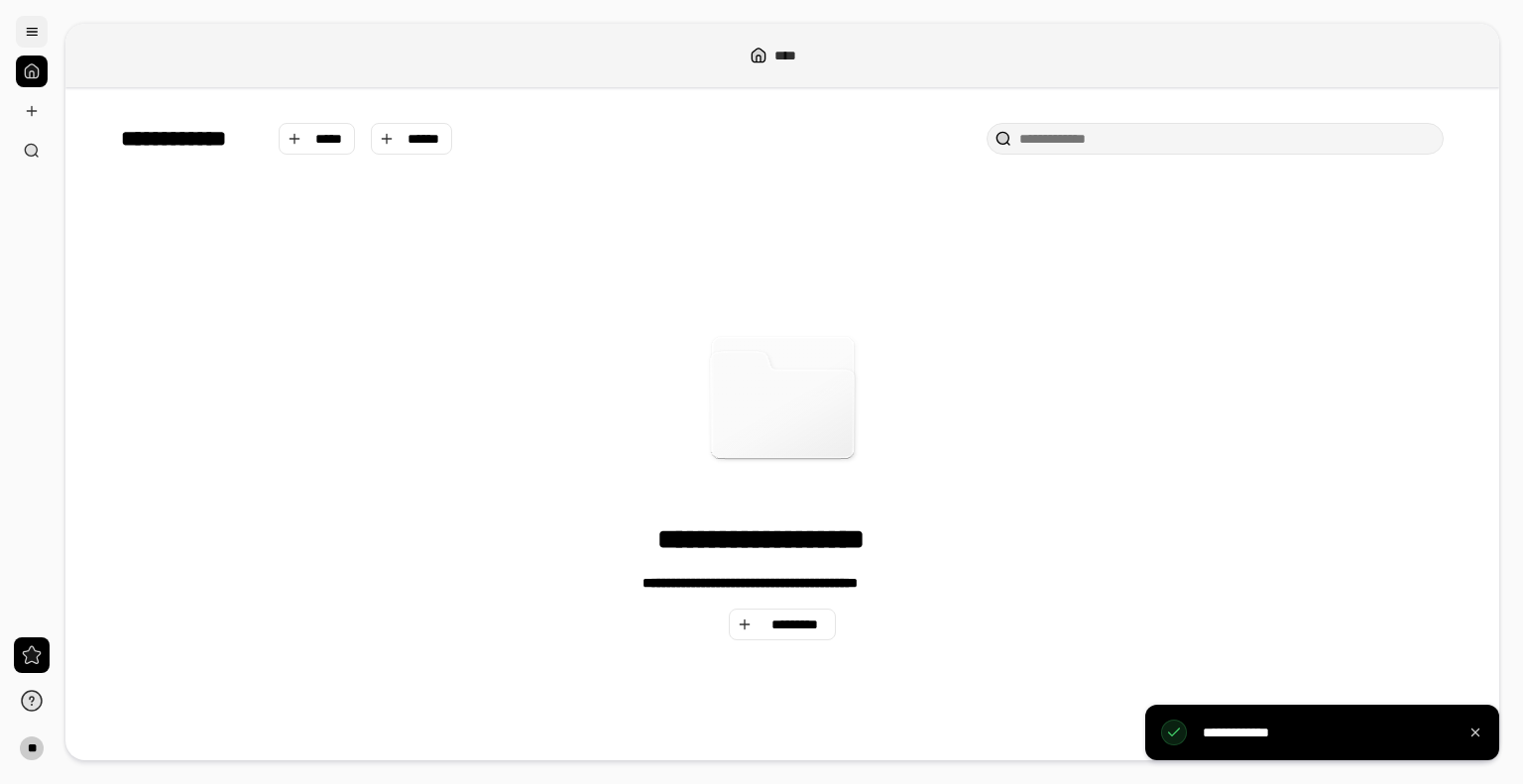 click at bounding box center (32, 32) 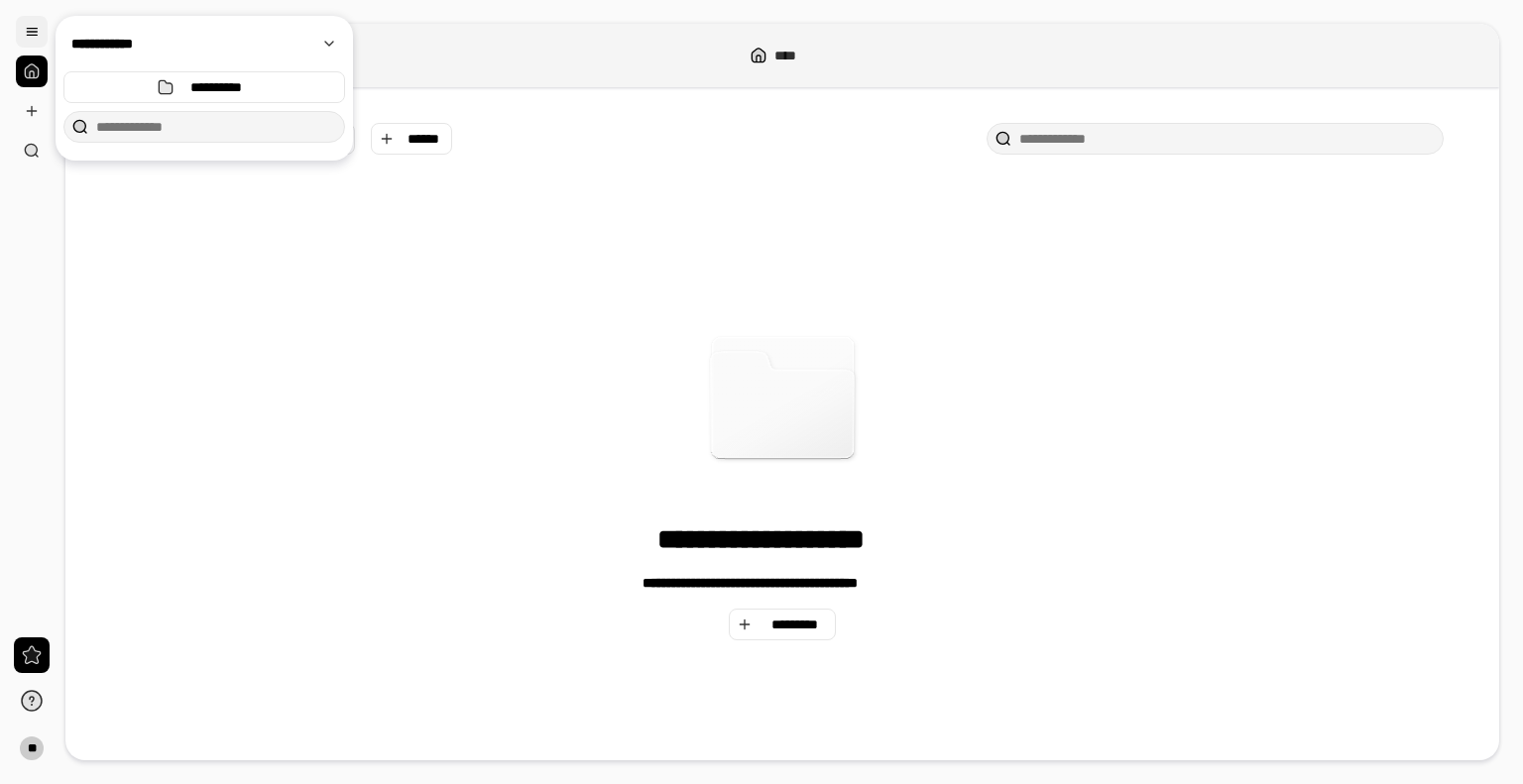 click at bounding box center (32, 32) 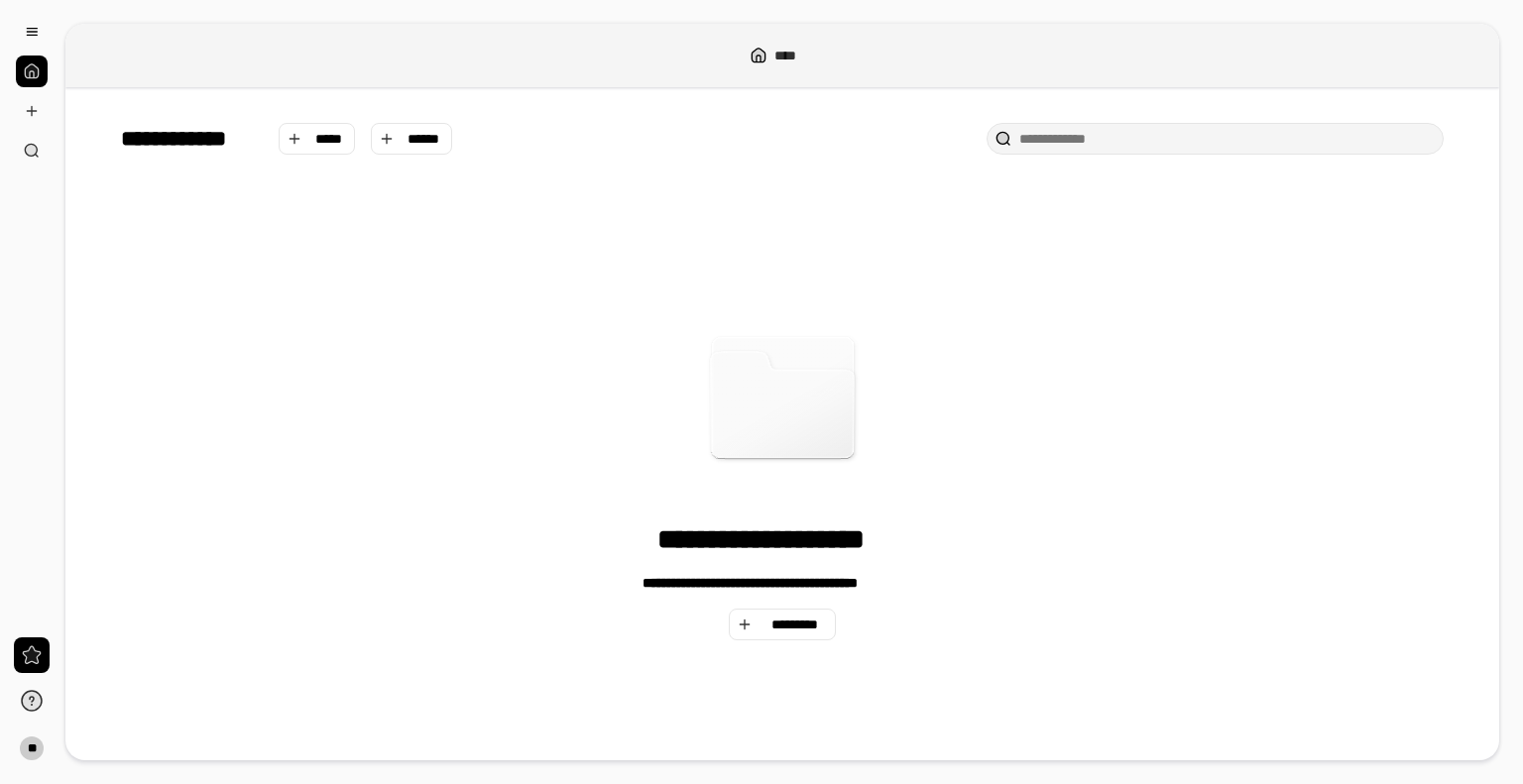 click on "****" at bounding box center [793, 56] 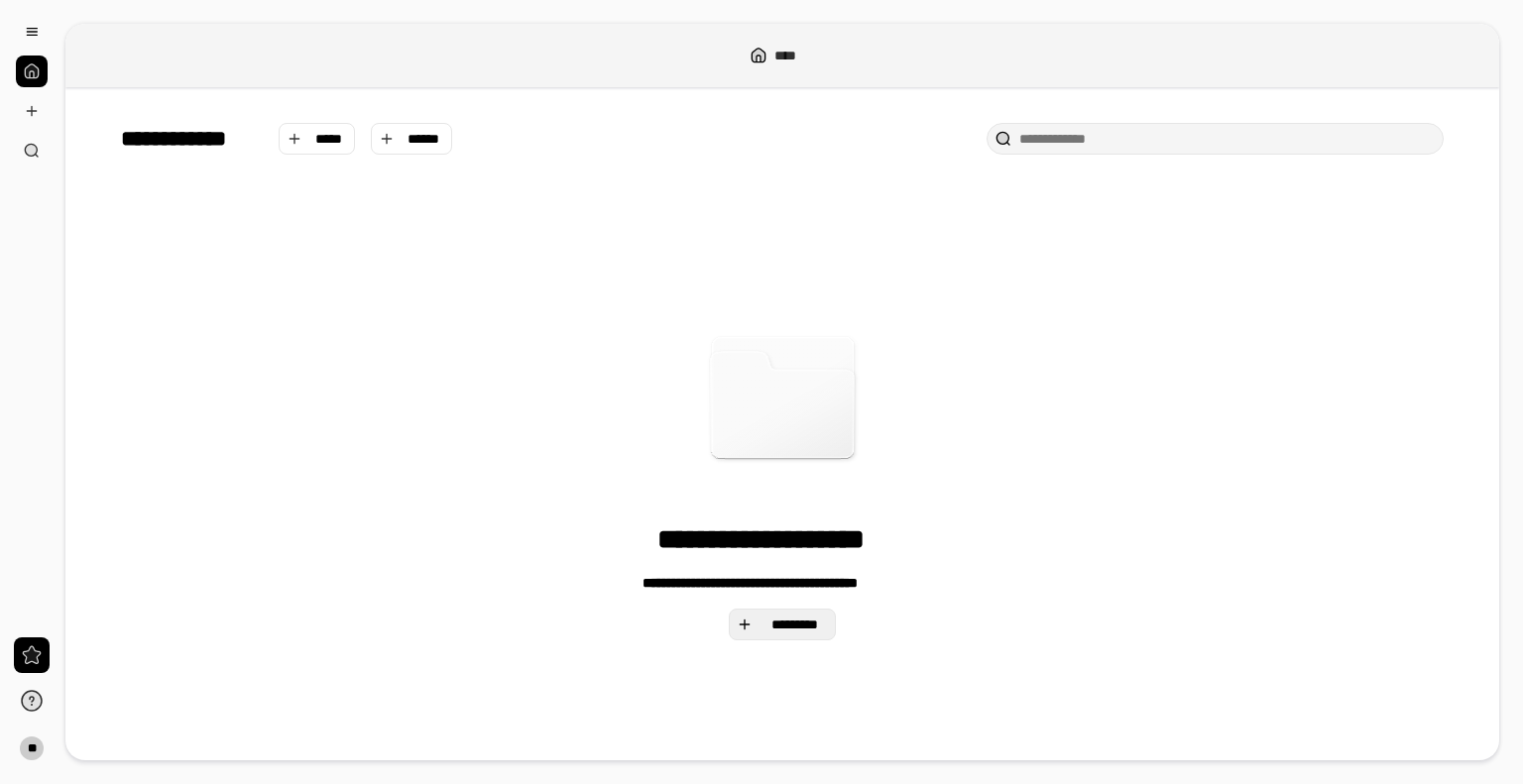 click on "*********" at bounding box center (782, 624) 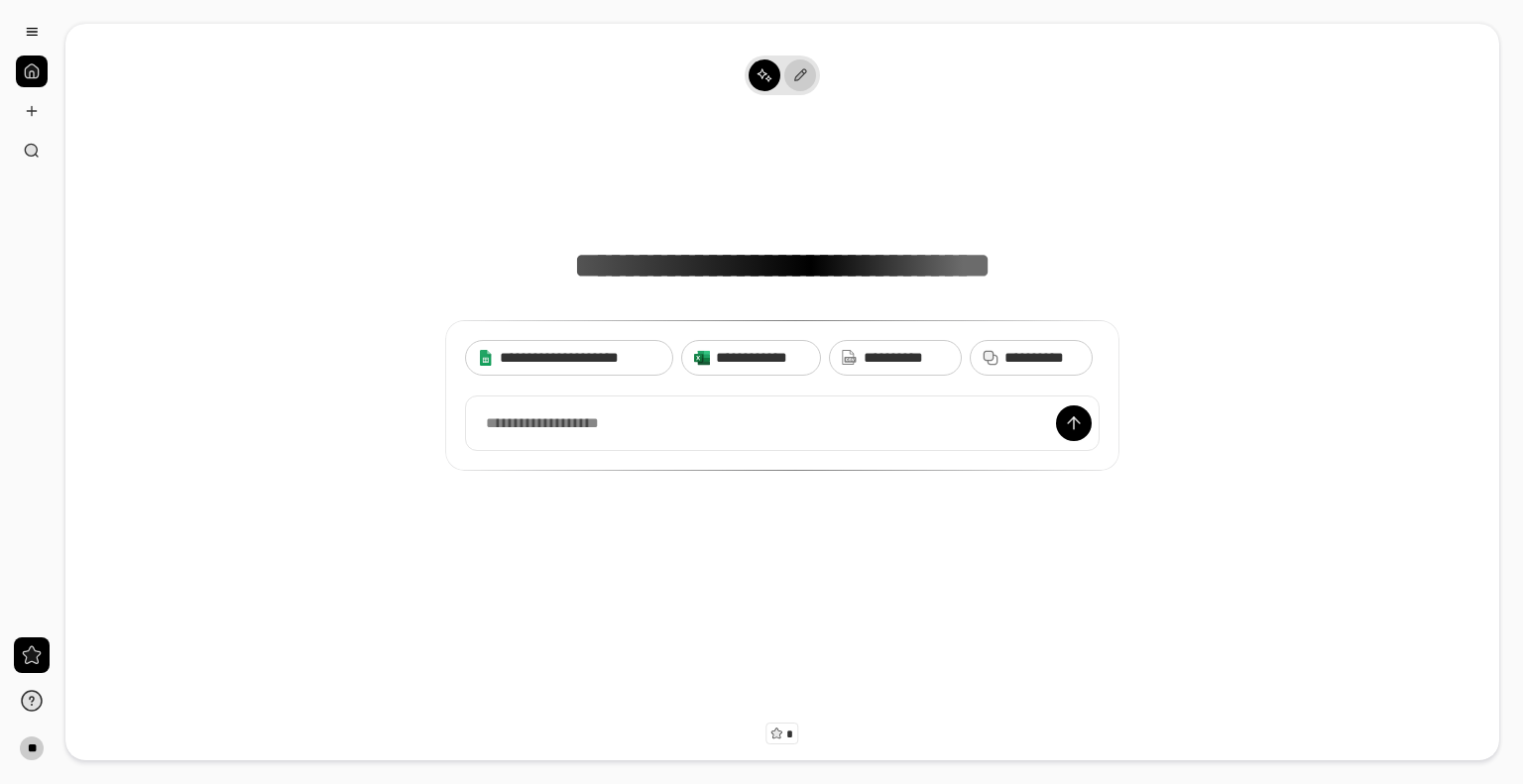 click 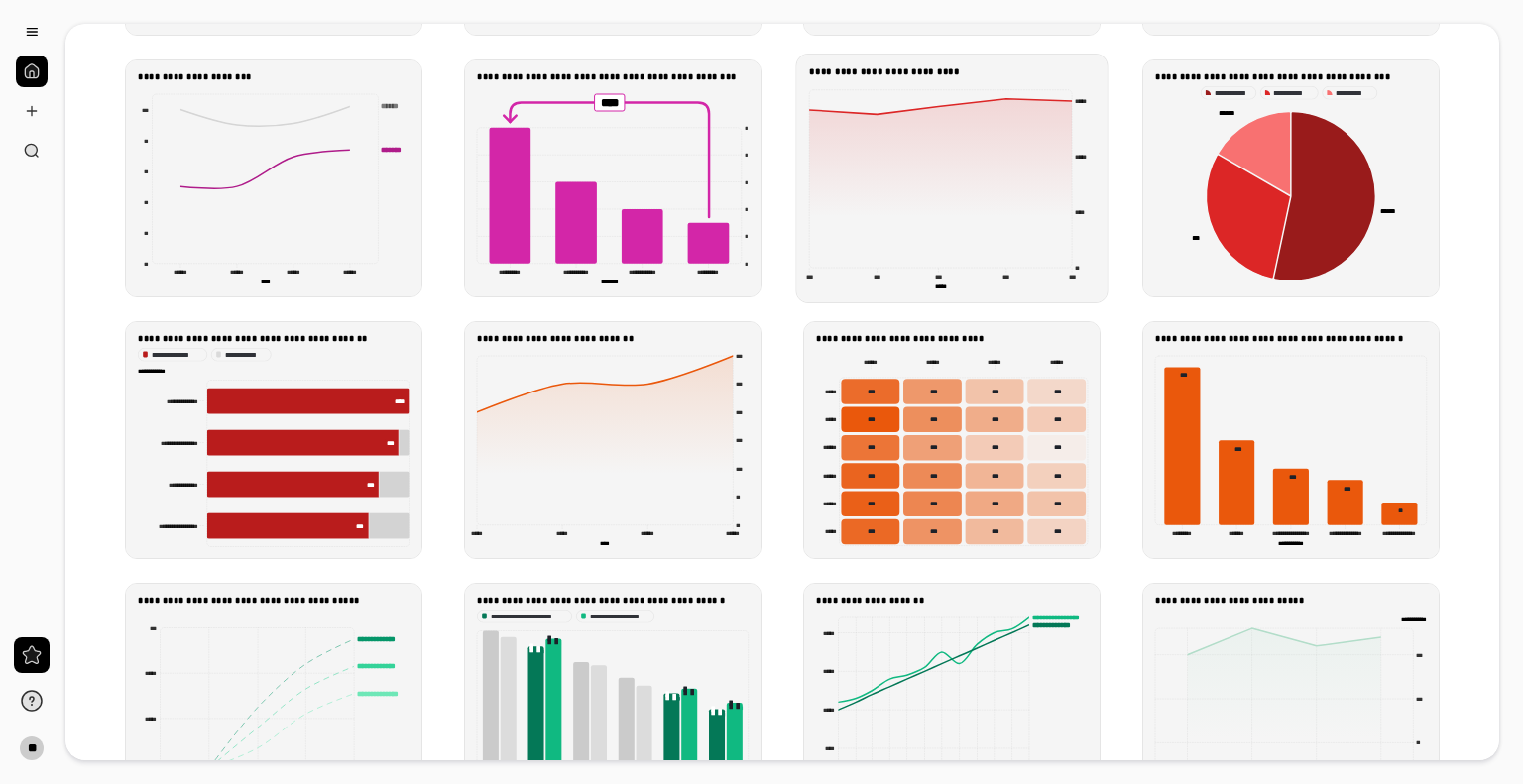 scroll, scrollTop: 793, scrollLeft: 0, axis: vertical 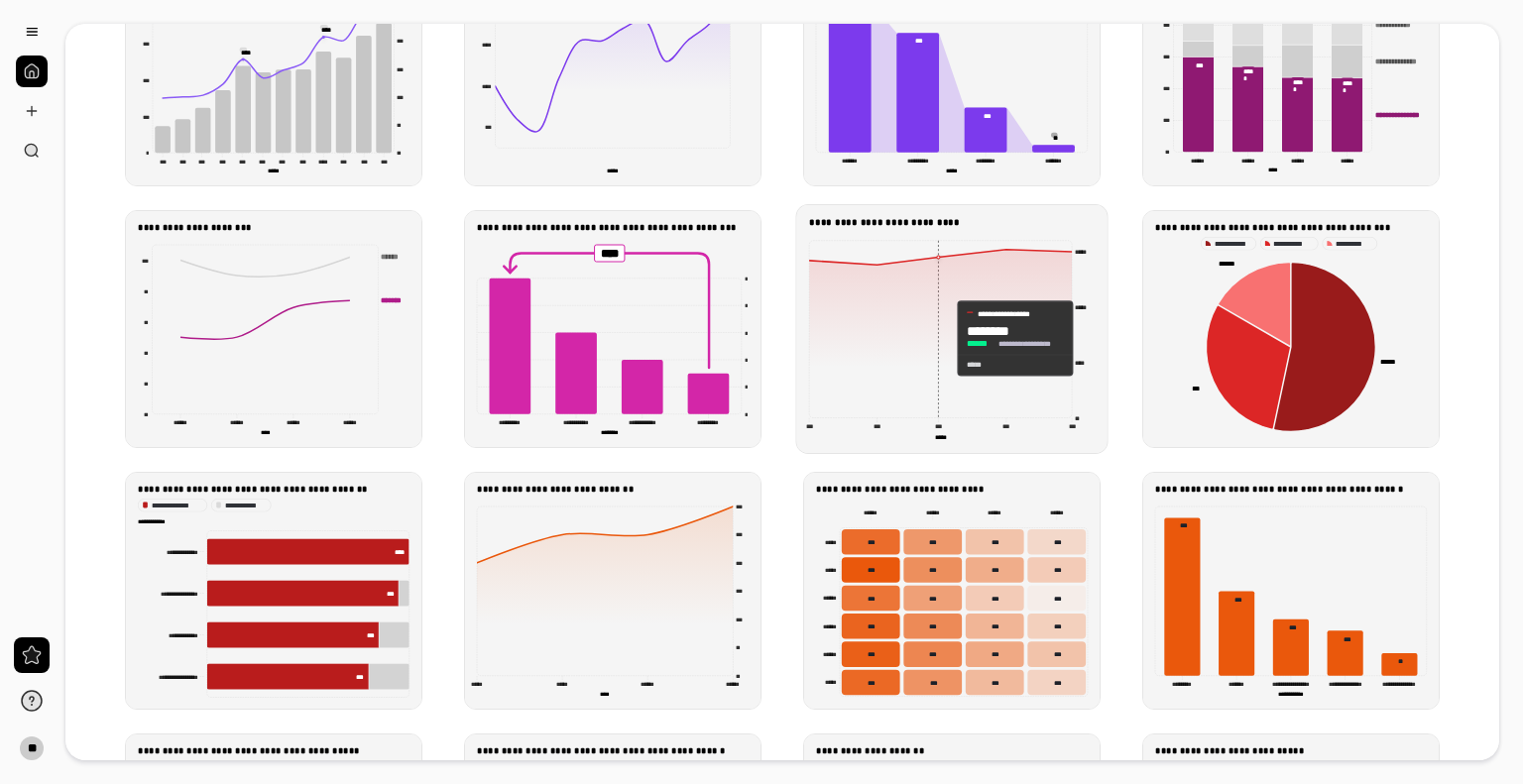 click 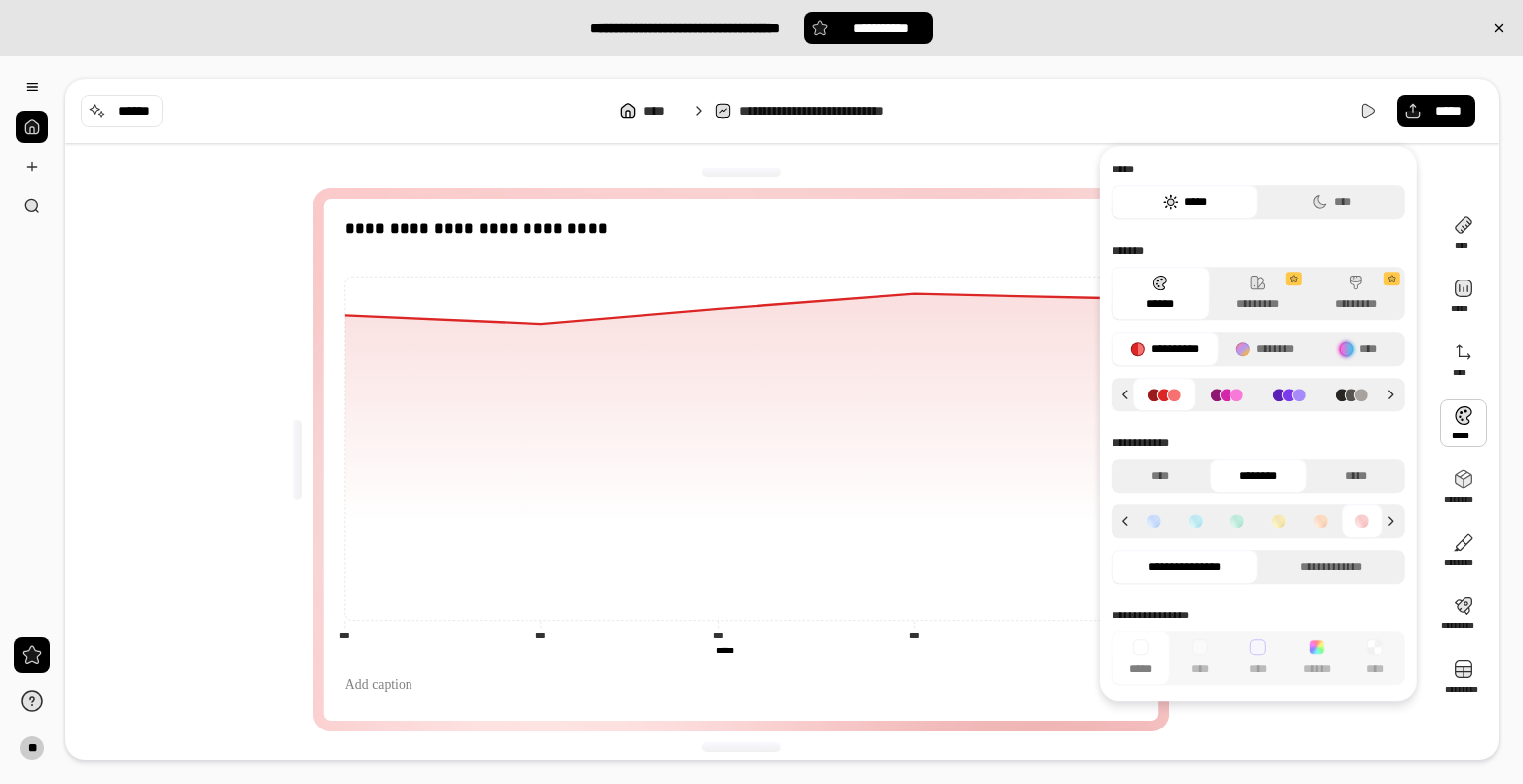 click at bounding box center (1464, 423) 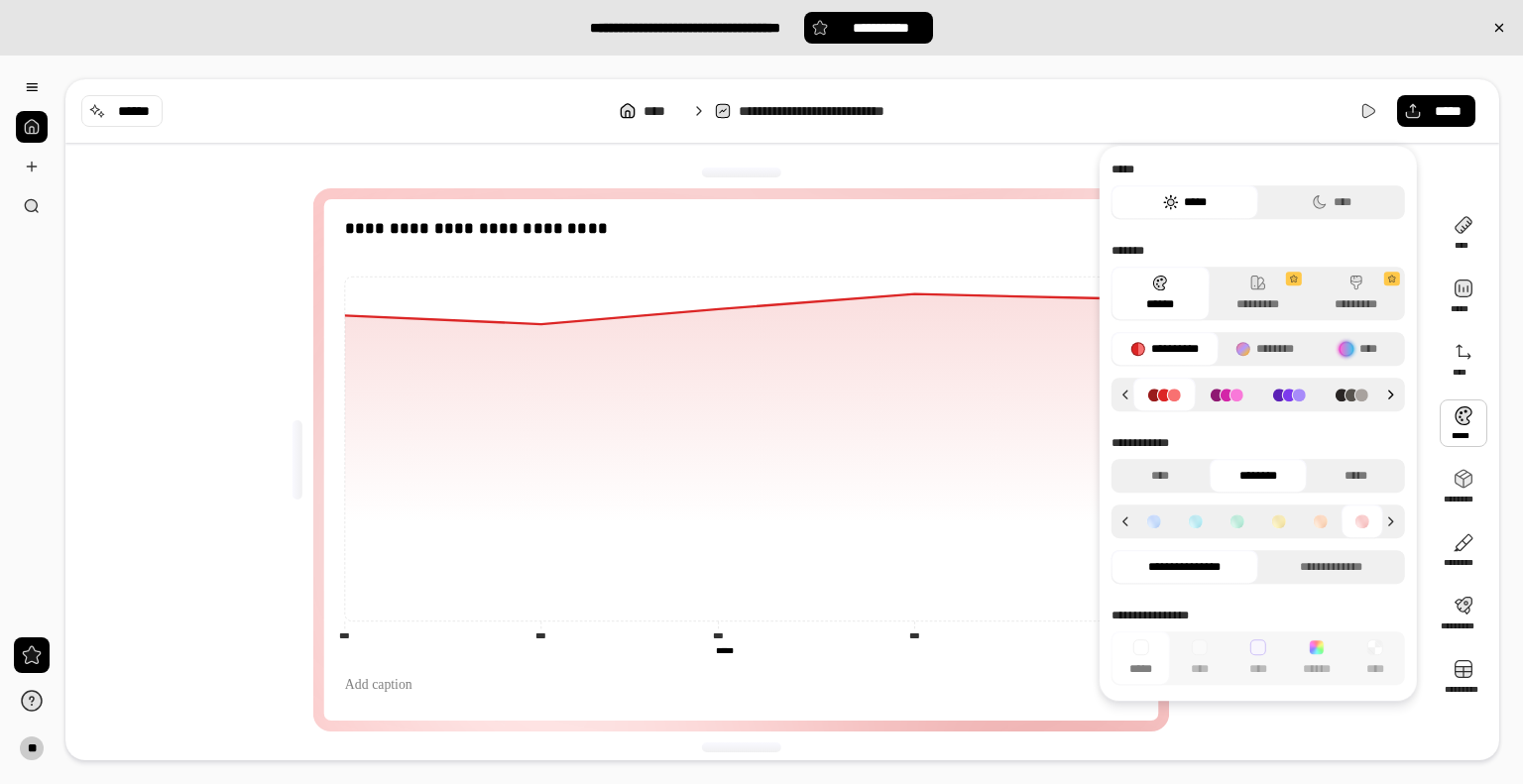 click 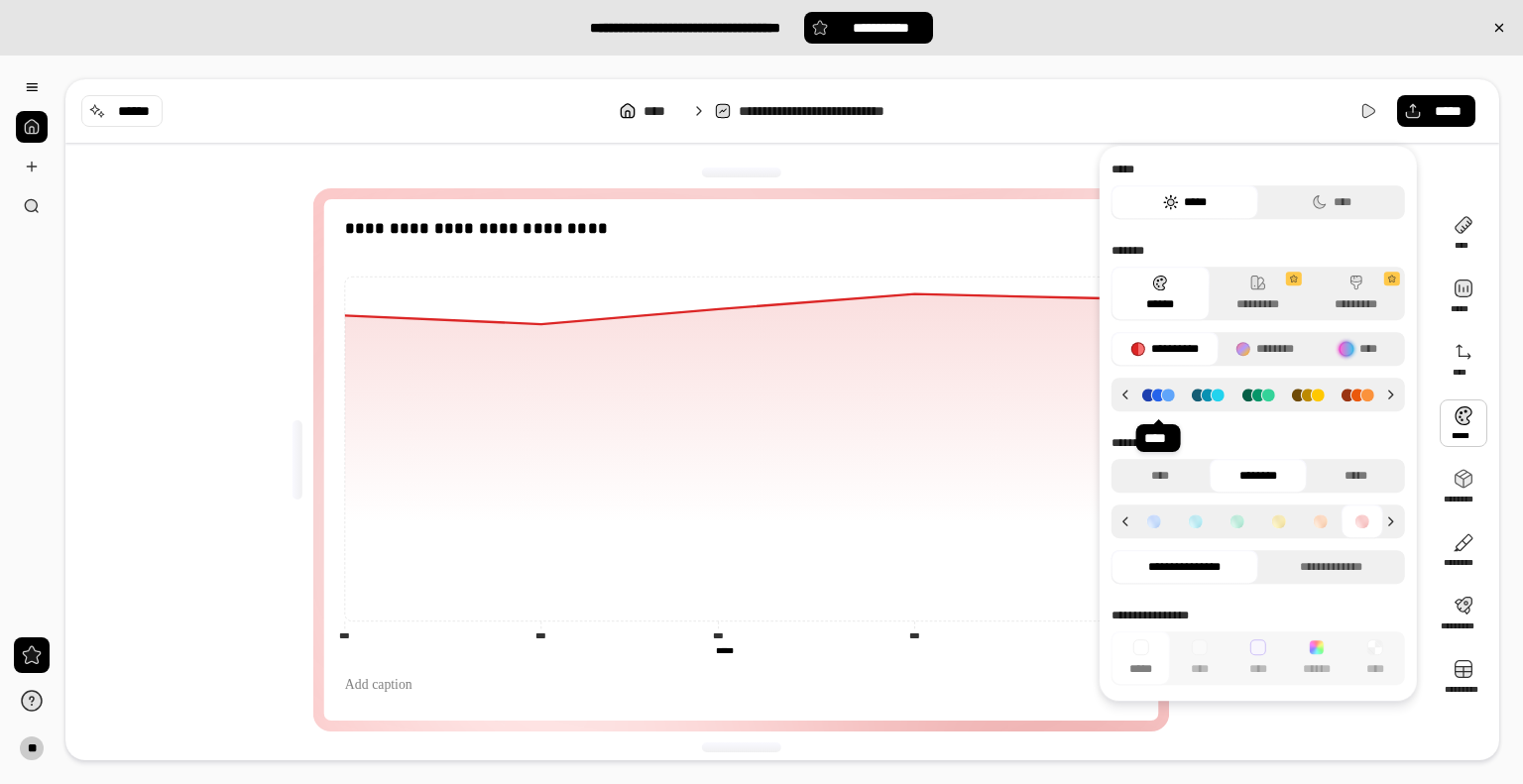 click 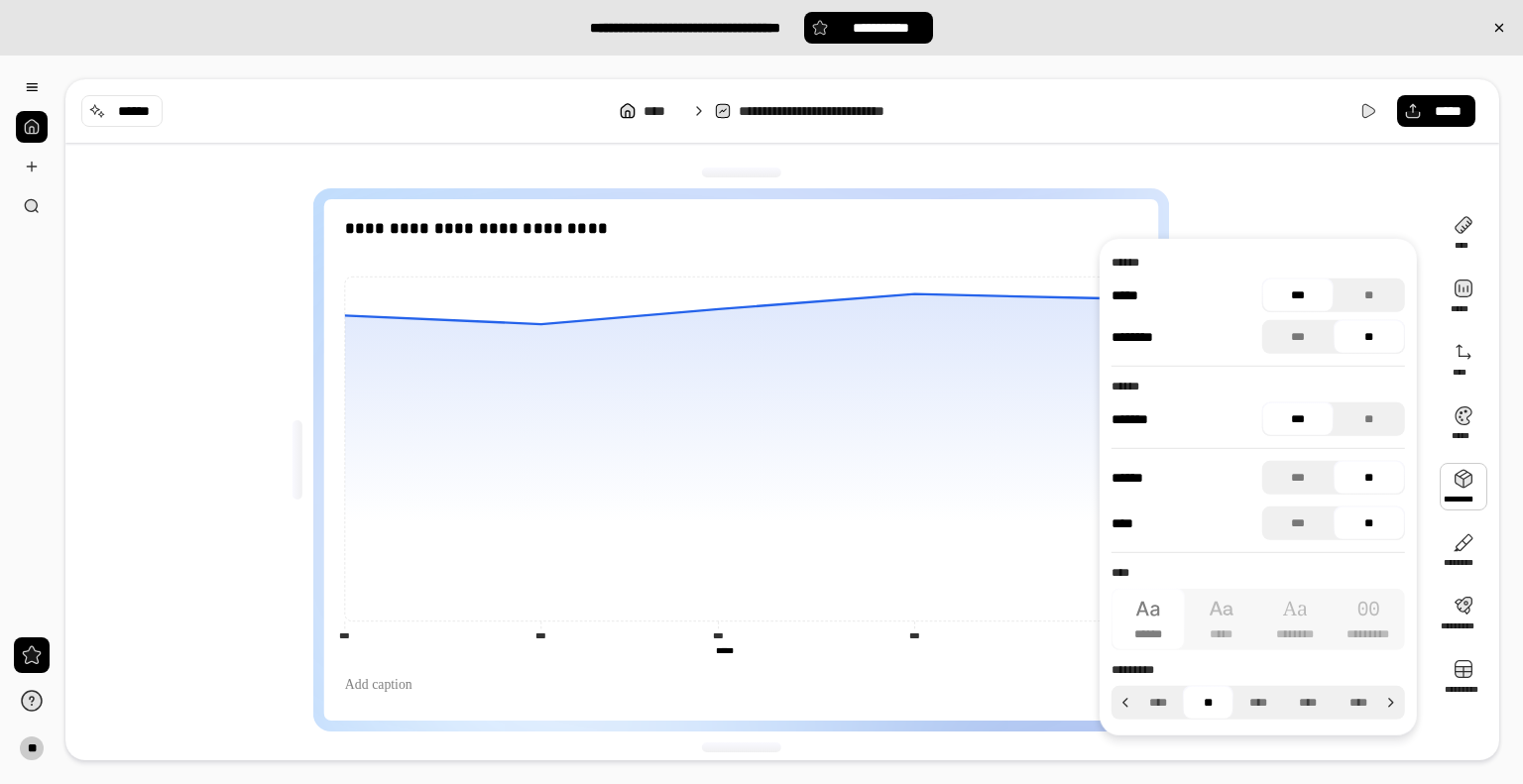 click on "**********" at bounding box center [782, 459] 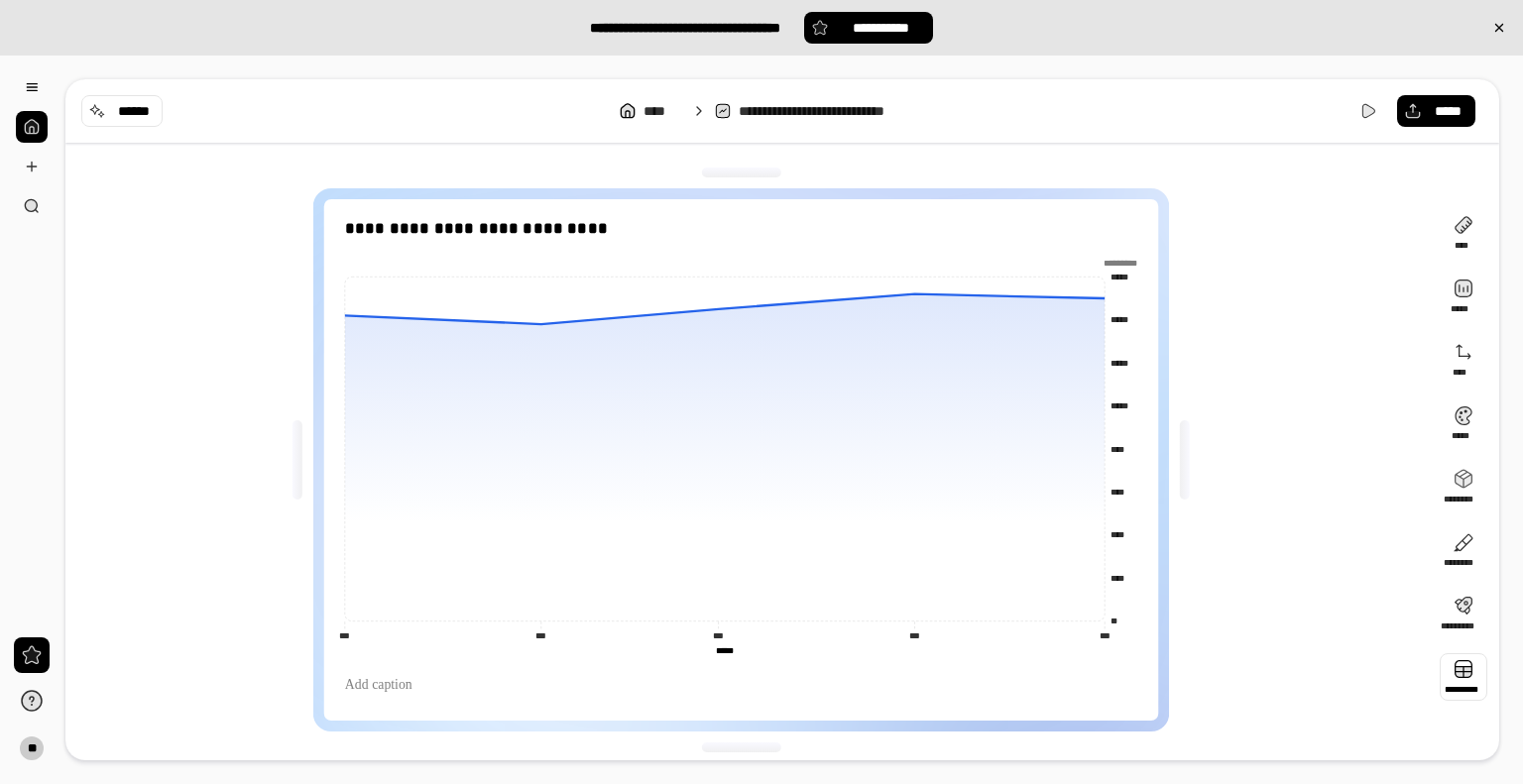 click at bounding box center (1464, 677) 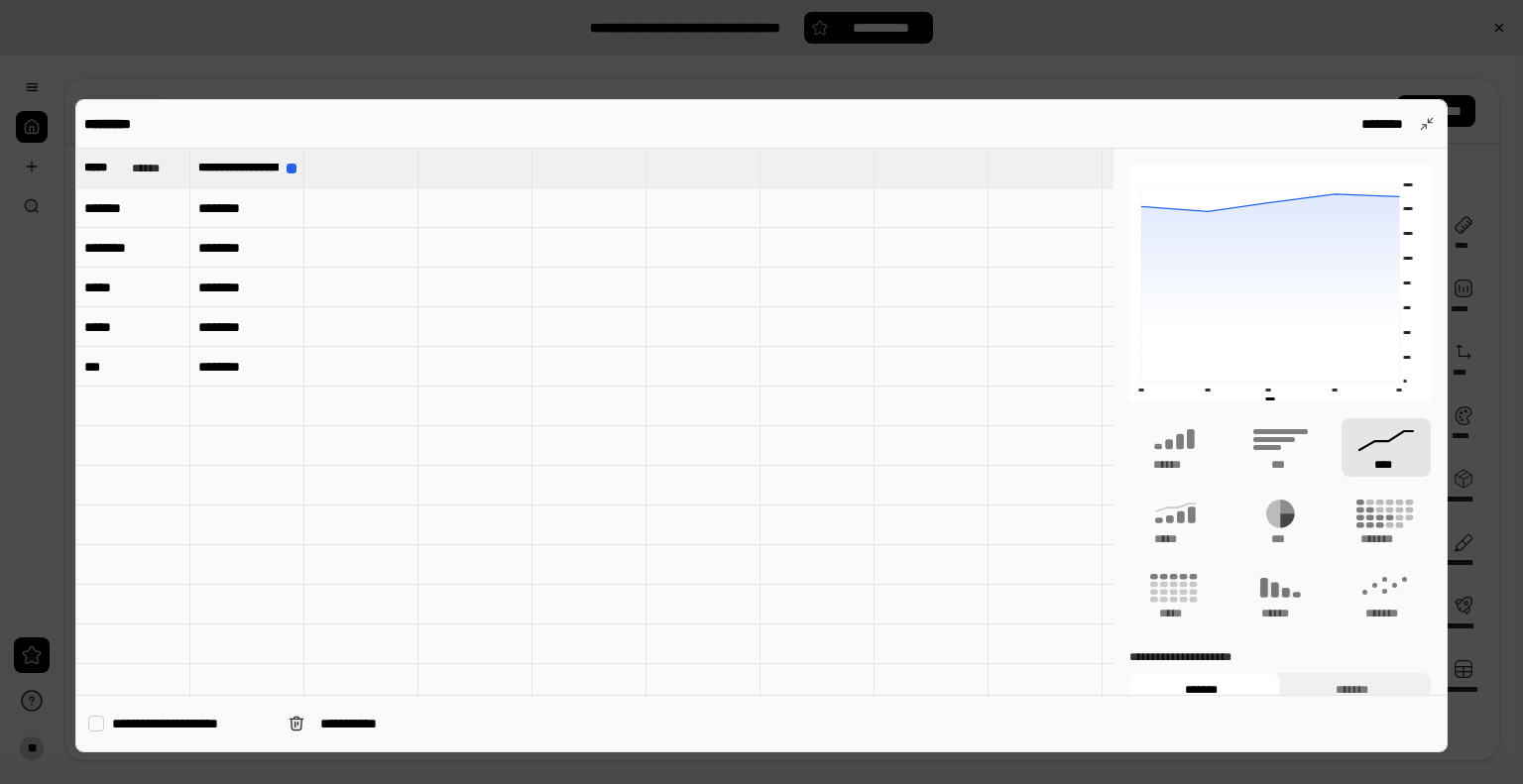 type 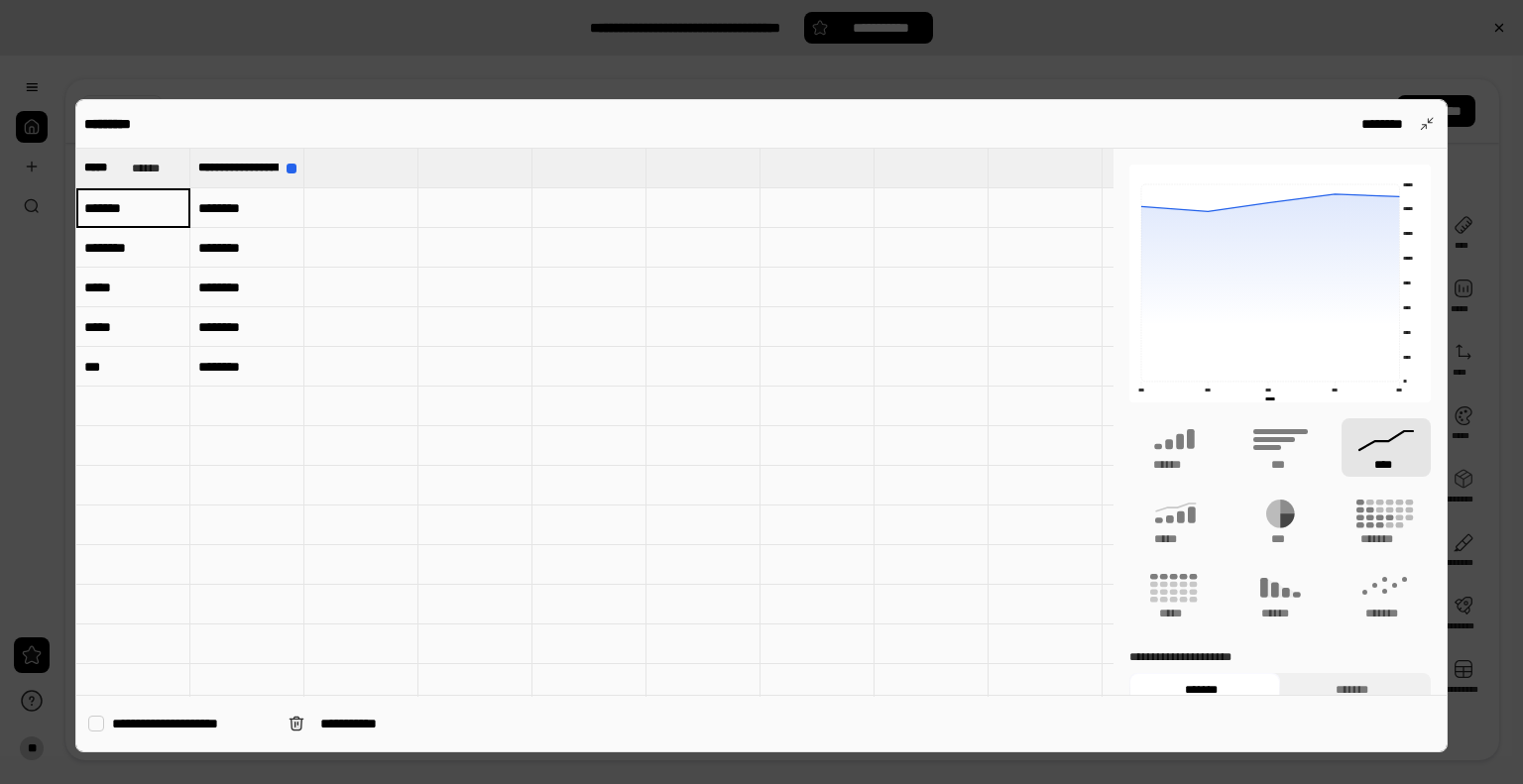 type on "**********" 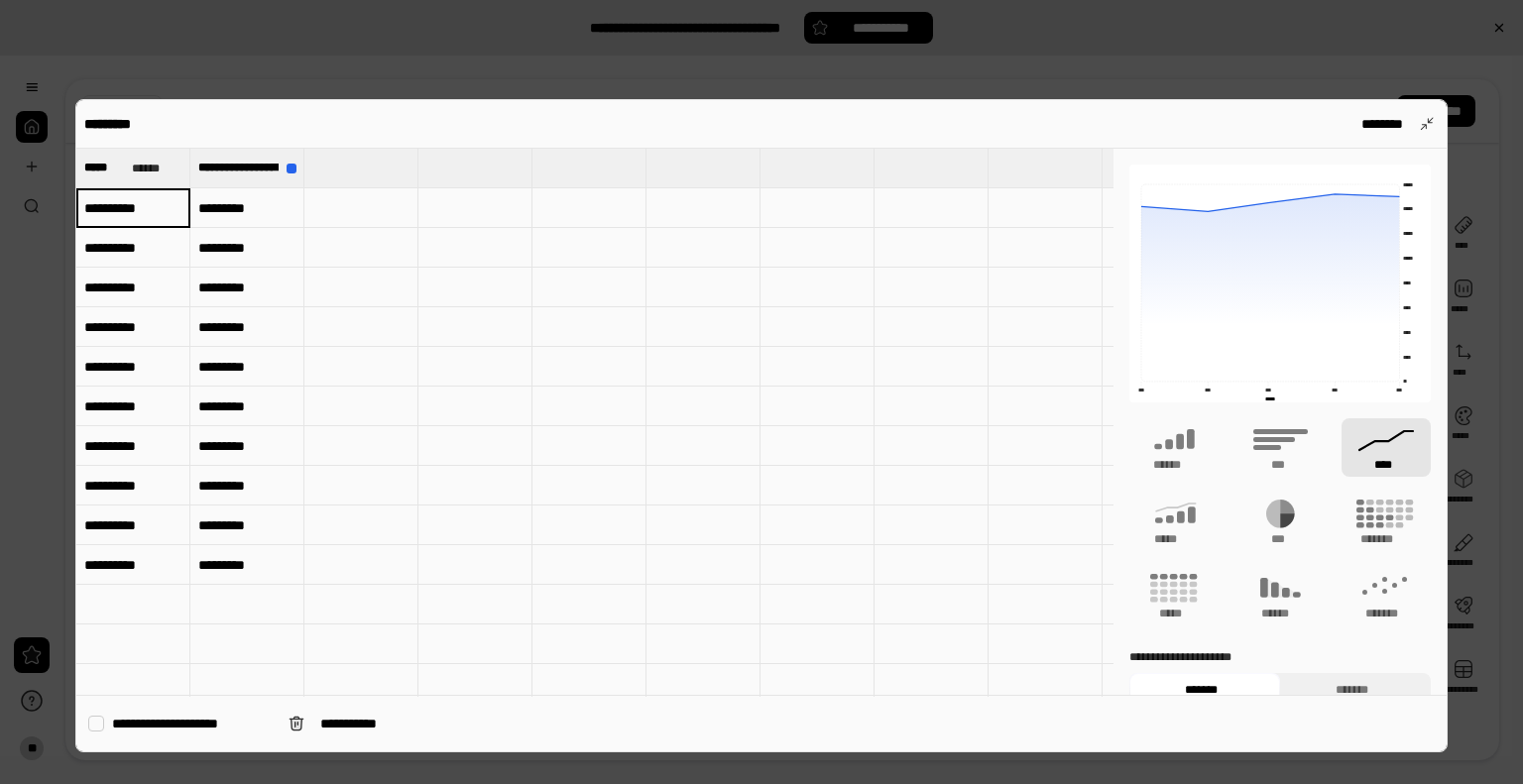 type on "**********" 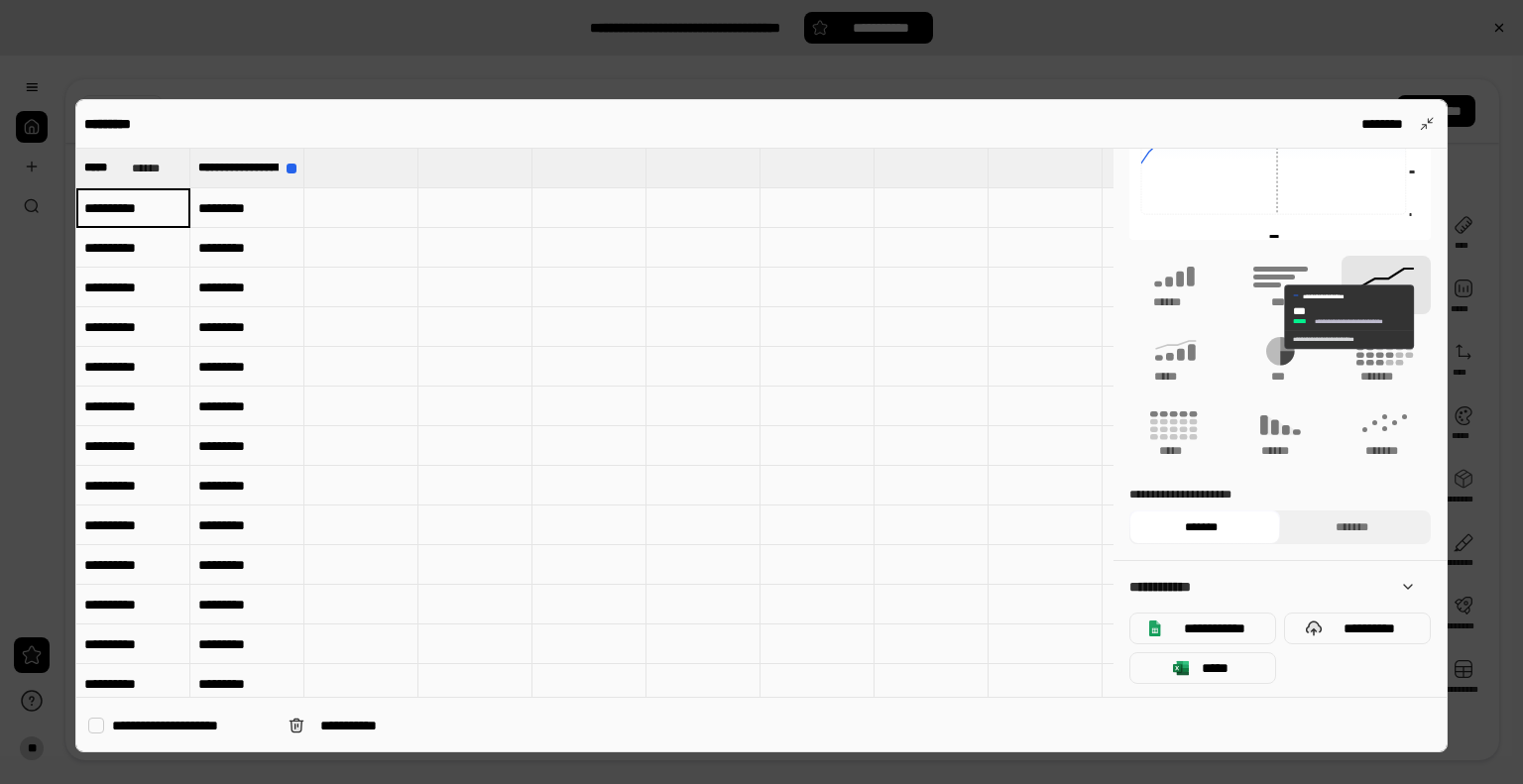 scroll, scrollTop: 164, scrollLeft: 0, axis: vertical 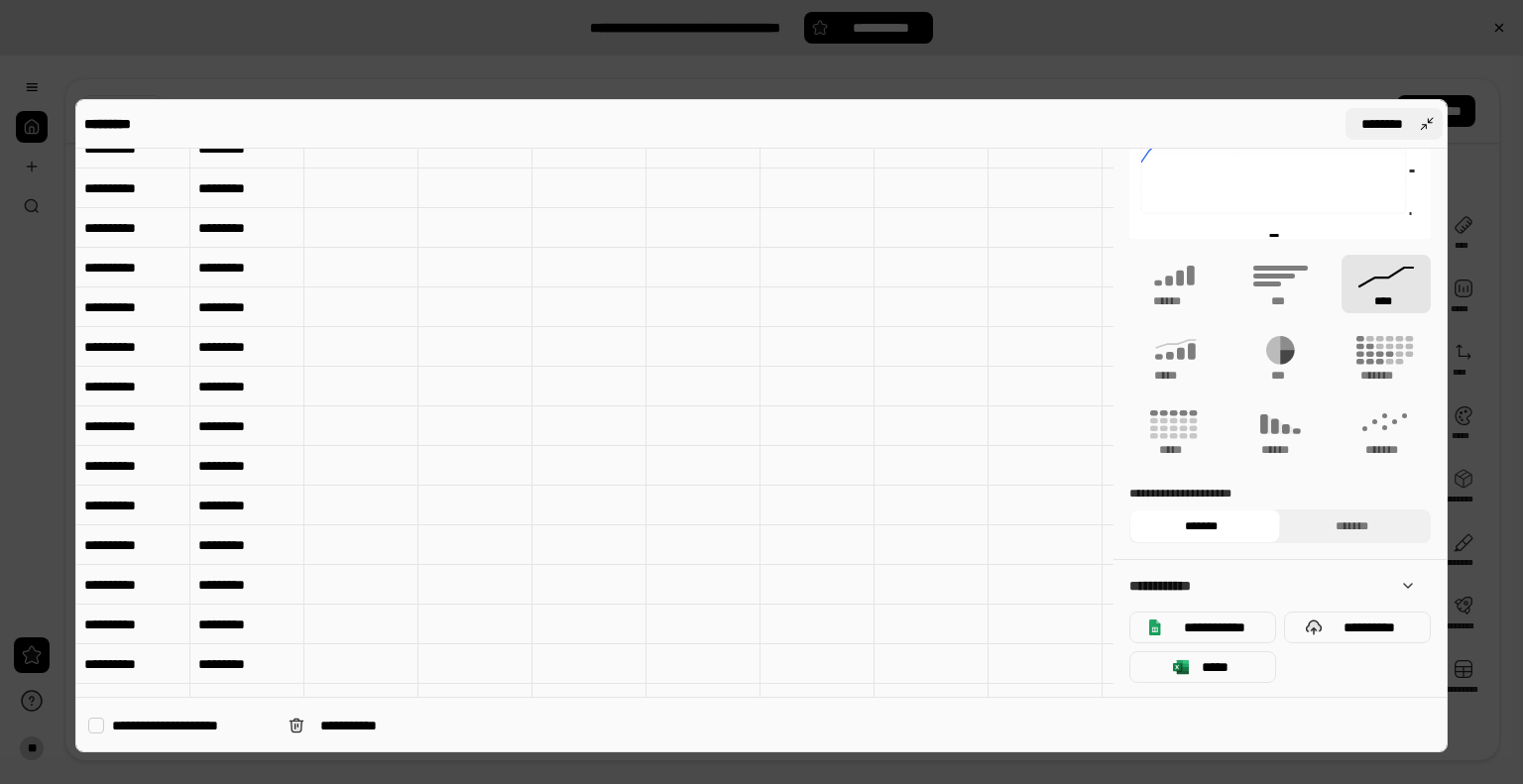click on "********" at bounding box center (1394, 124) 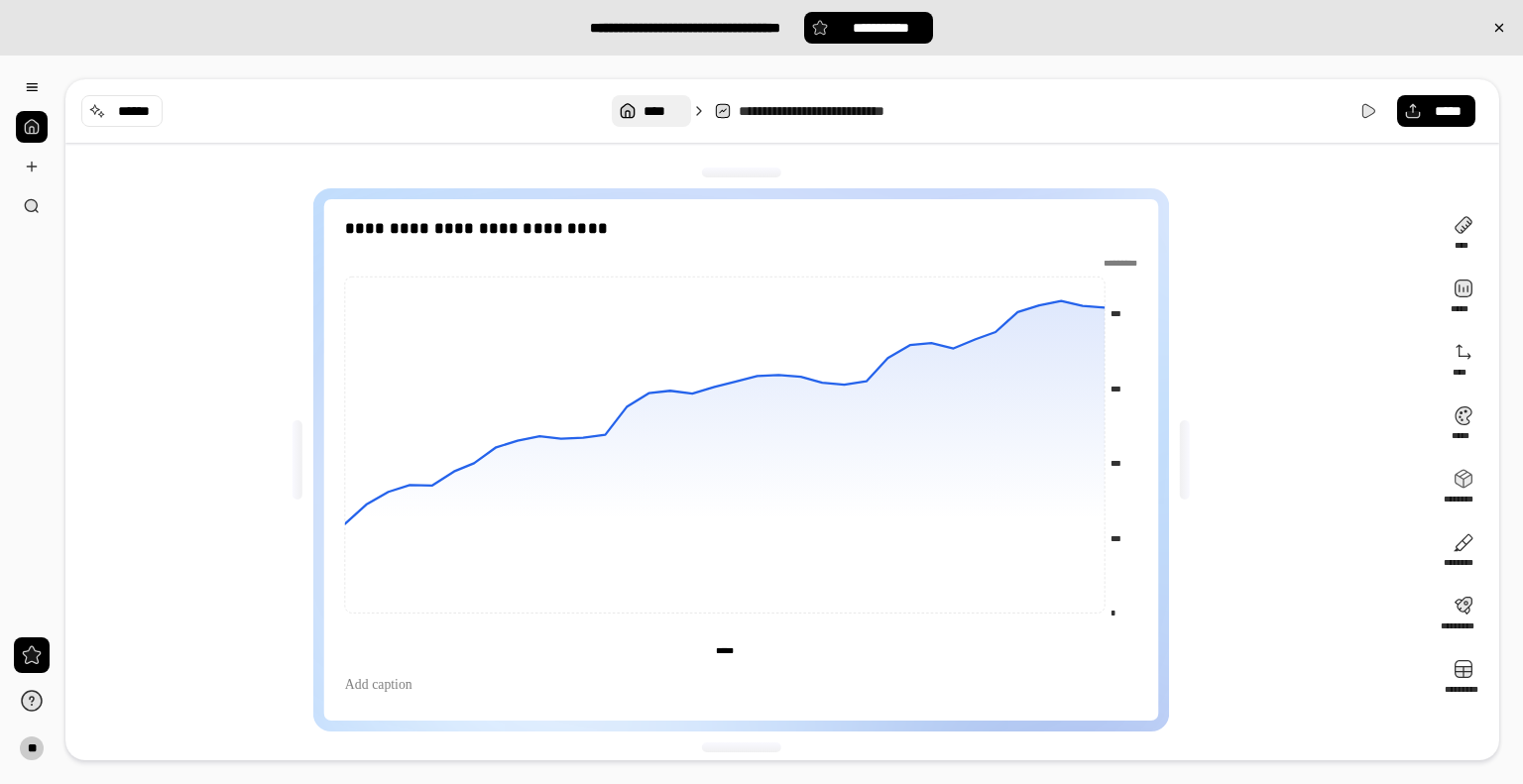 click on "****" at bounding box center (662, 111) 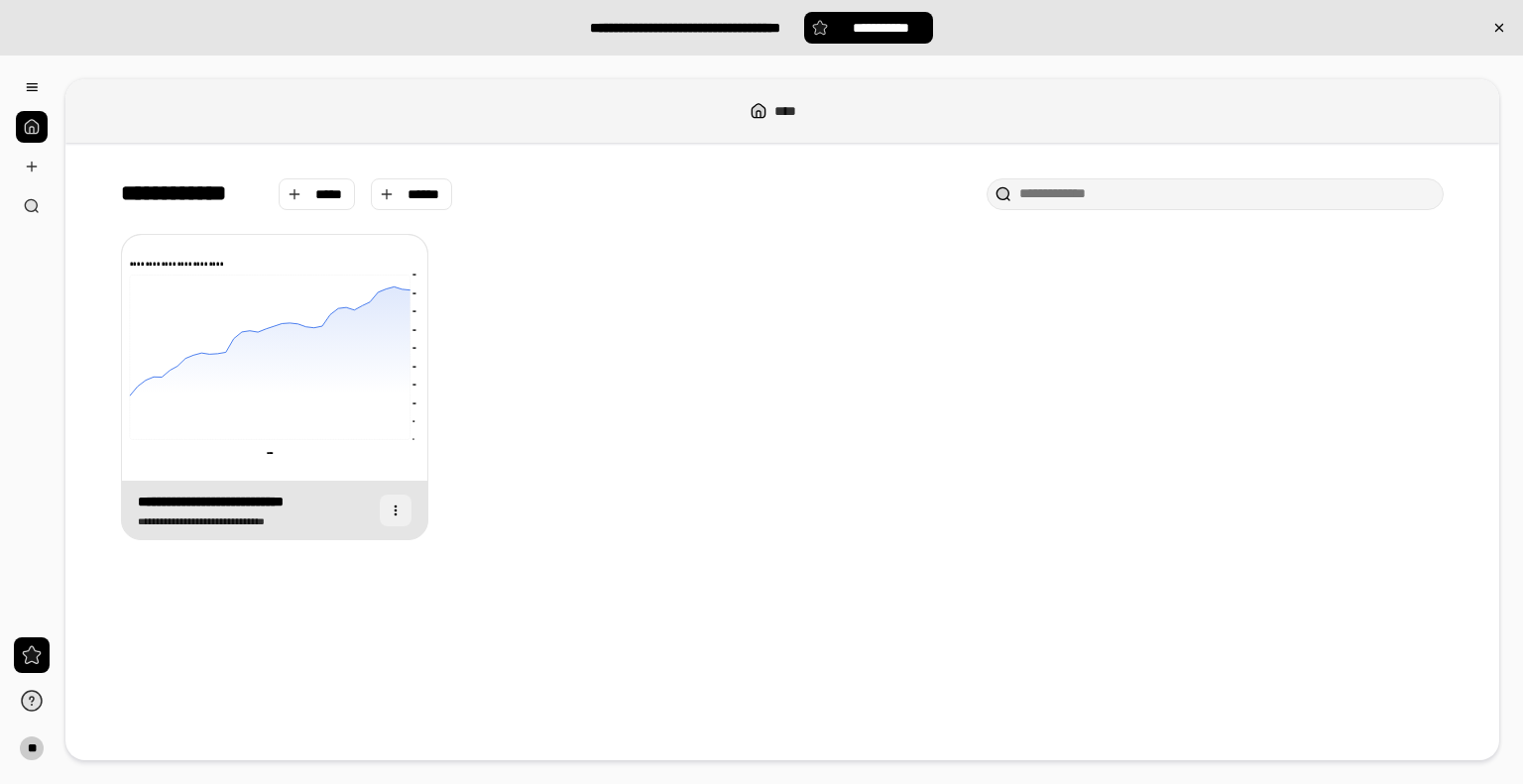 click at bounding box center (396, 510) 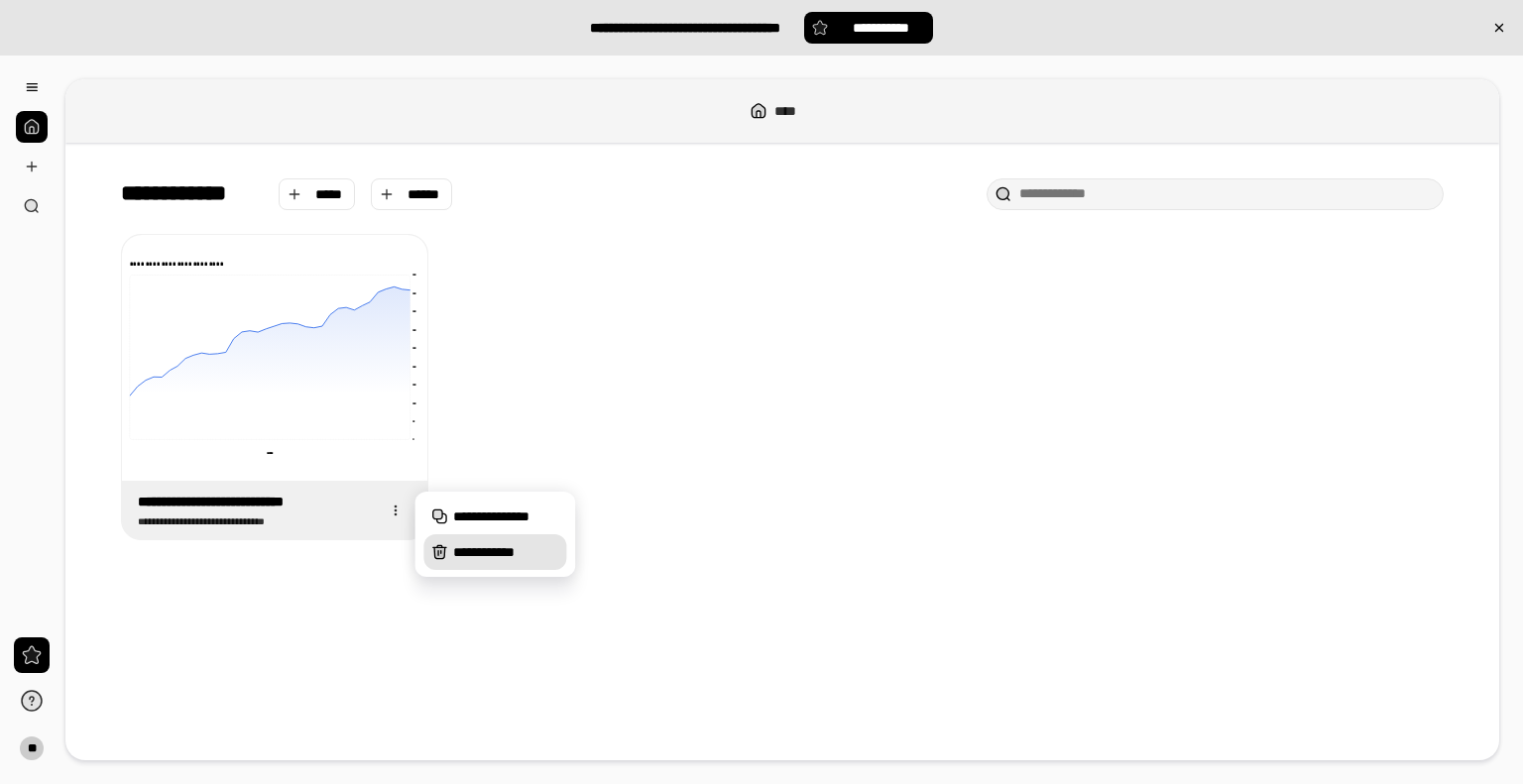 click 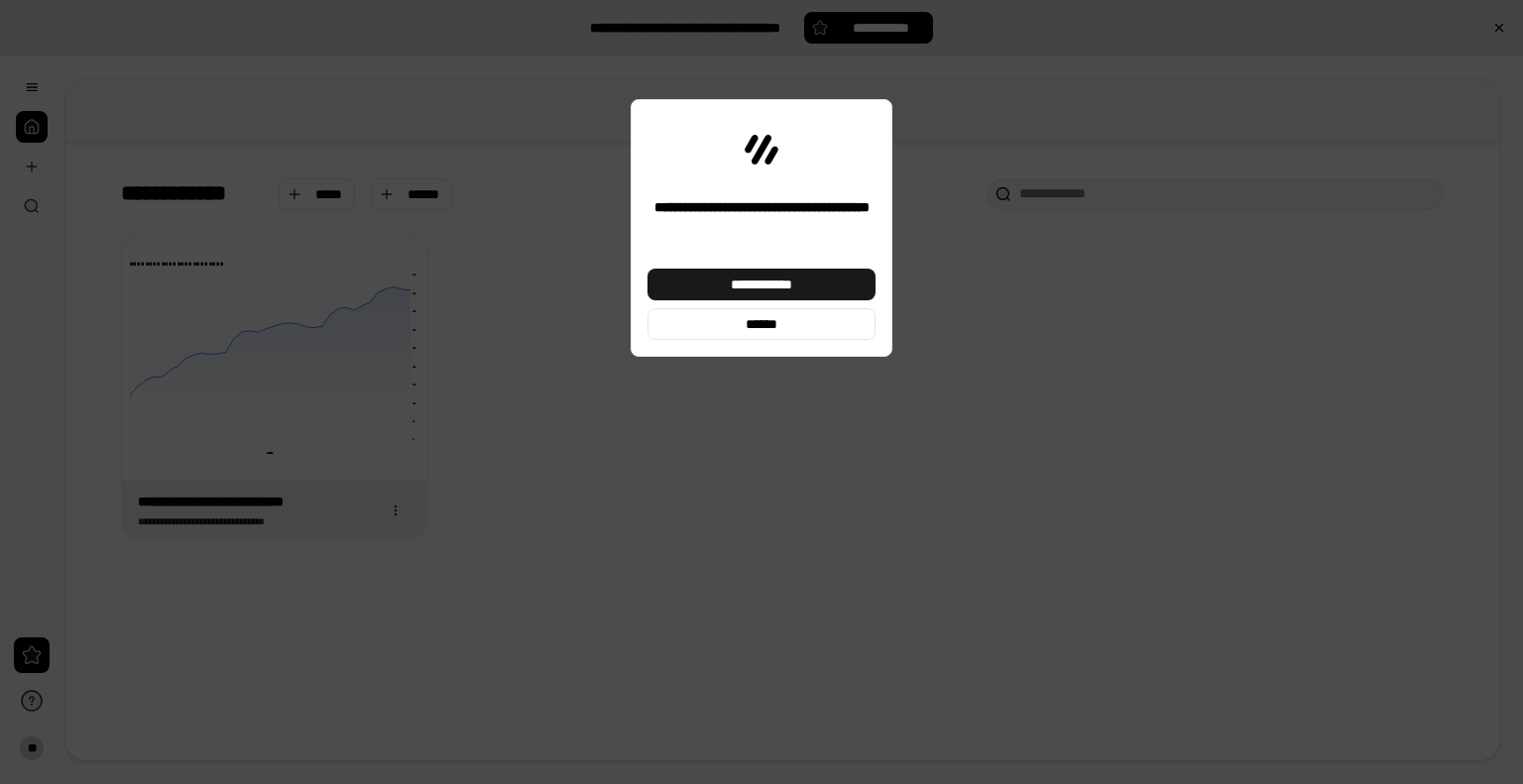 click on "**********" at bounding box center [762, 284] 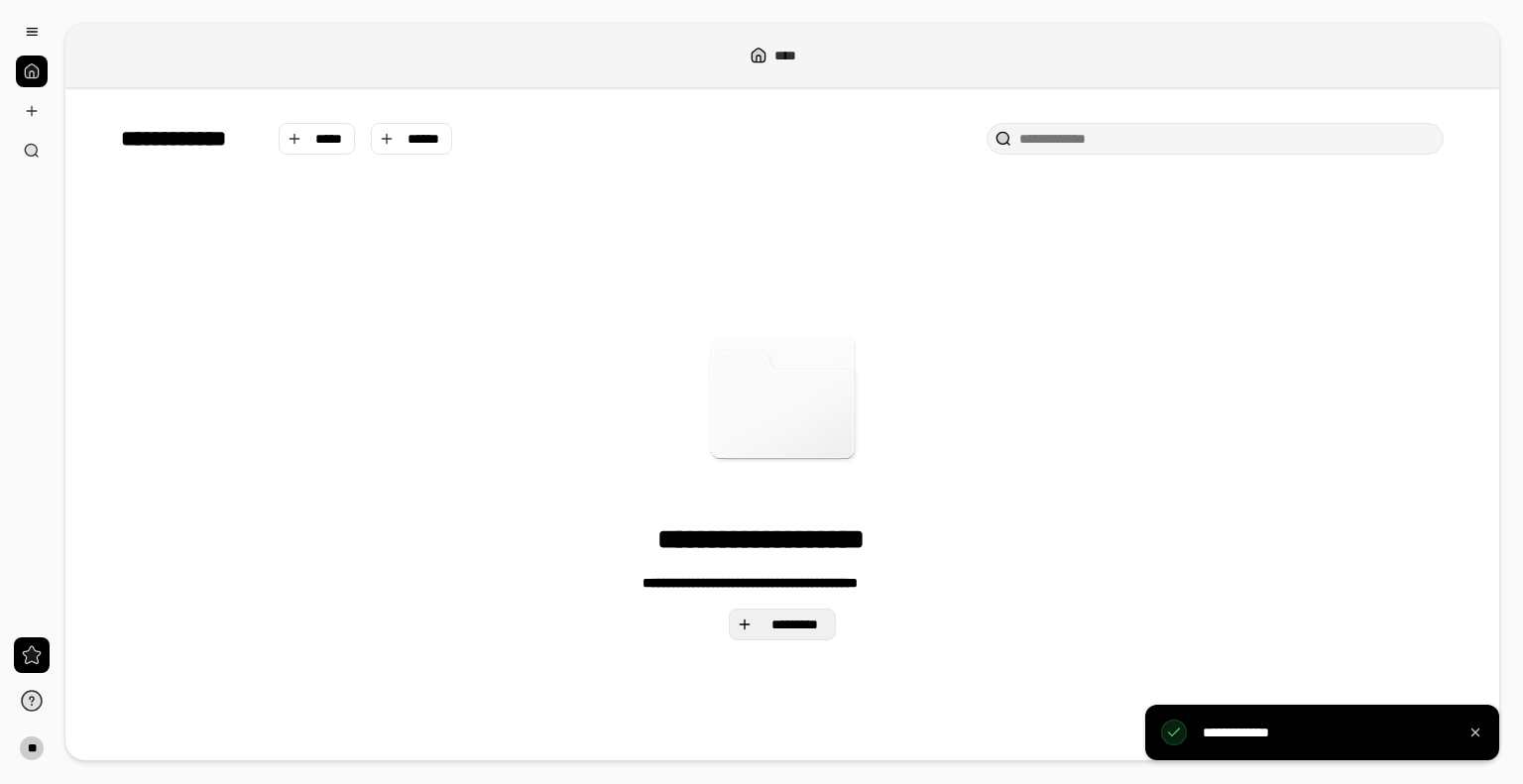 click on "*********" at bounding box center (794, 624) 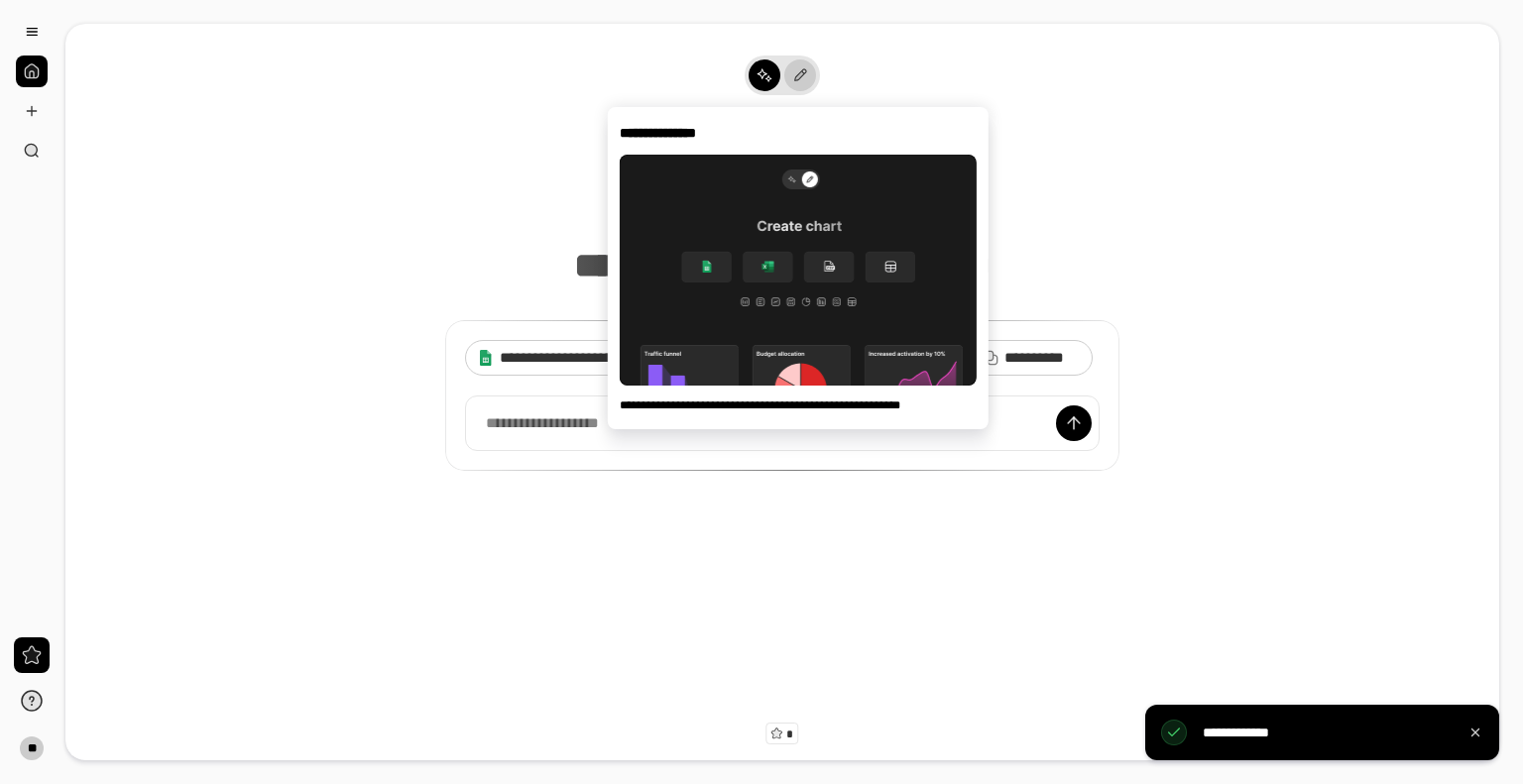 click 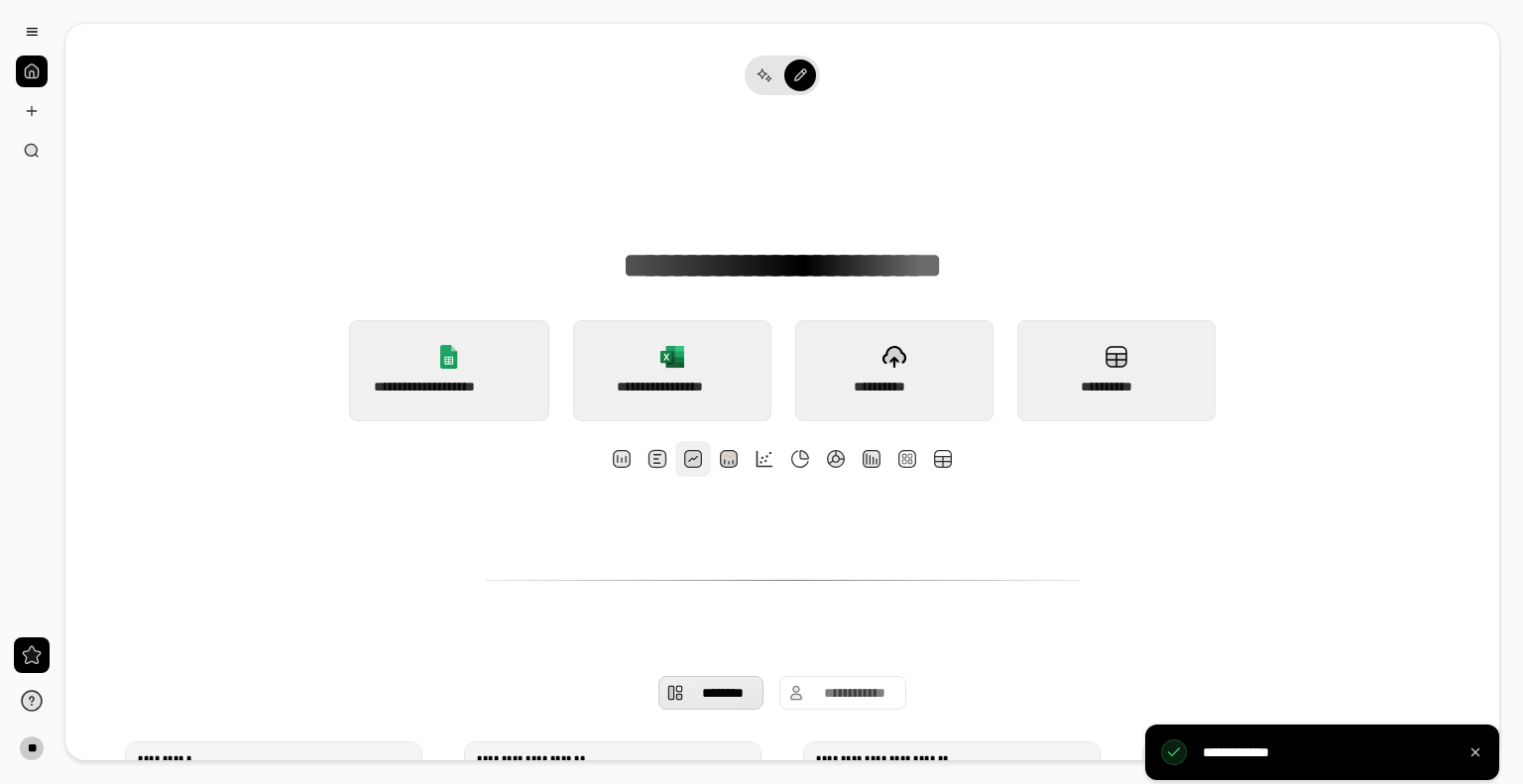 click at bounding box center [693, 459] 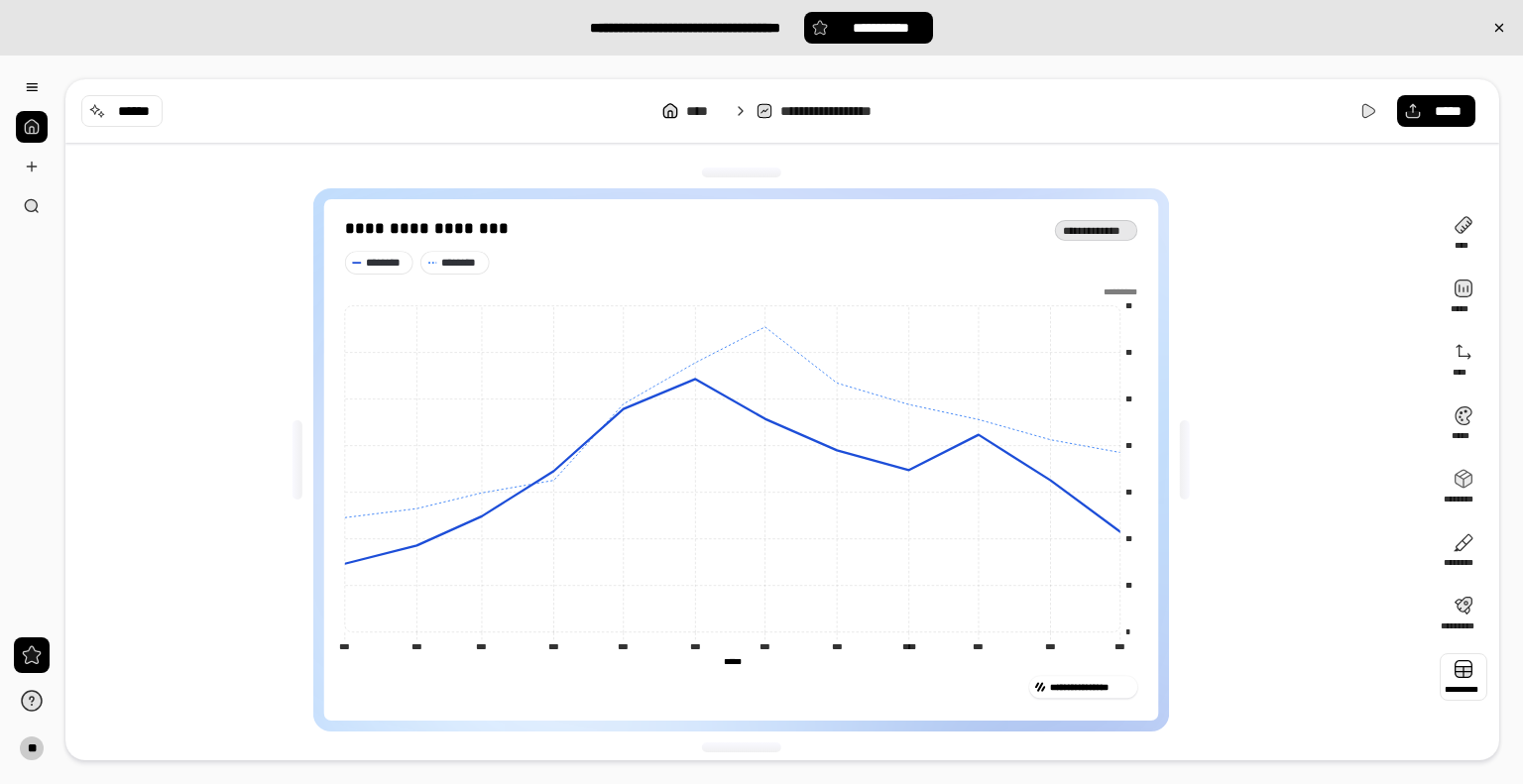 click at bounding box center (1464, 677) 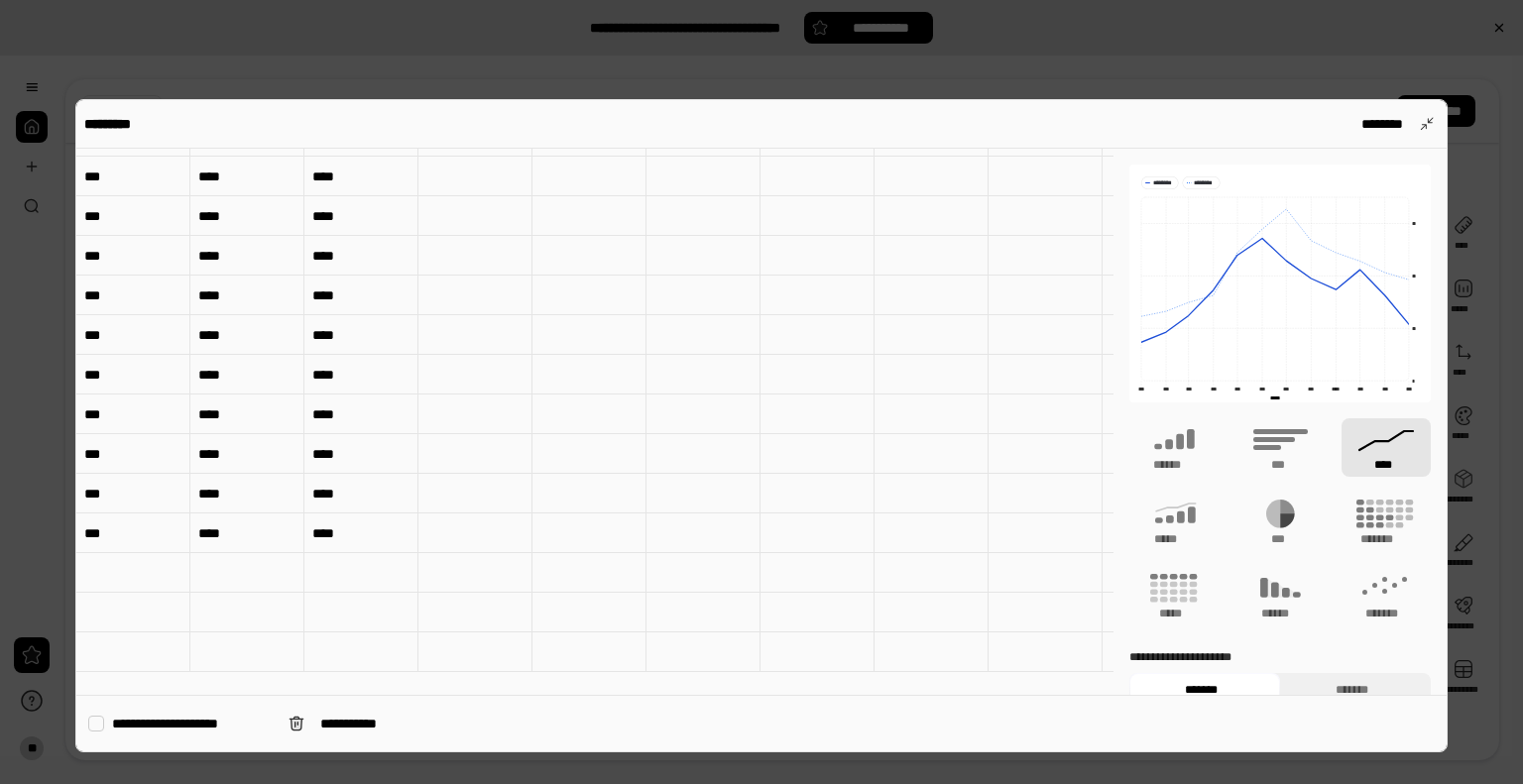 scroll, scrollTop: 0, scrollLeft: 0, axis: both 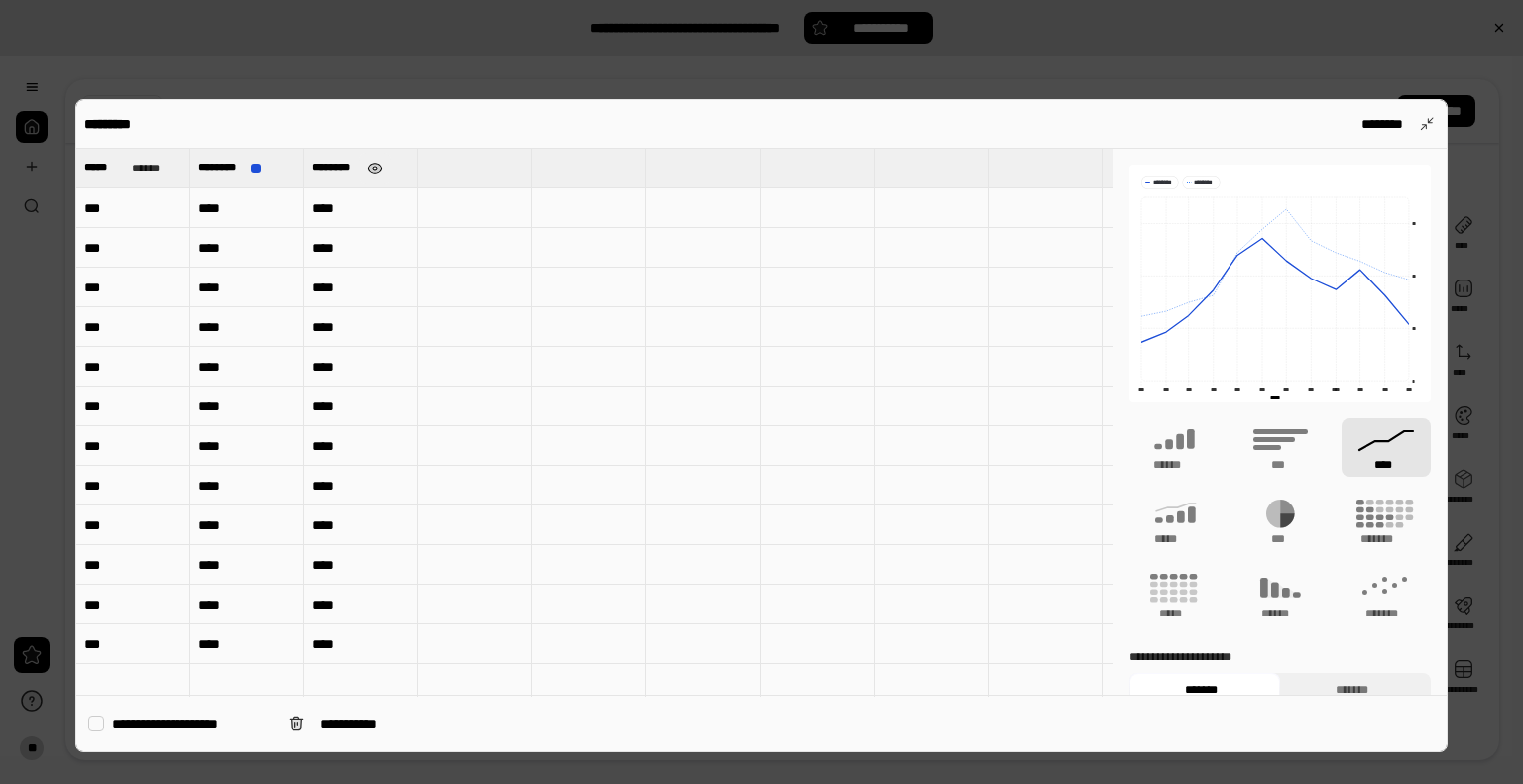 click at bounding box center (375, 168) 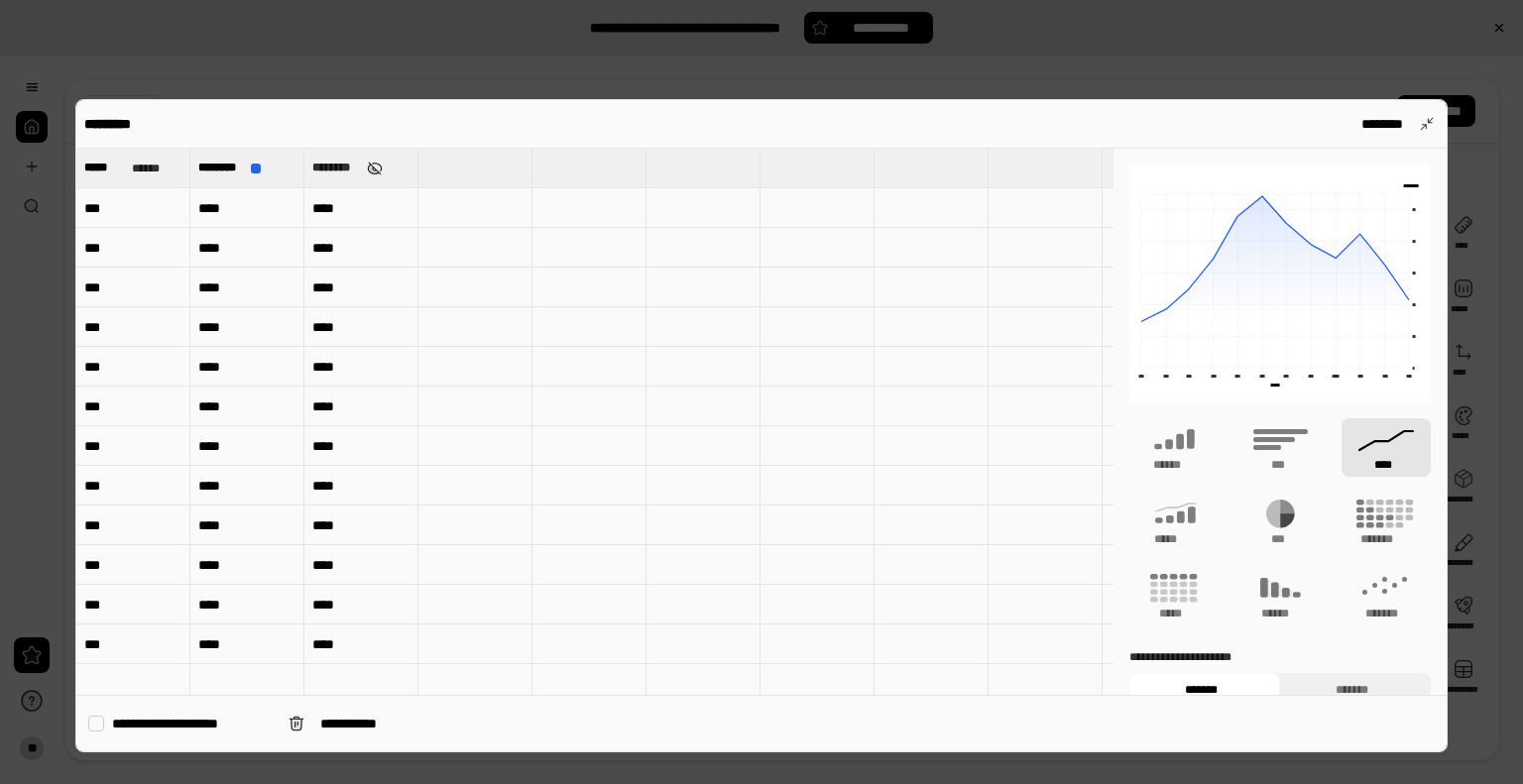 type on "********" 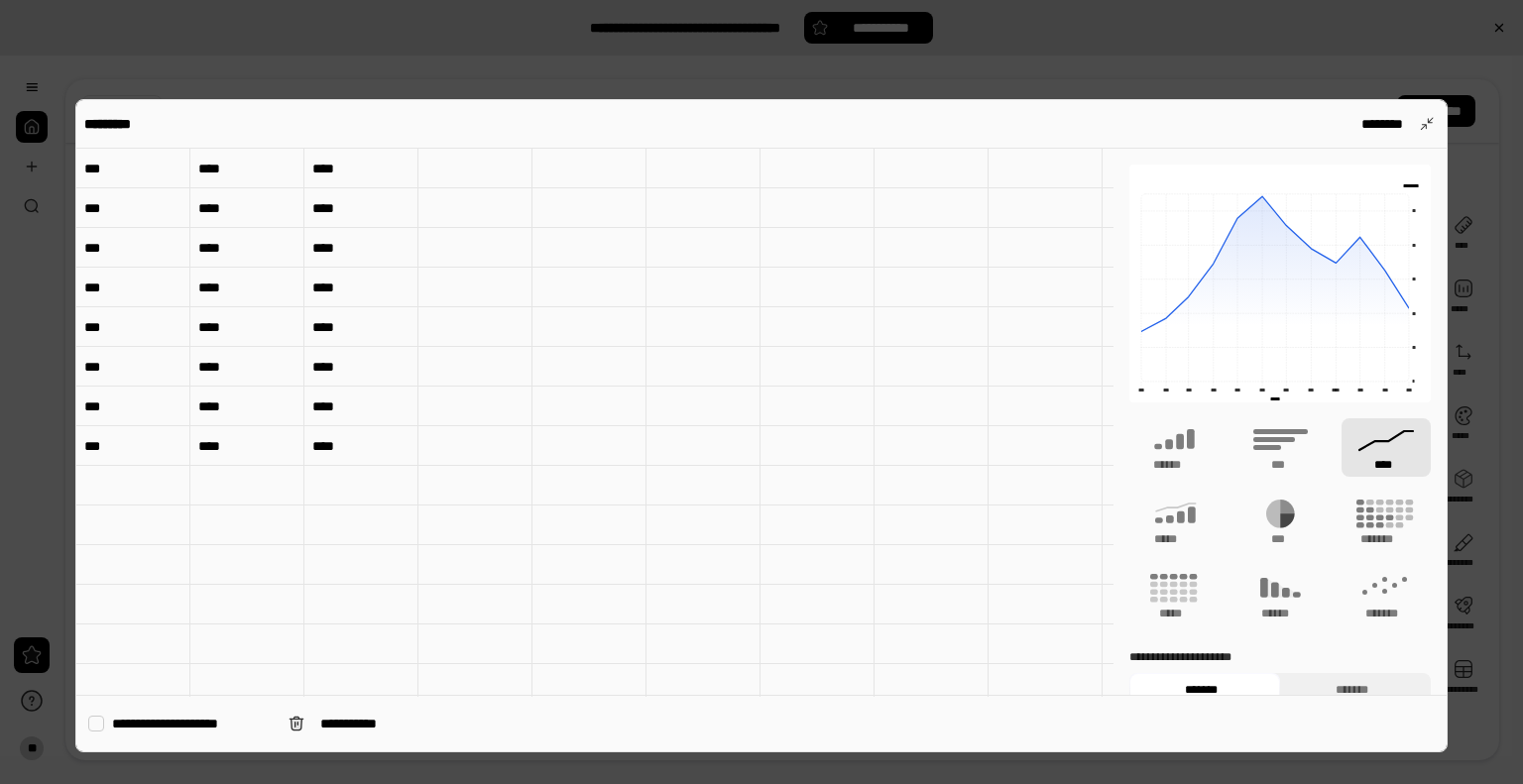 scroll, scrollTop: 0, scrollLeft: 0, axis: both 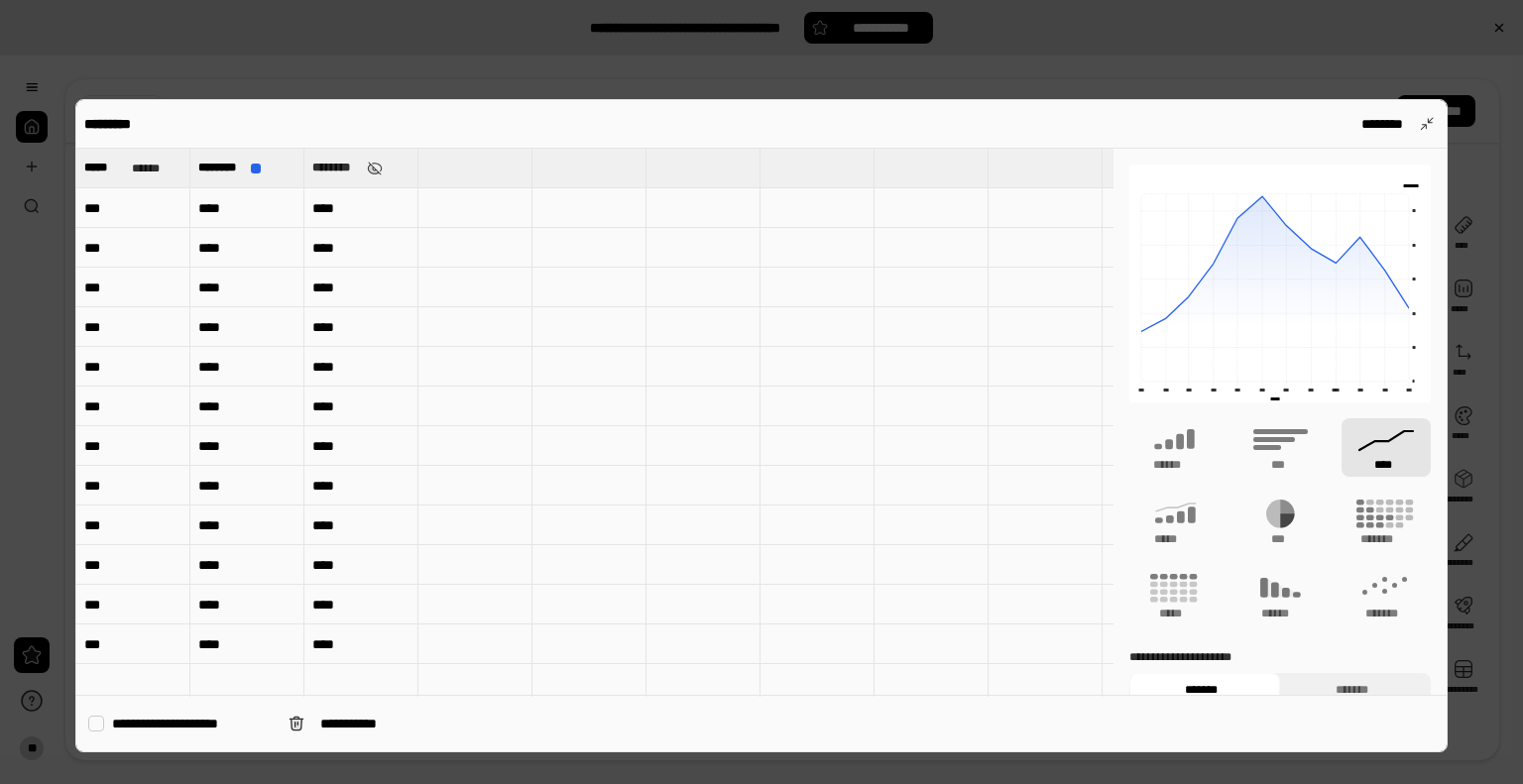 click on "***" at bounding box center (133, 208) 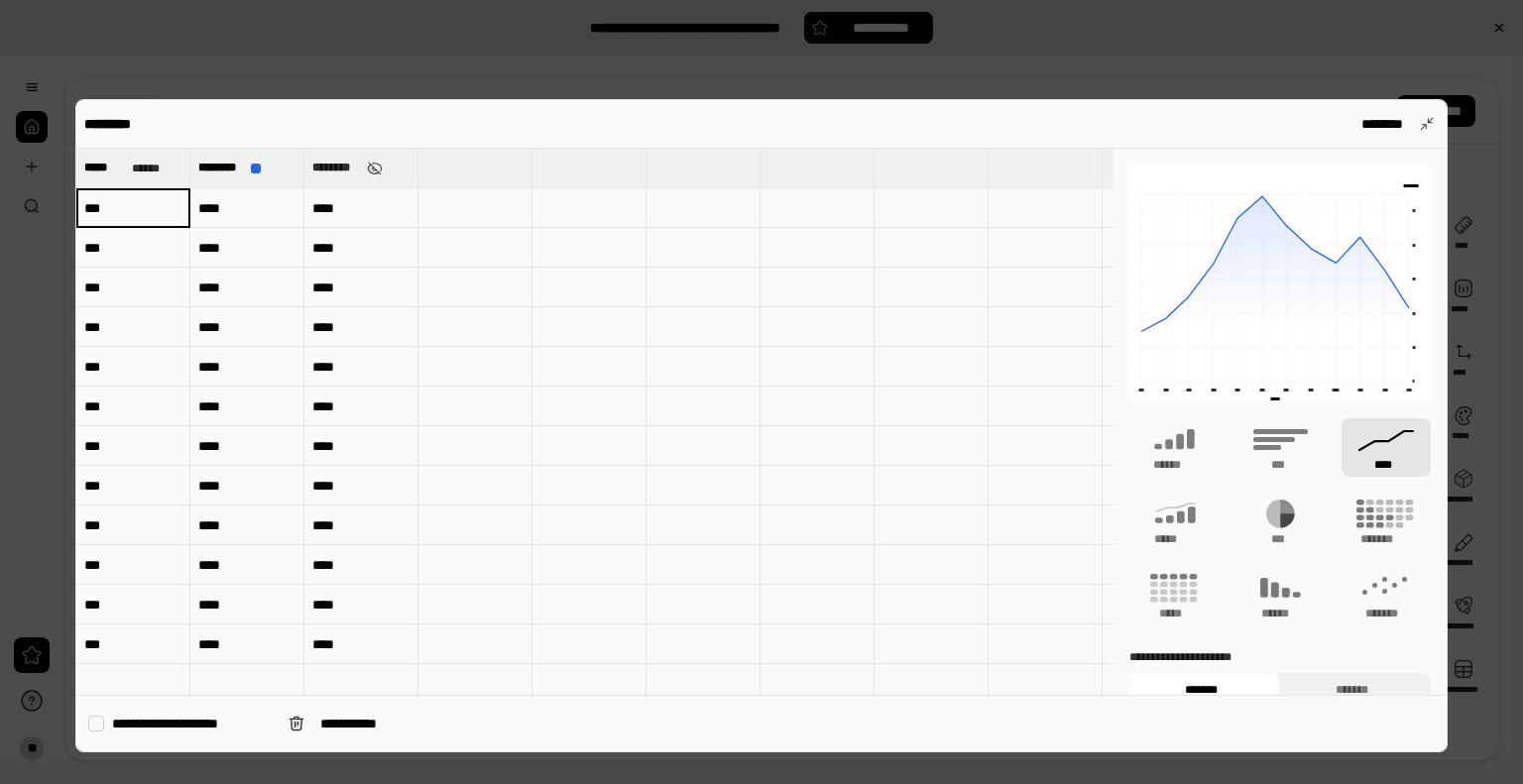 type on "**********" 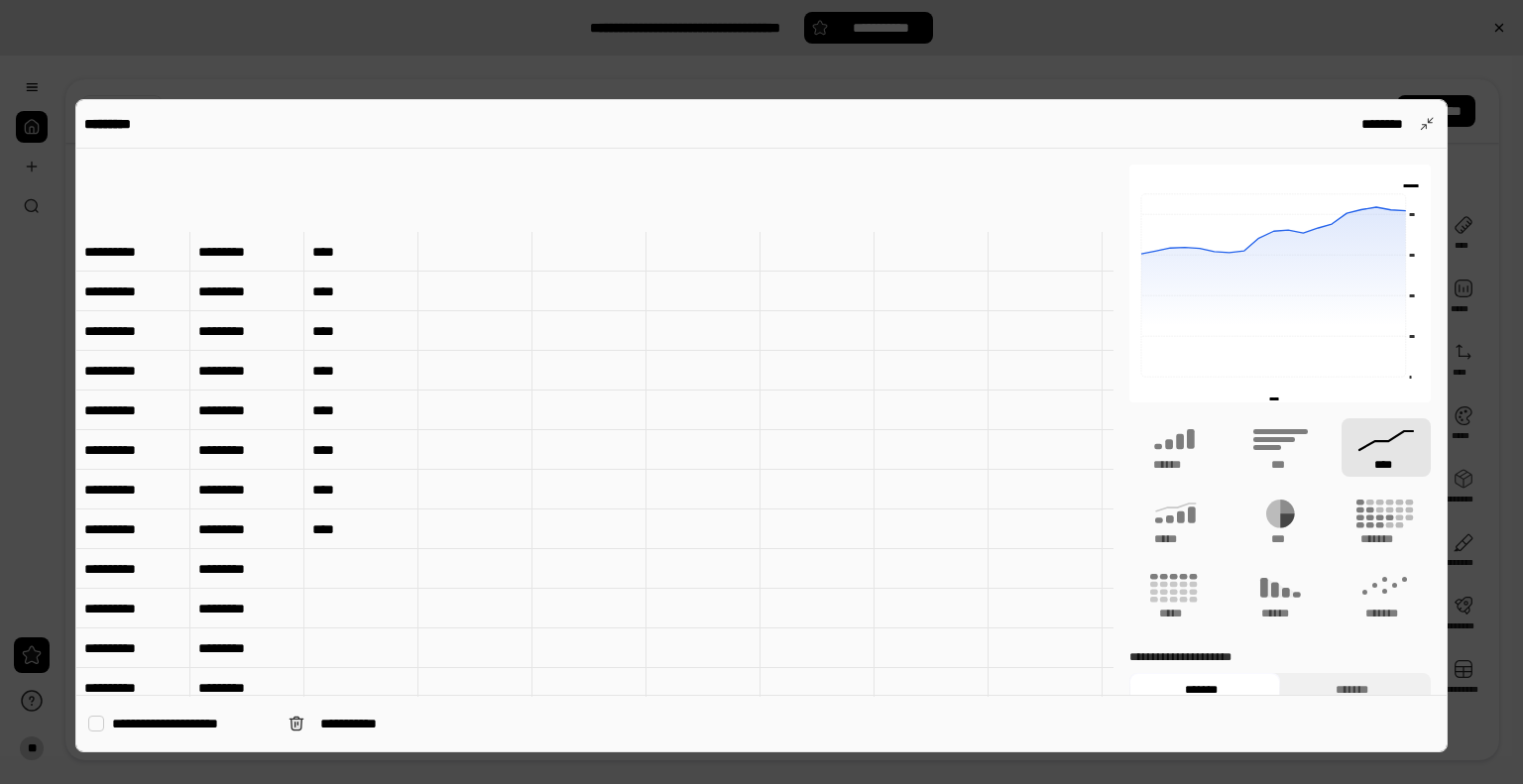 scroll, scrollTop: 396, scrollLeft: 0, axis: vertical 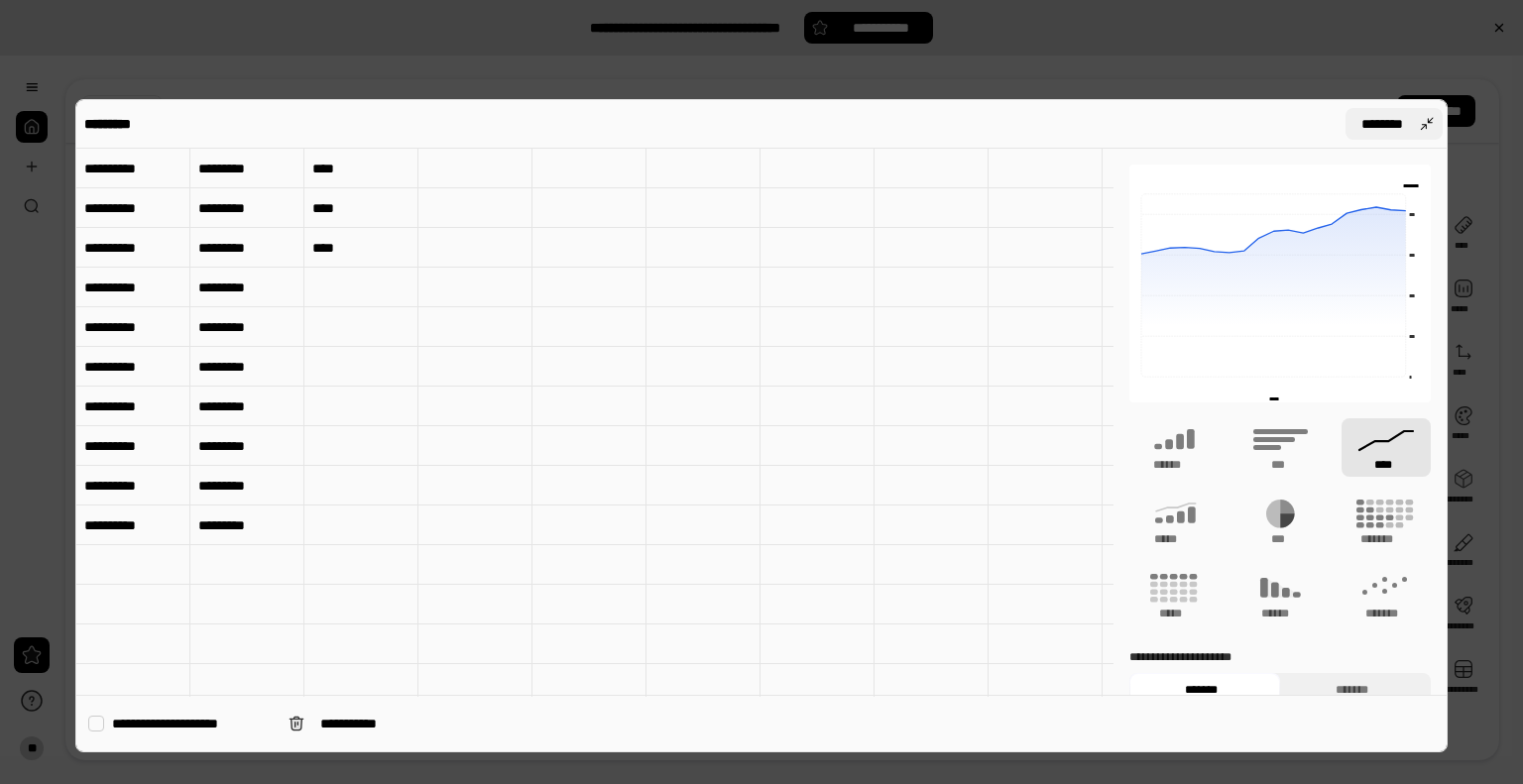 click on "********" at bounding box center [1394, 124] 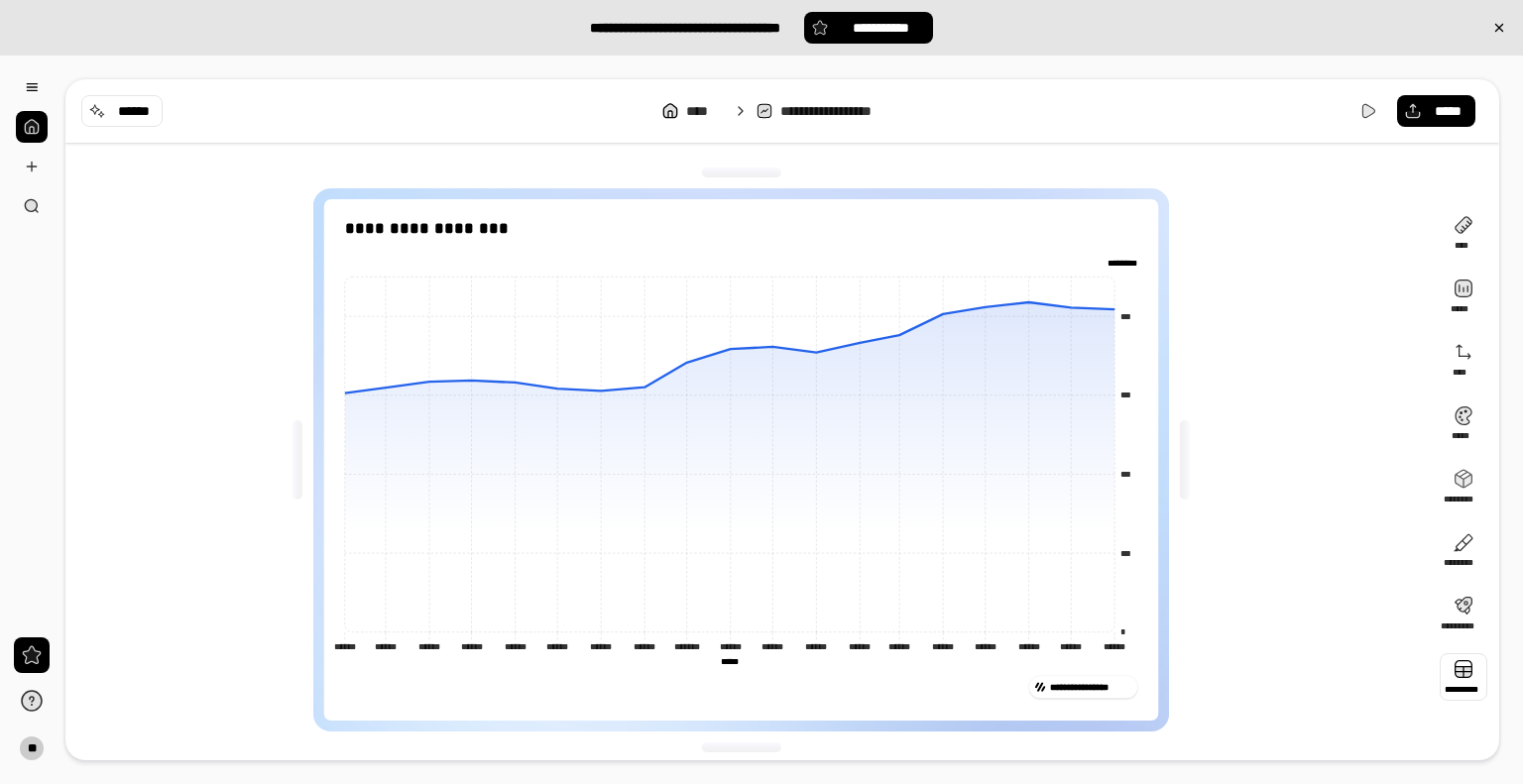 click at bounding box center [1464, 677] 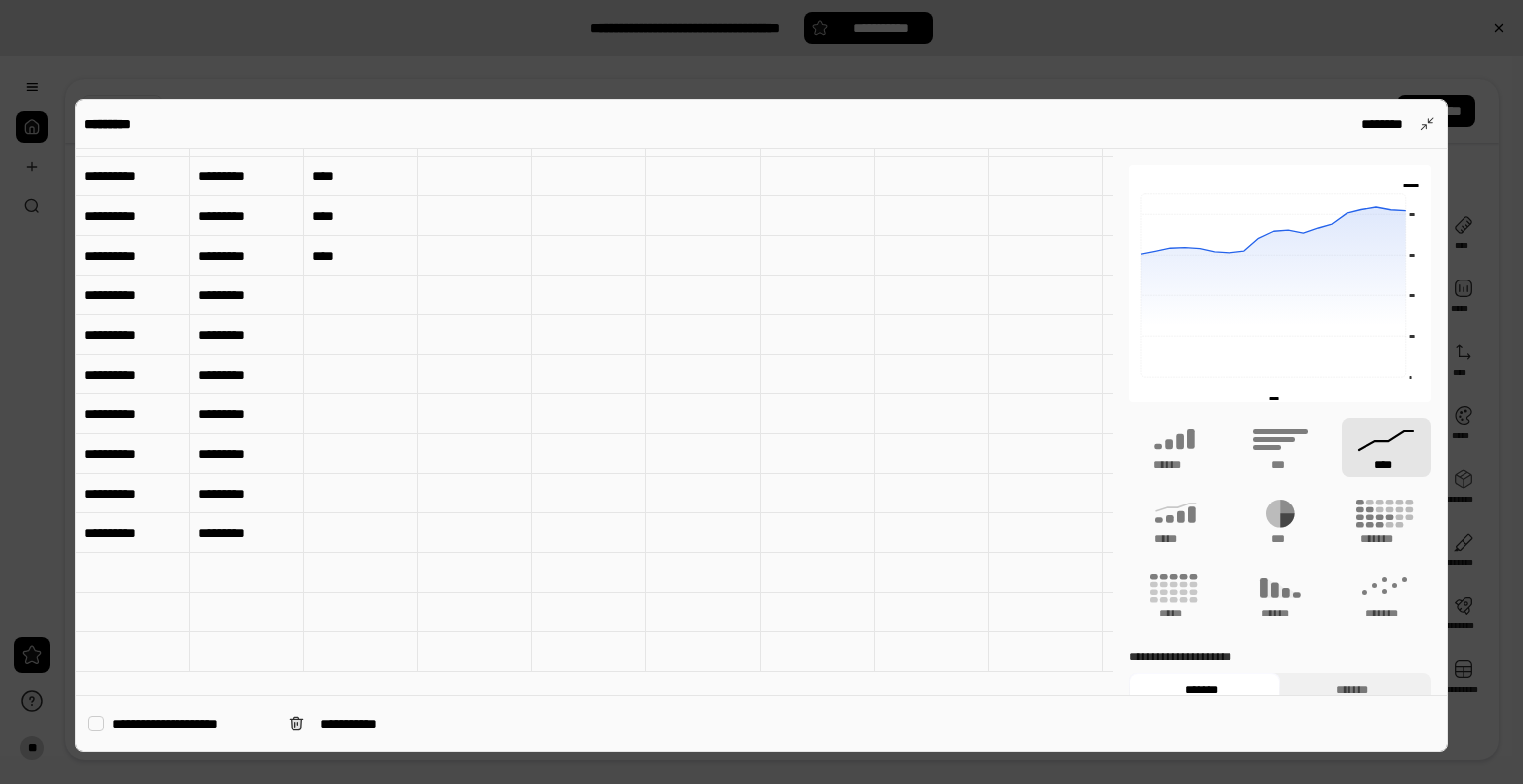 scroll, scrollTop: 396, scrollLeft: 0, axis: vertical 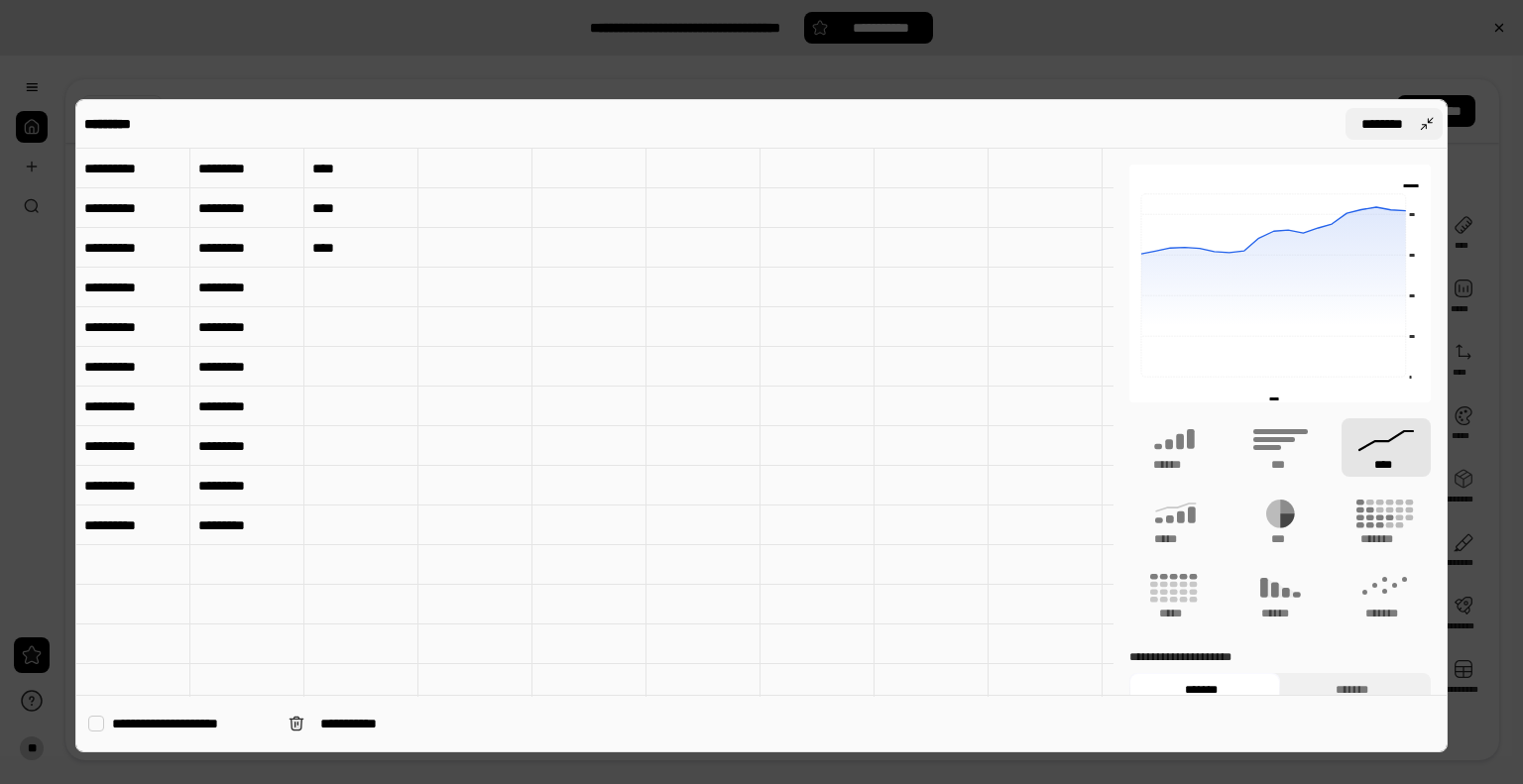 click on "********" at bounding box center (1394, 124) 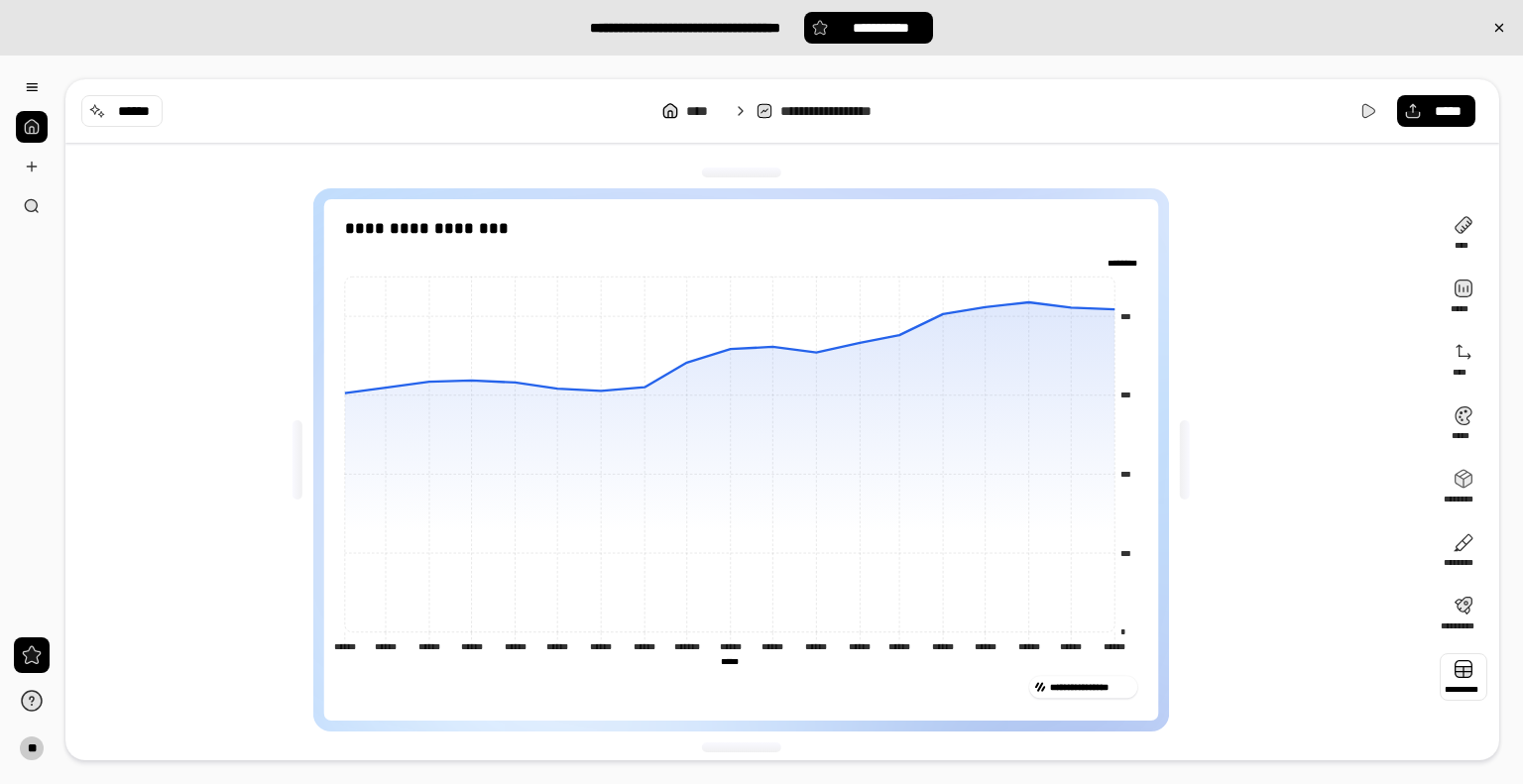 click at bounding box center [1464, 677] 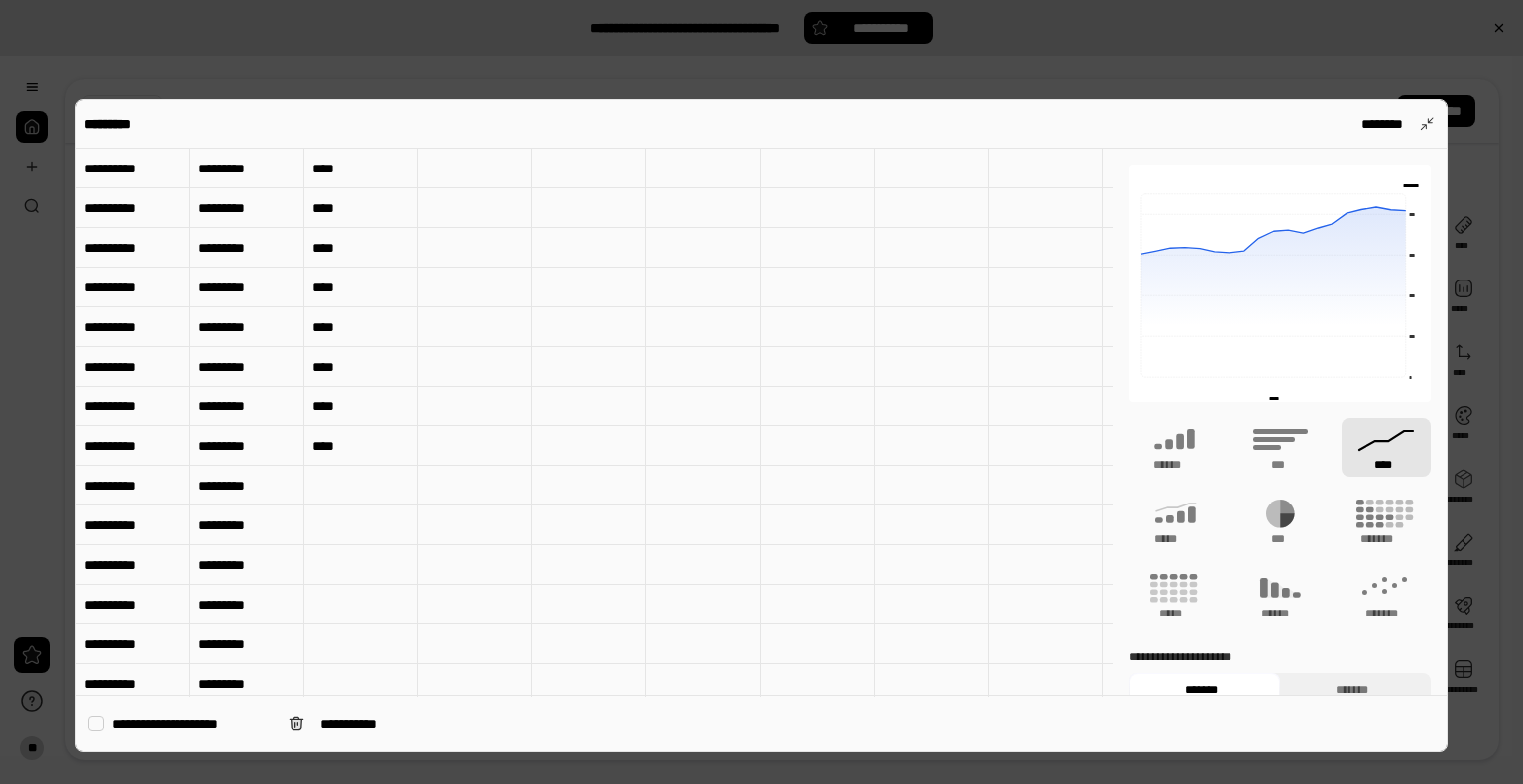 scroll, scrollTop: 0, scrollLeft: 0, axis: both 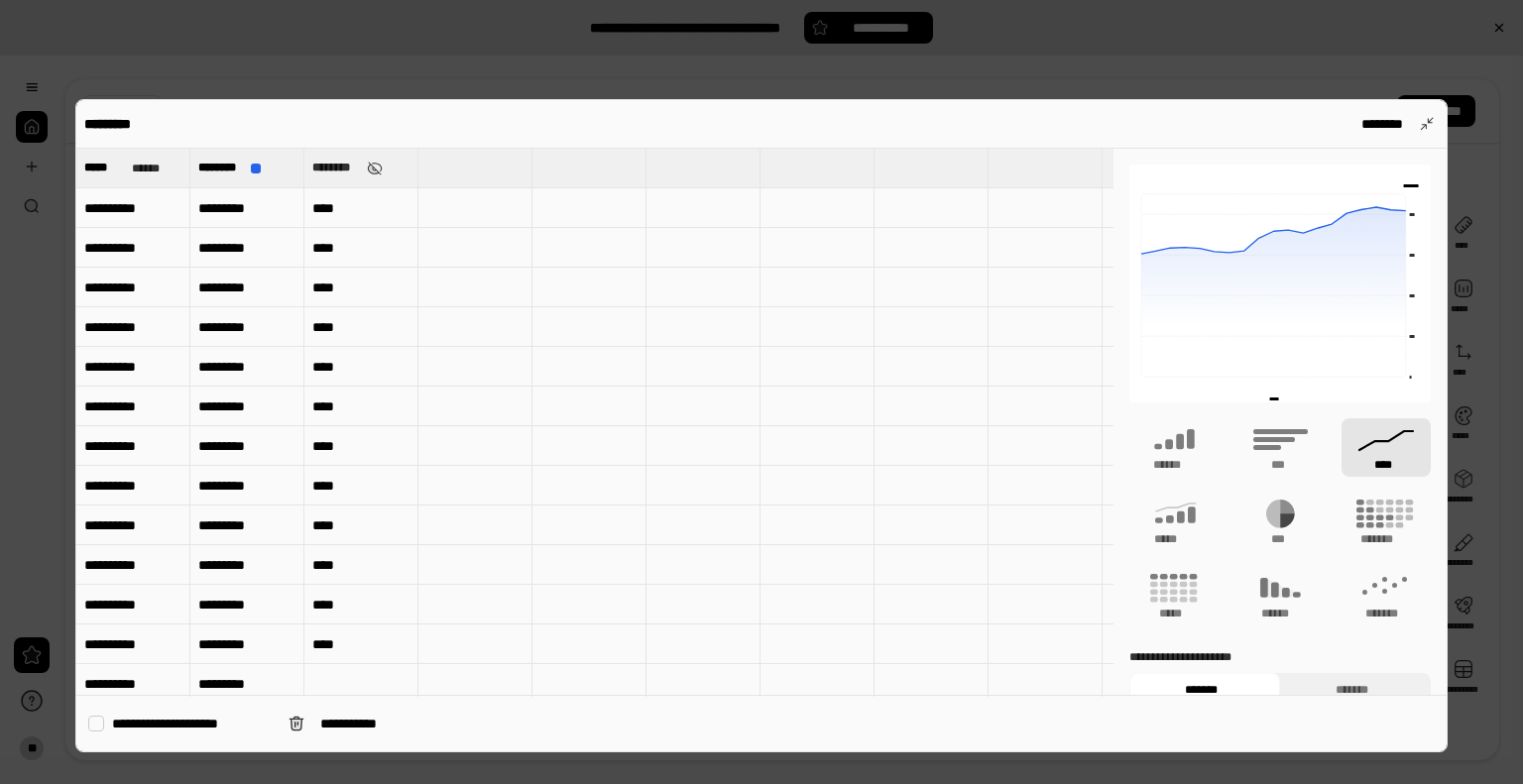 click on "**********" at bounding box center [133, 208] 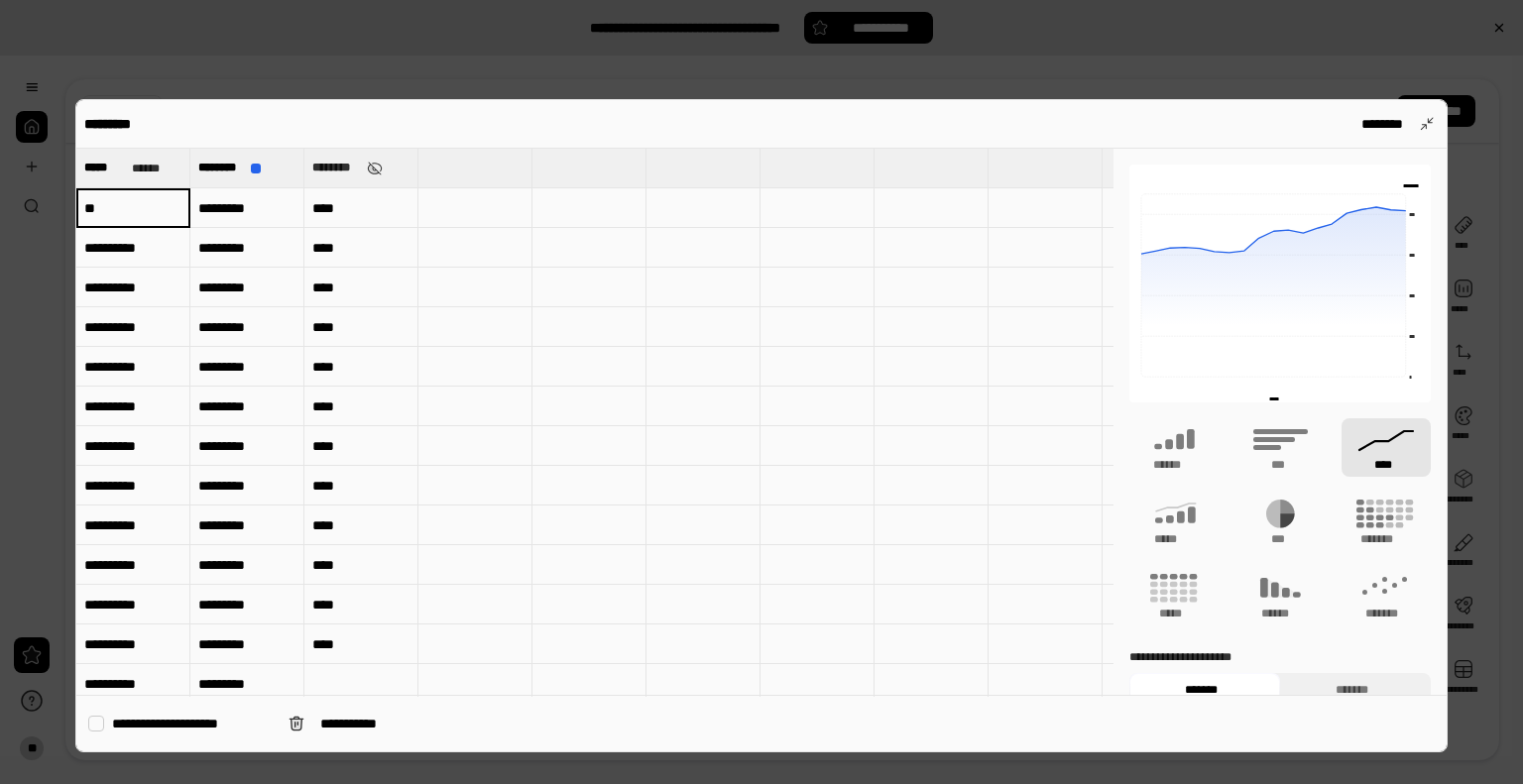 type on "*" 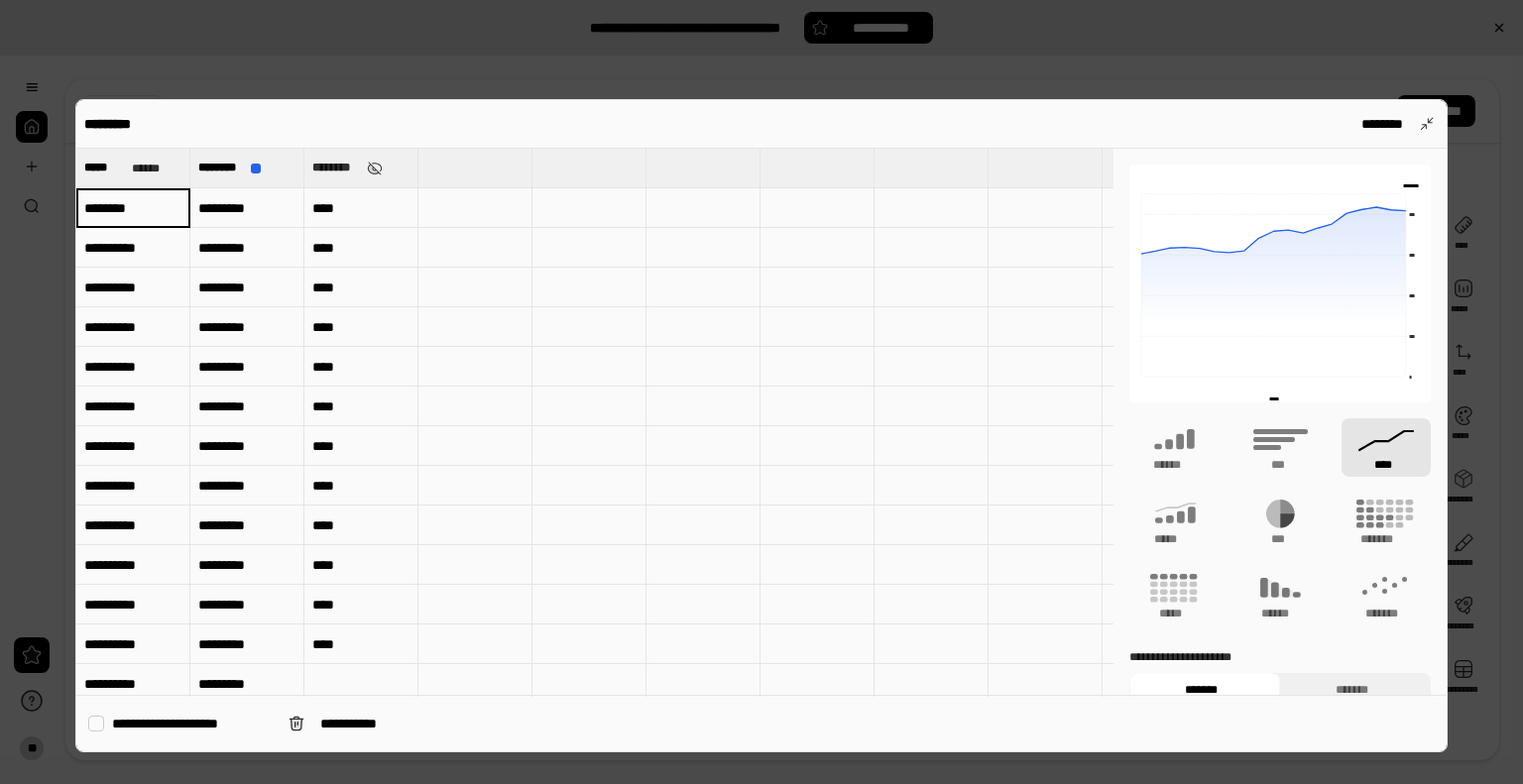 type on "********" 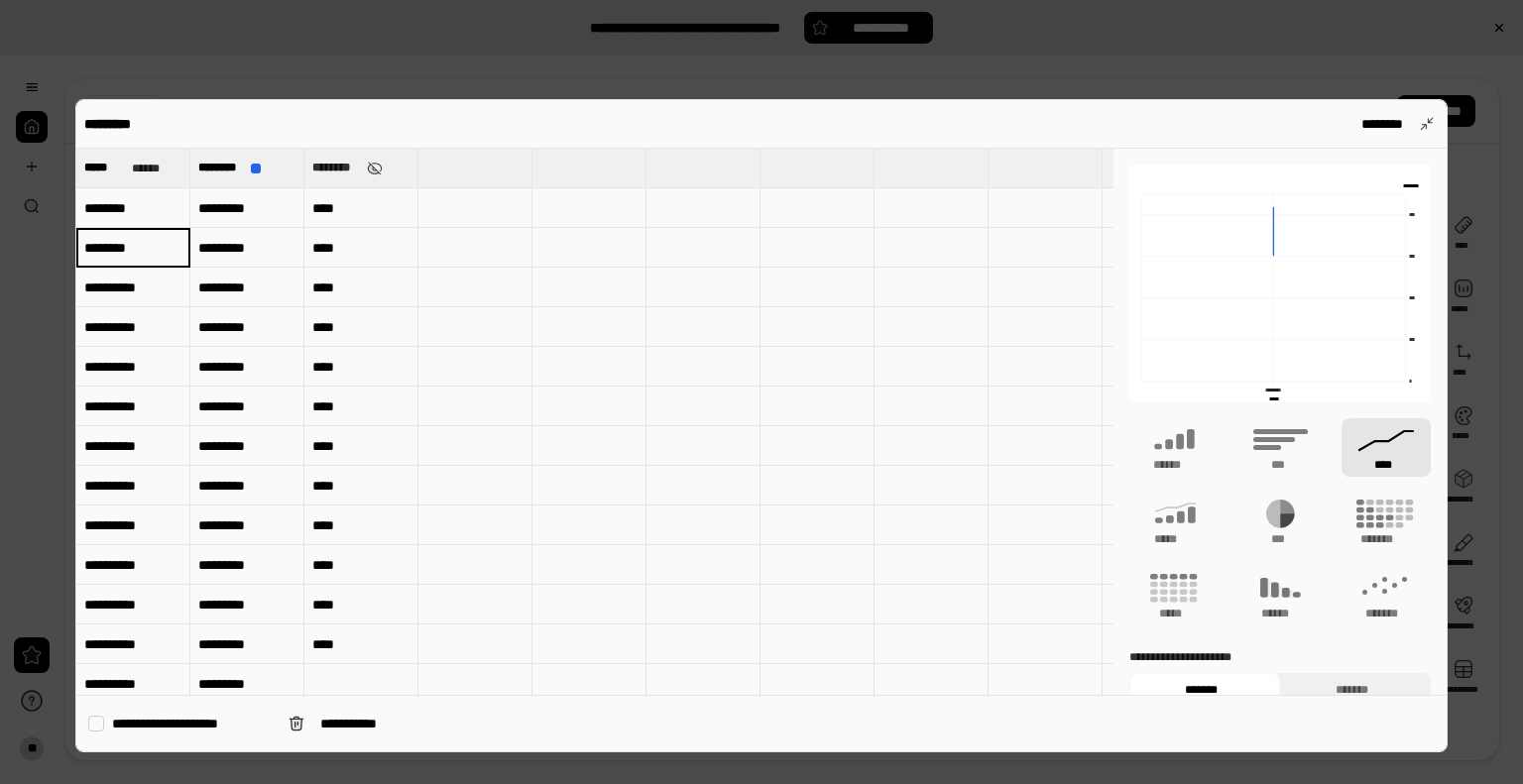 type on "********" 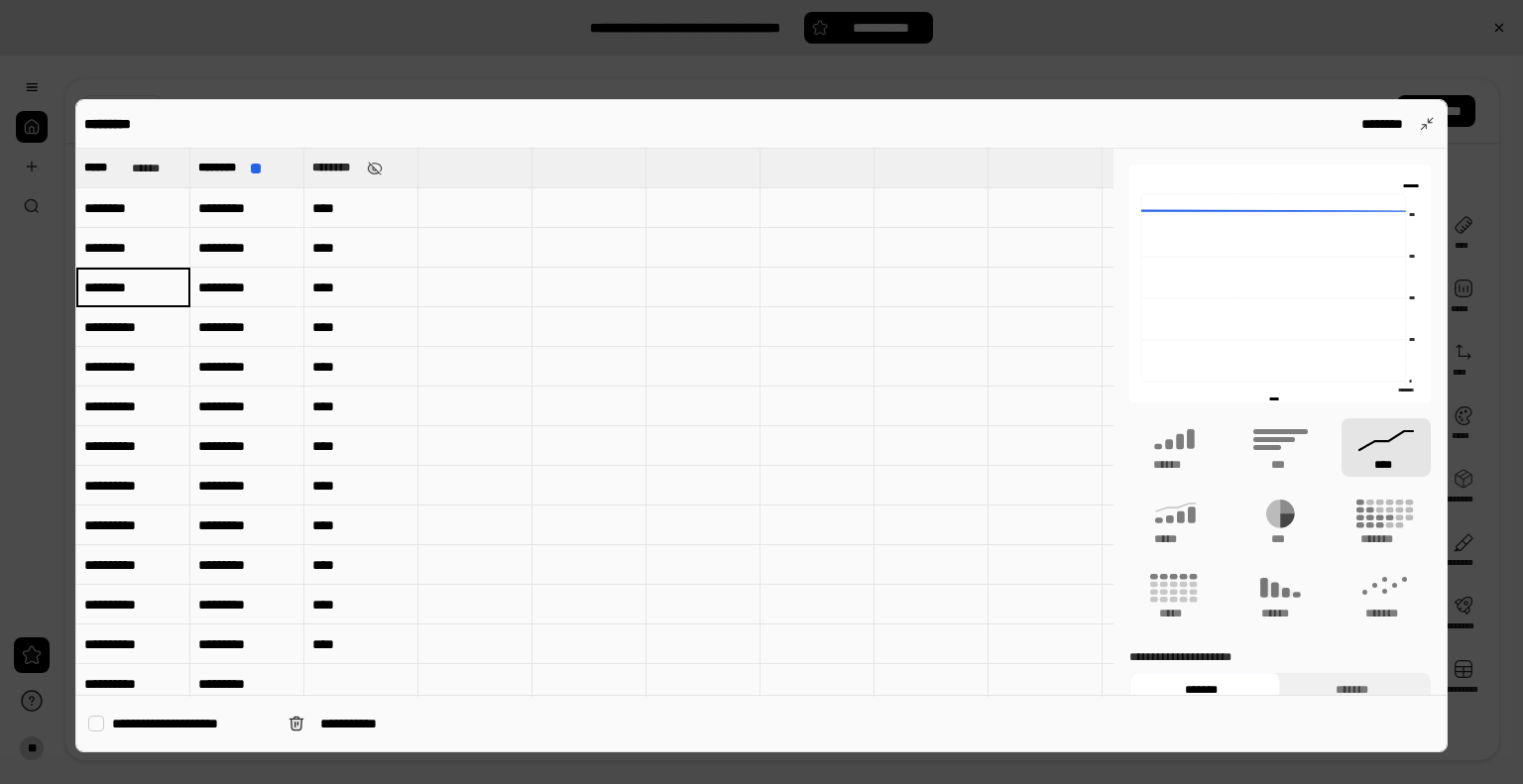 type on "********" 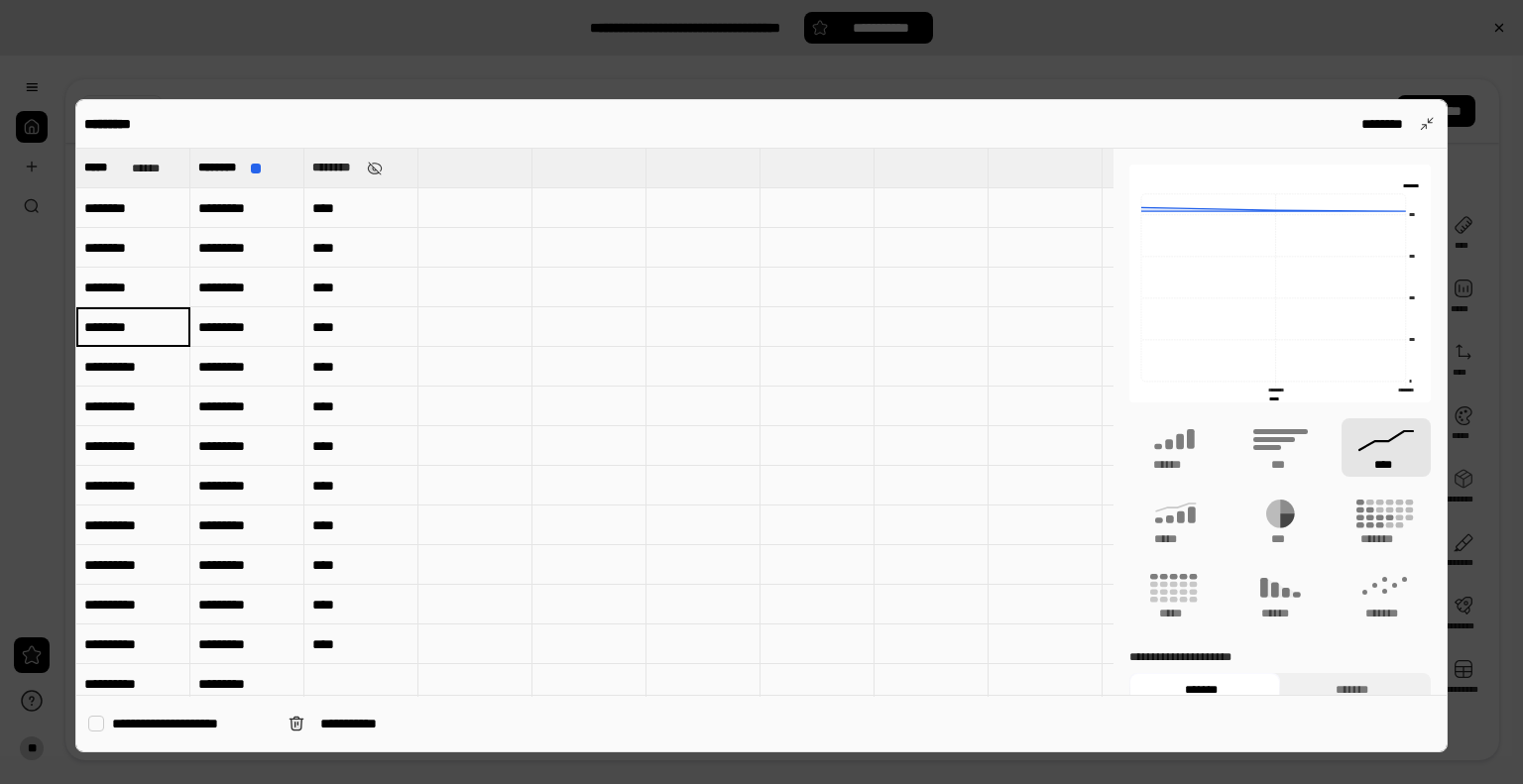 type on "********" 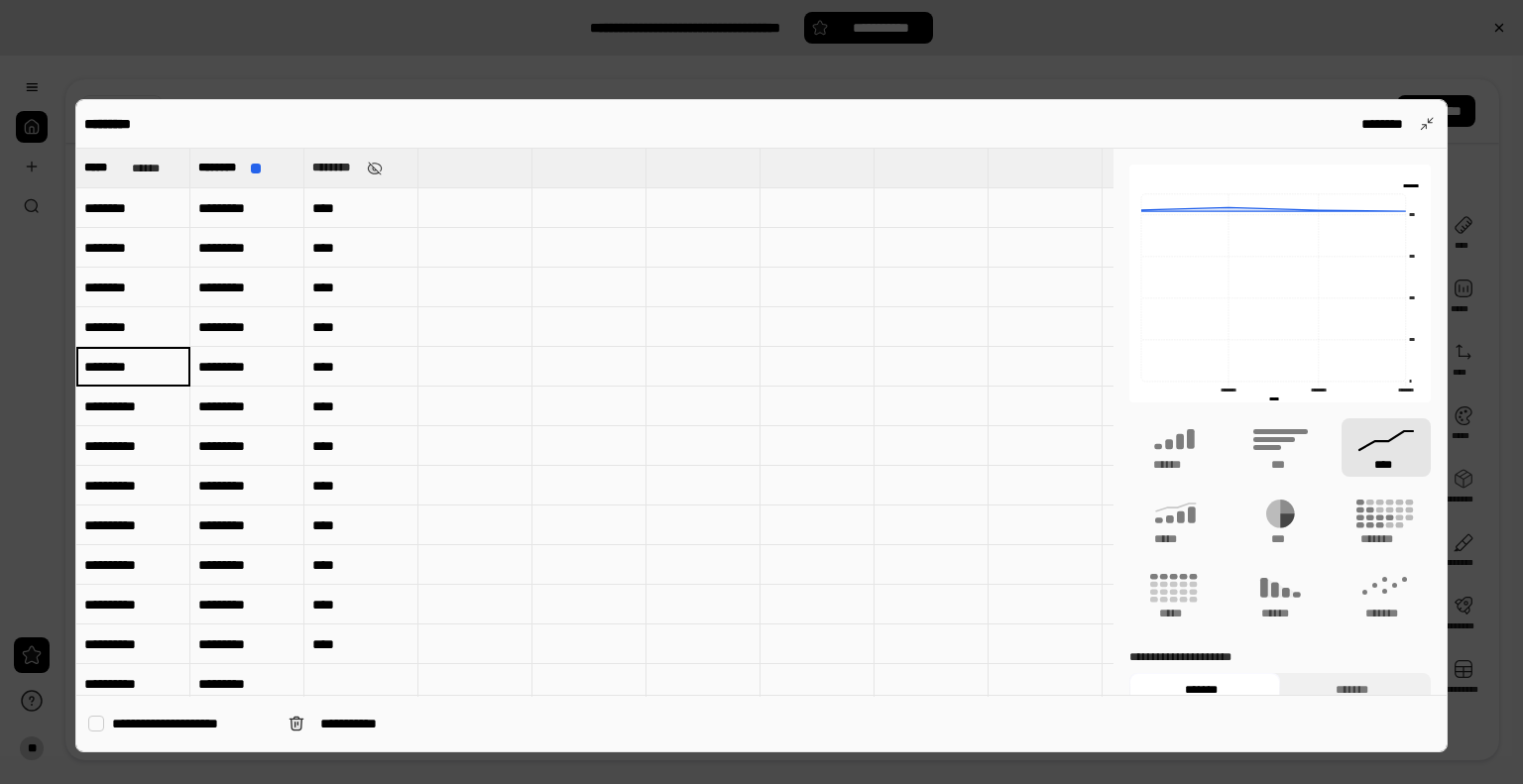 type on "********" 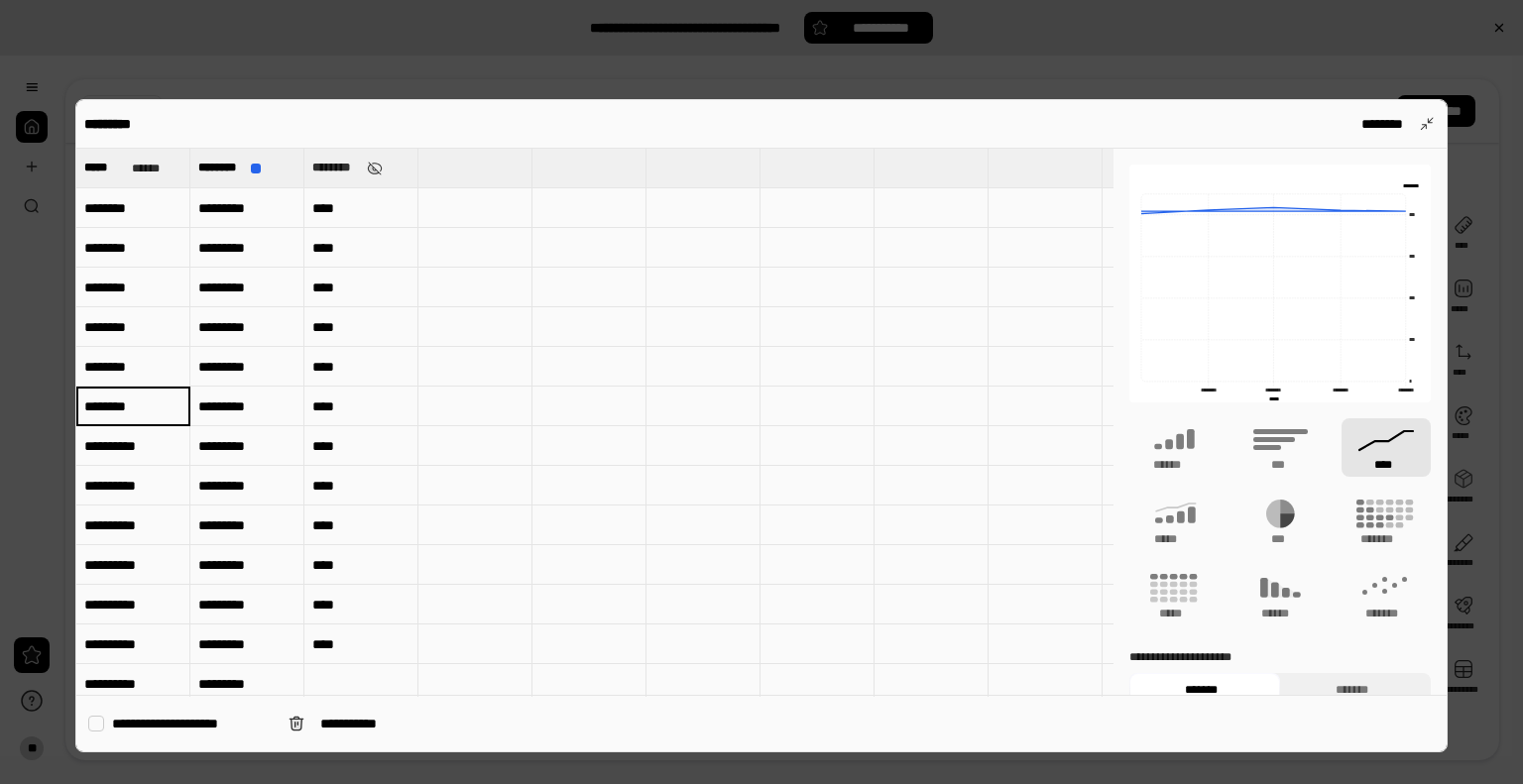 type on "********" 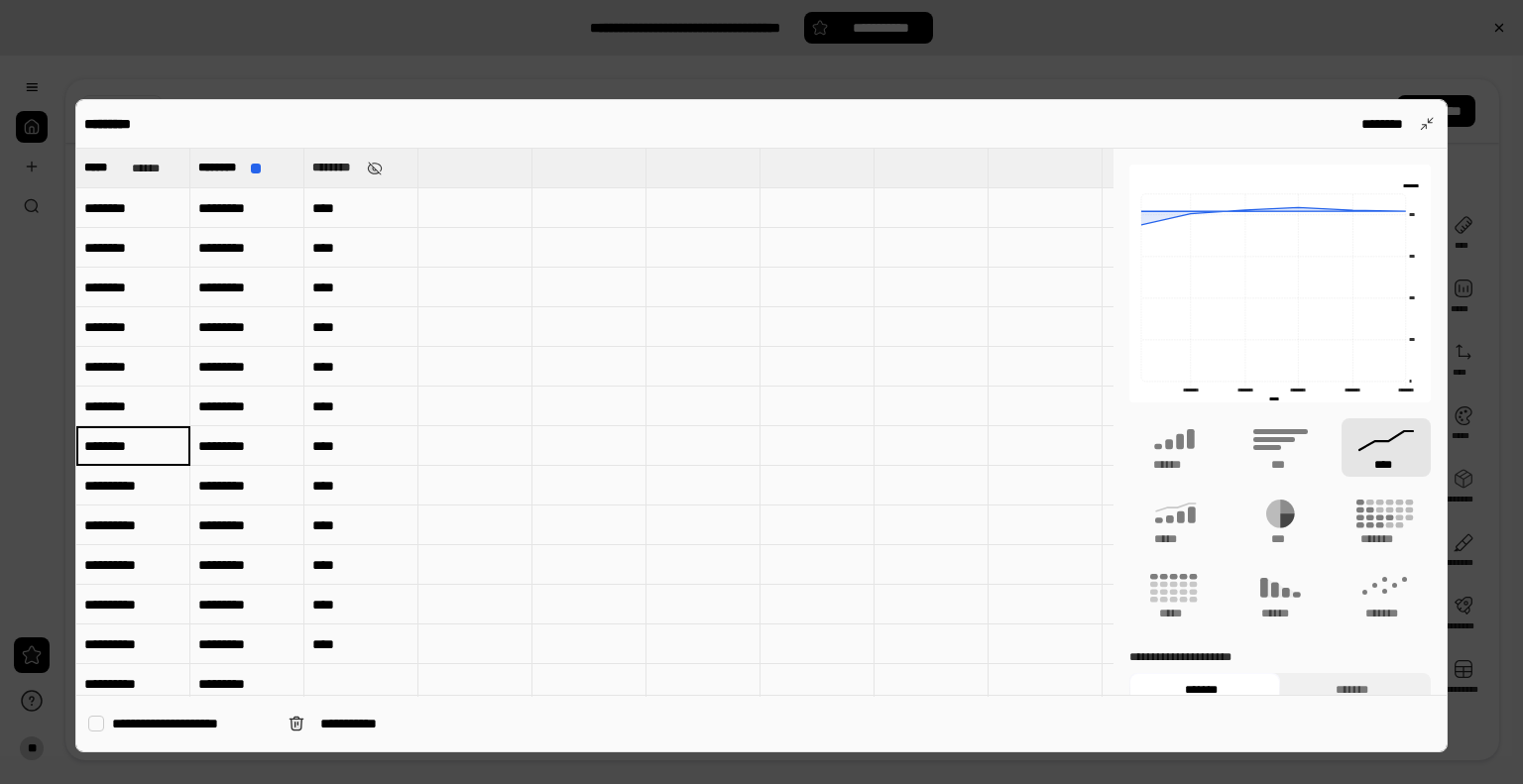 type on "********" 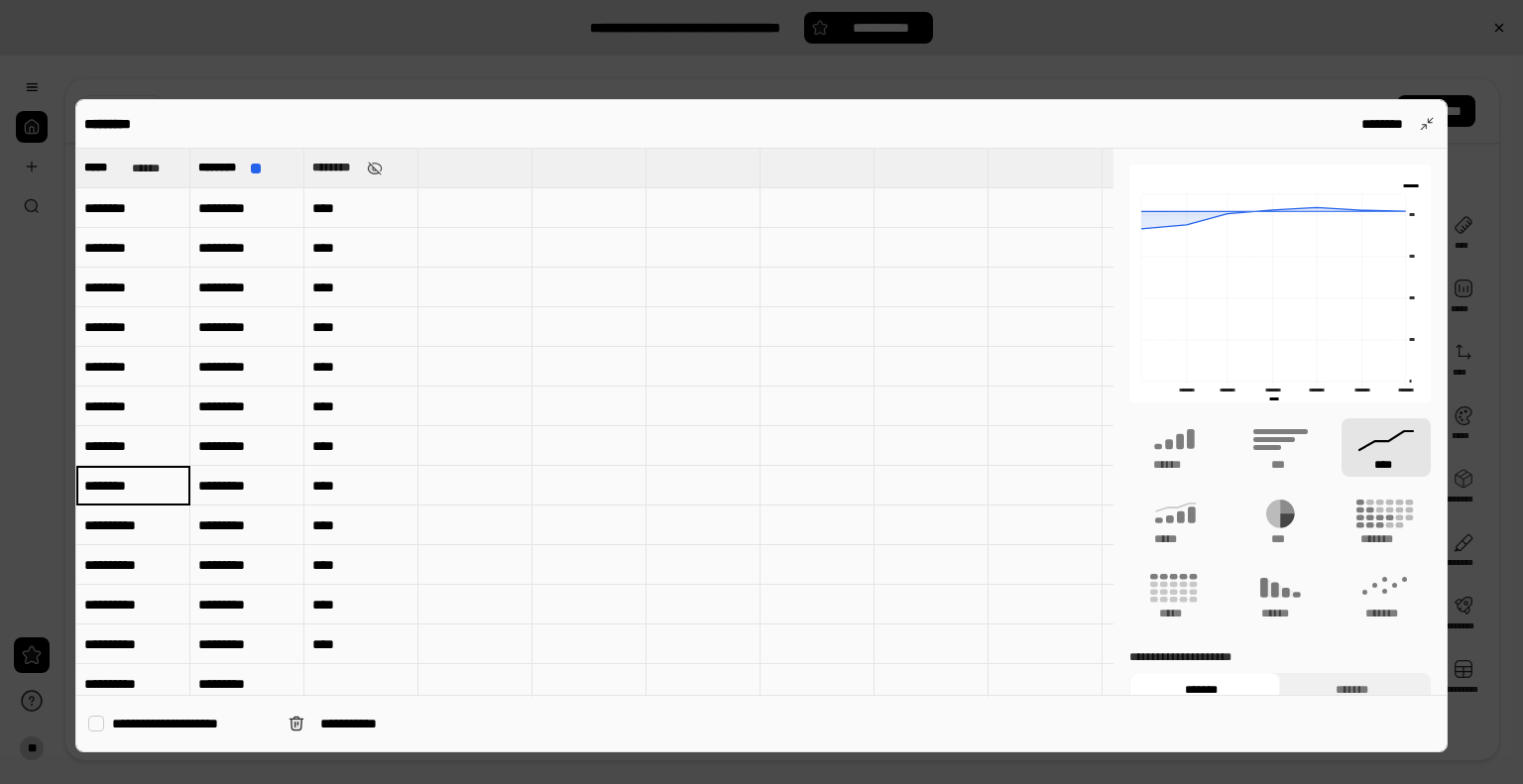 type on "********" 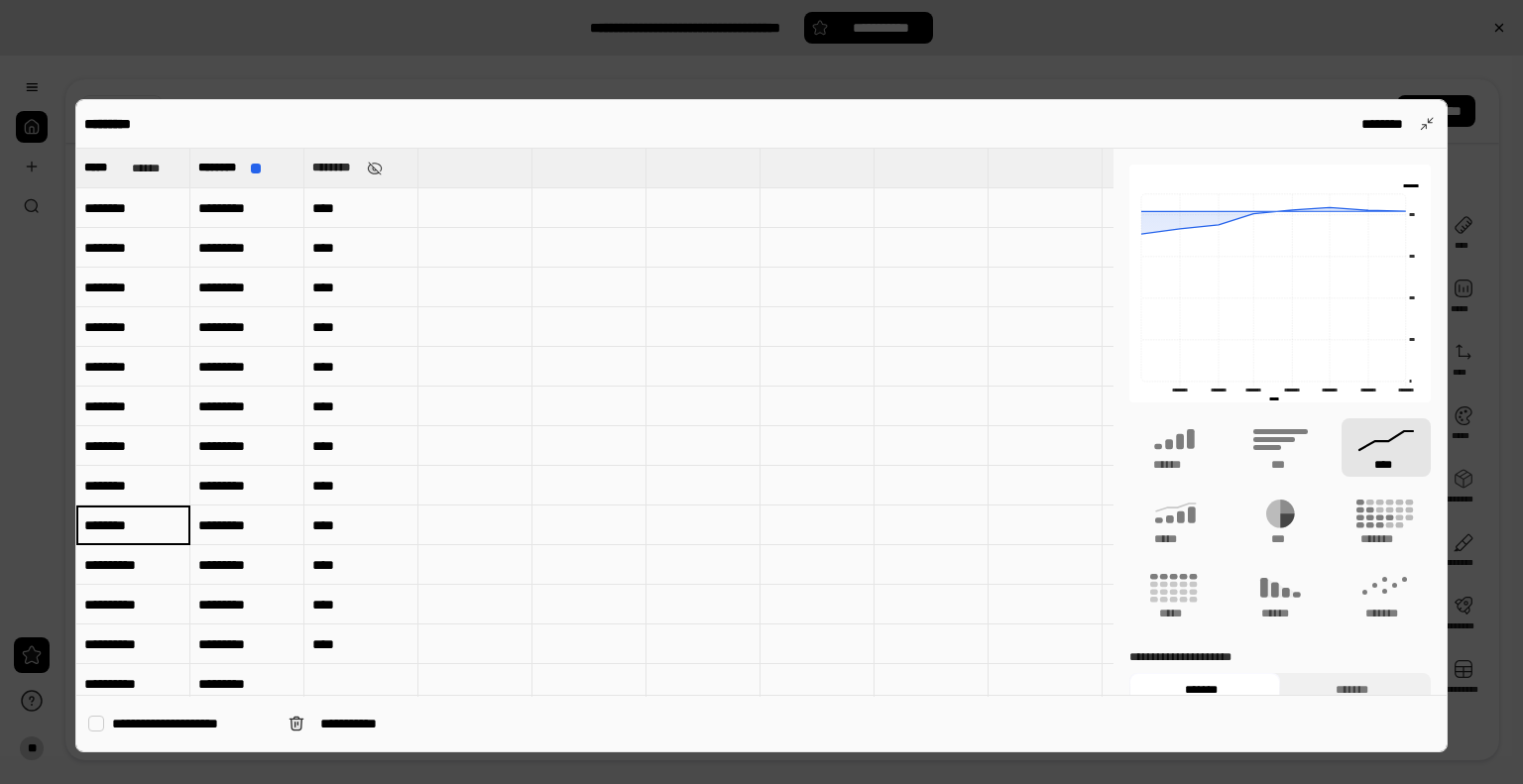type on "********" 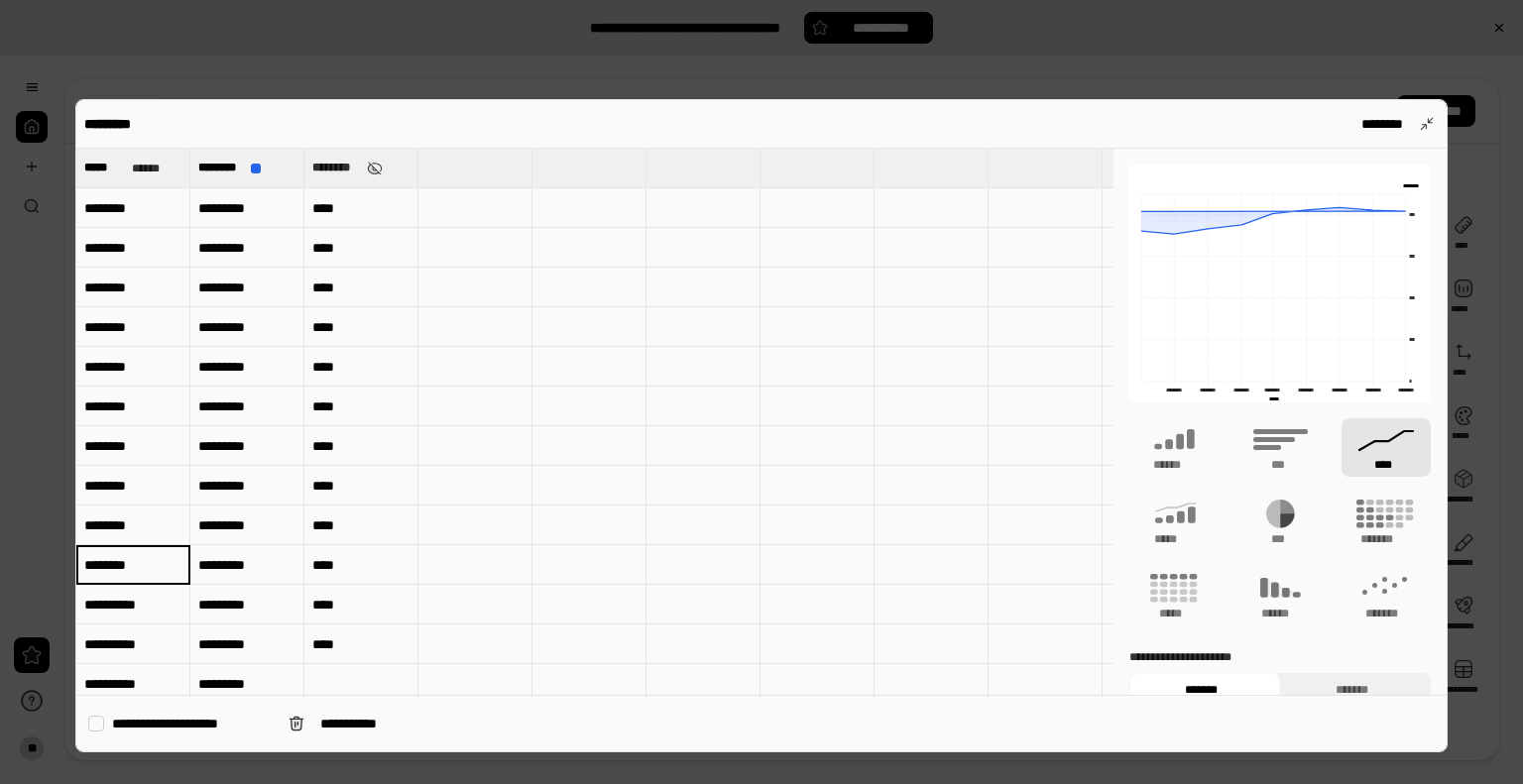 type on "********" 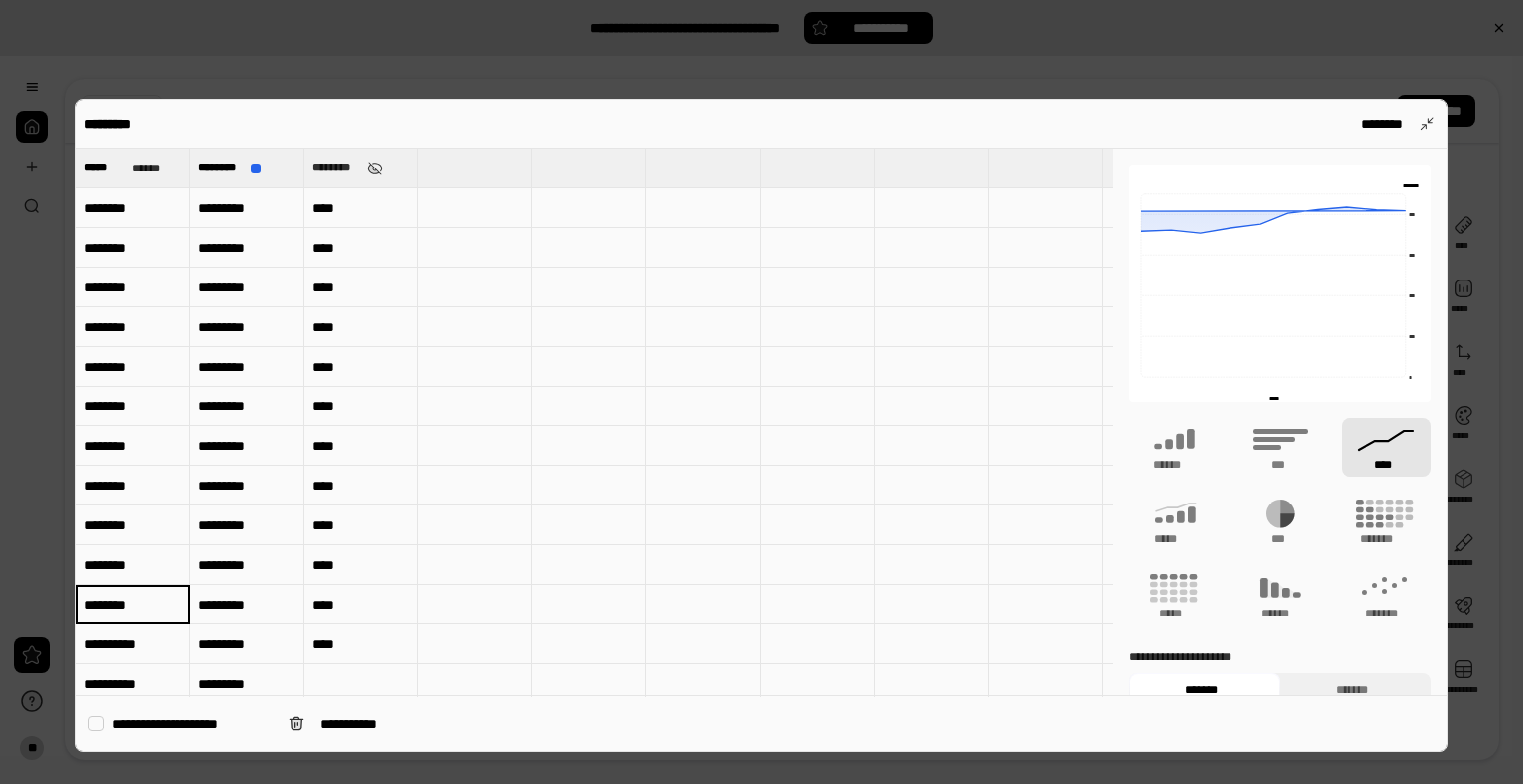 type on "********" 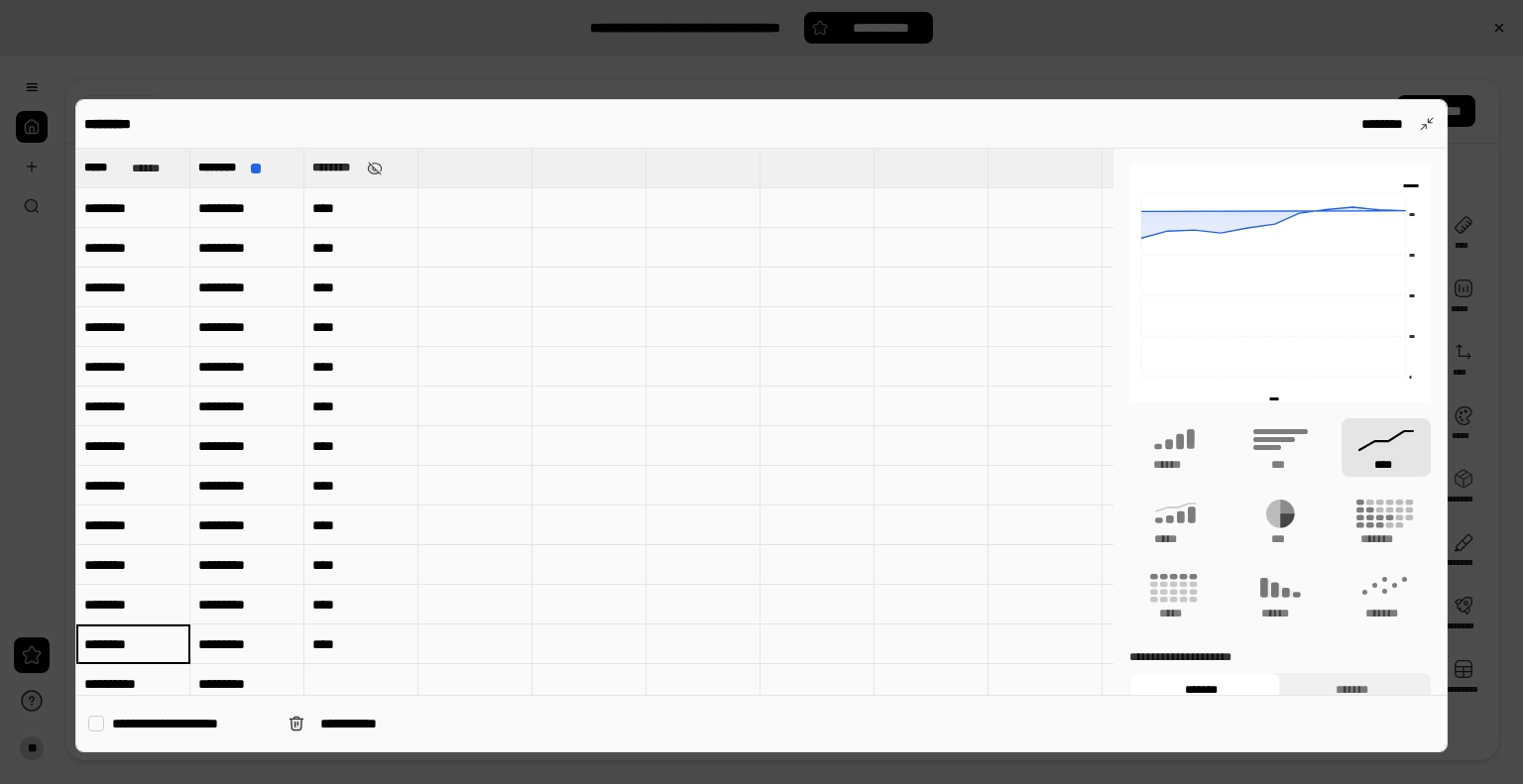 type on "********" 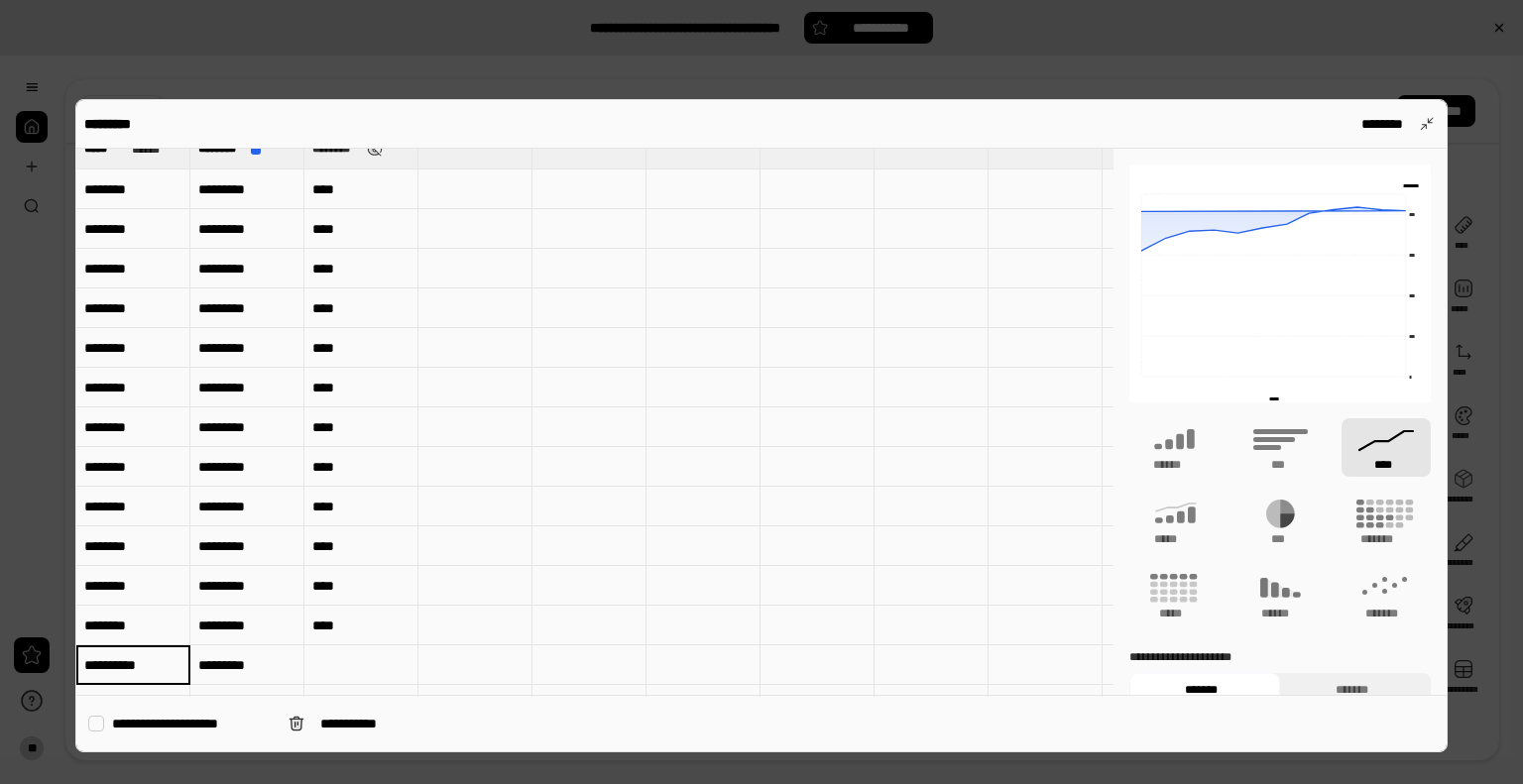 scroll, scrollTop: 22, scrollLeft: 0, axis: vertical 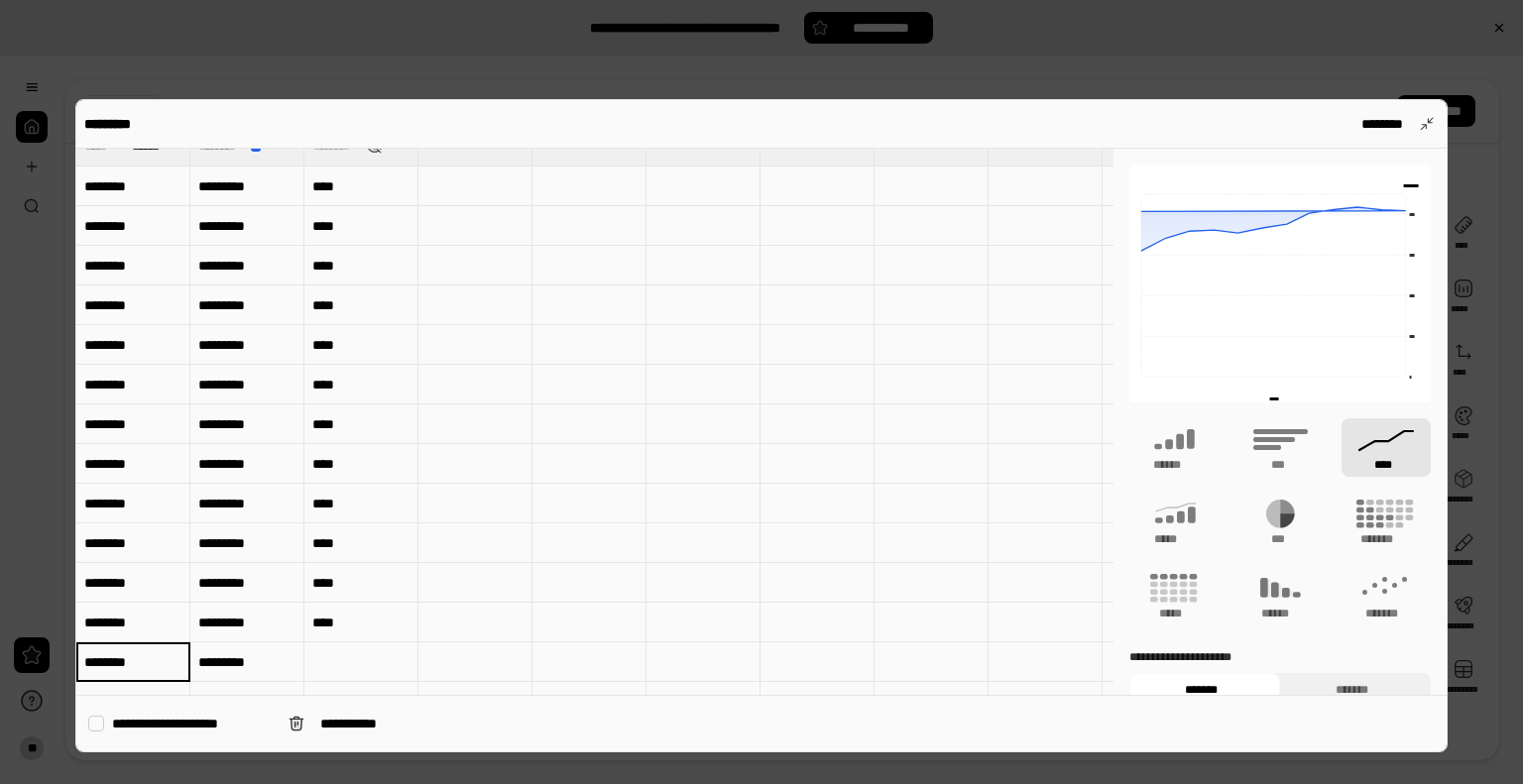 type on "********" 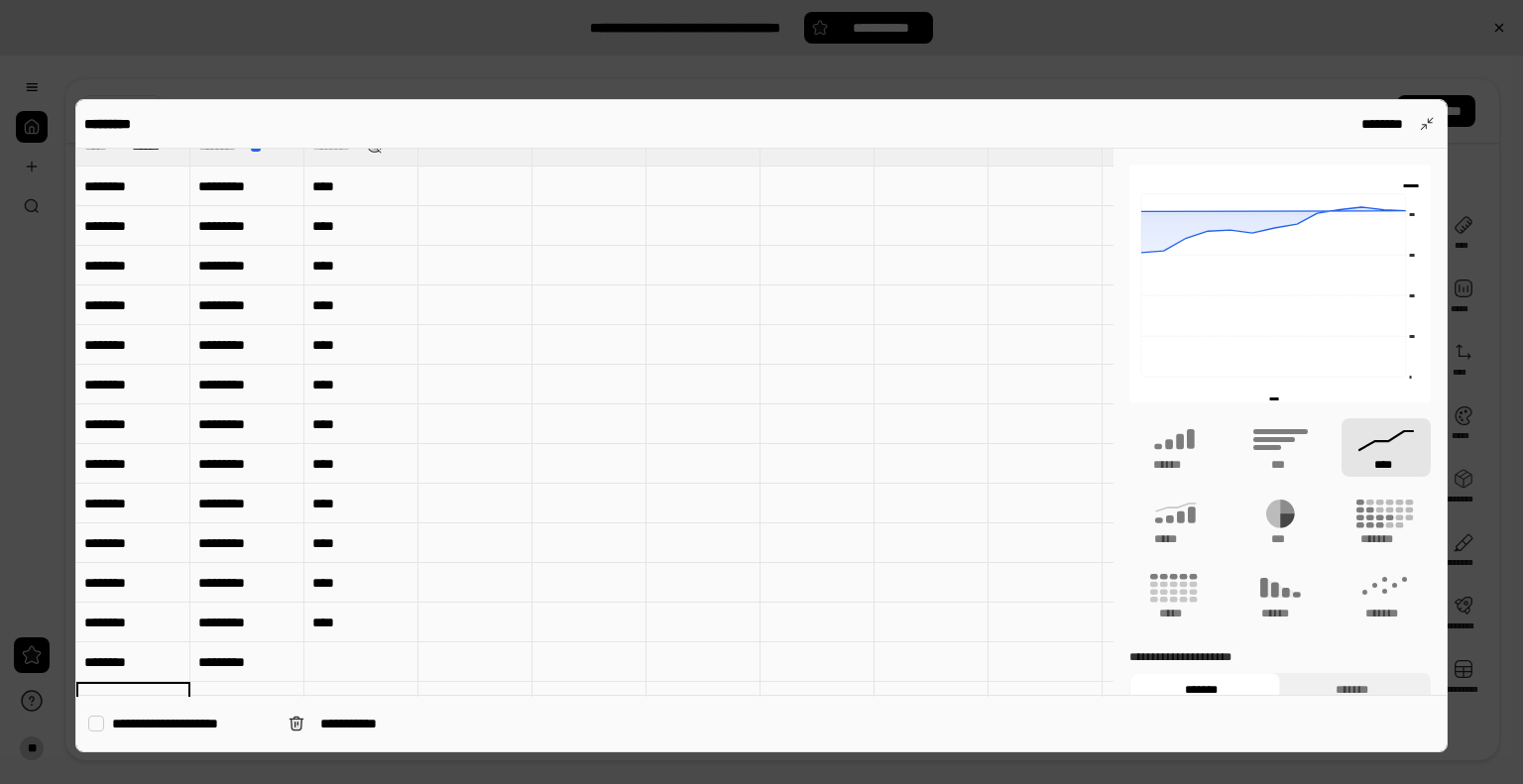 scroll, scrollTop: 61, scrollLeft: 0, axis: vertical 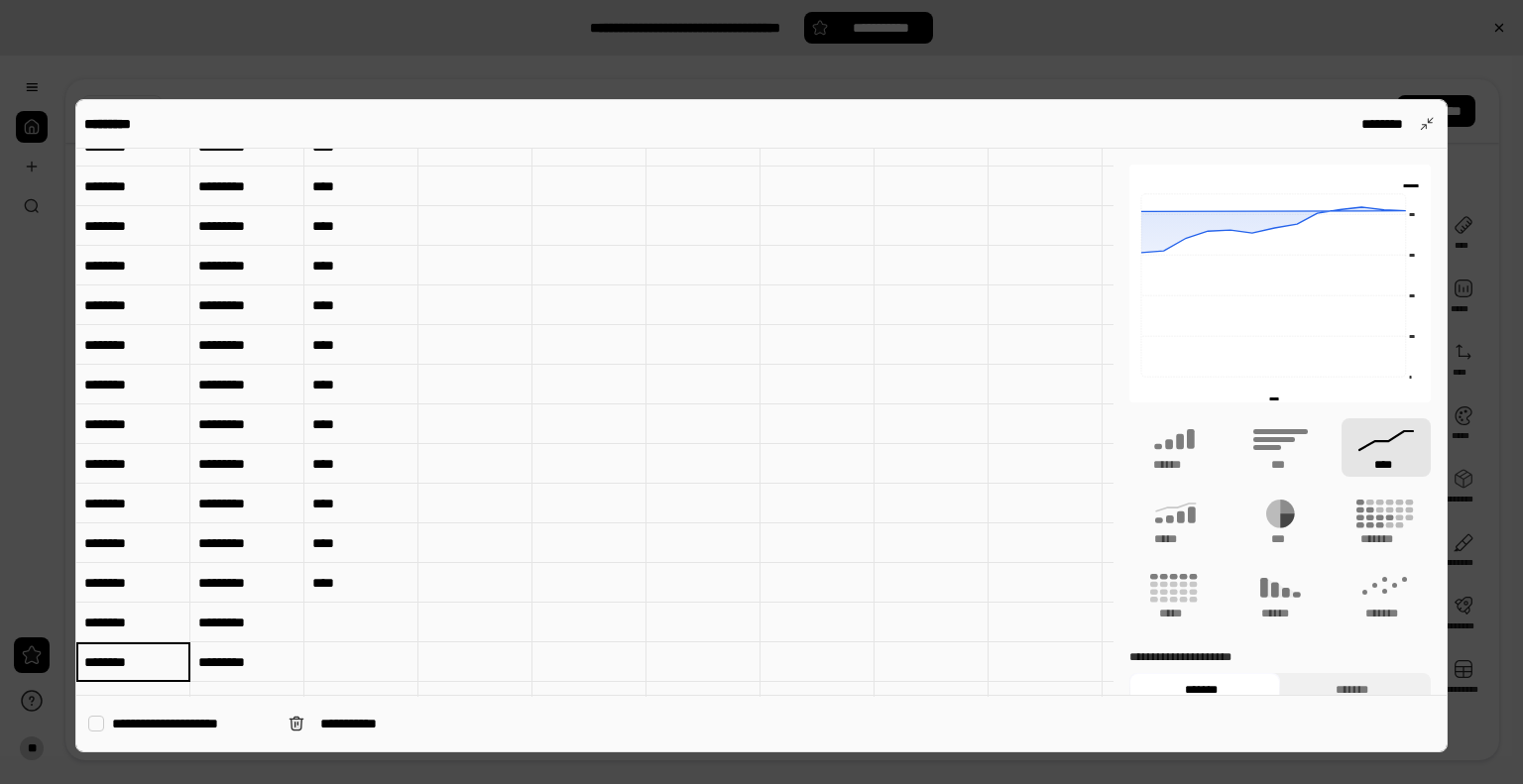 type on "********" 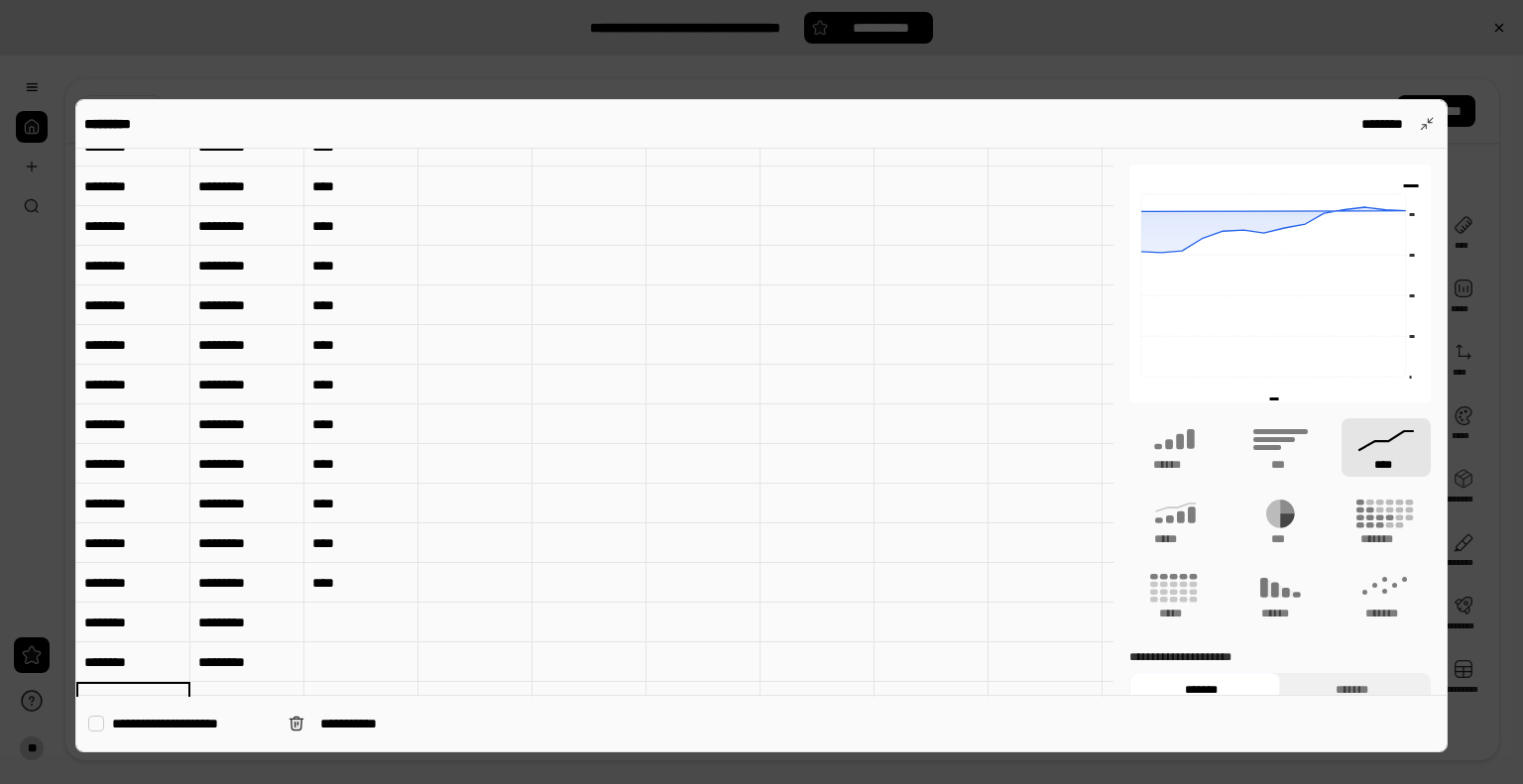 scroll, scrollTop: 101, scrollLeft: 0, axis: vertical 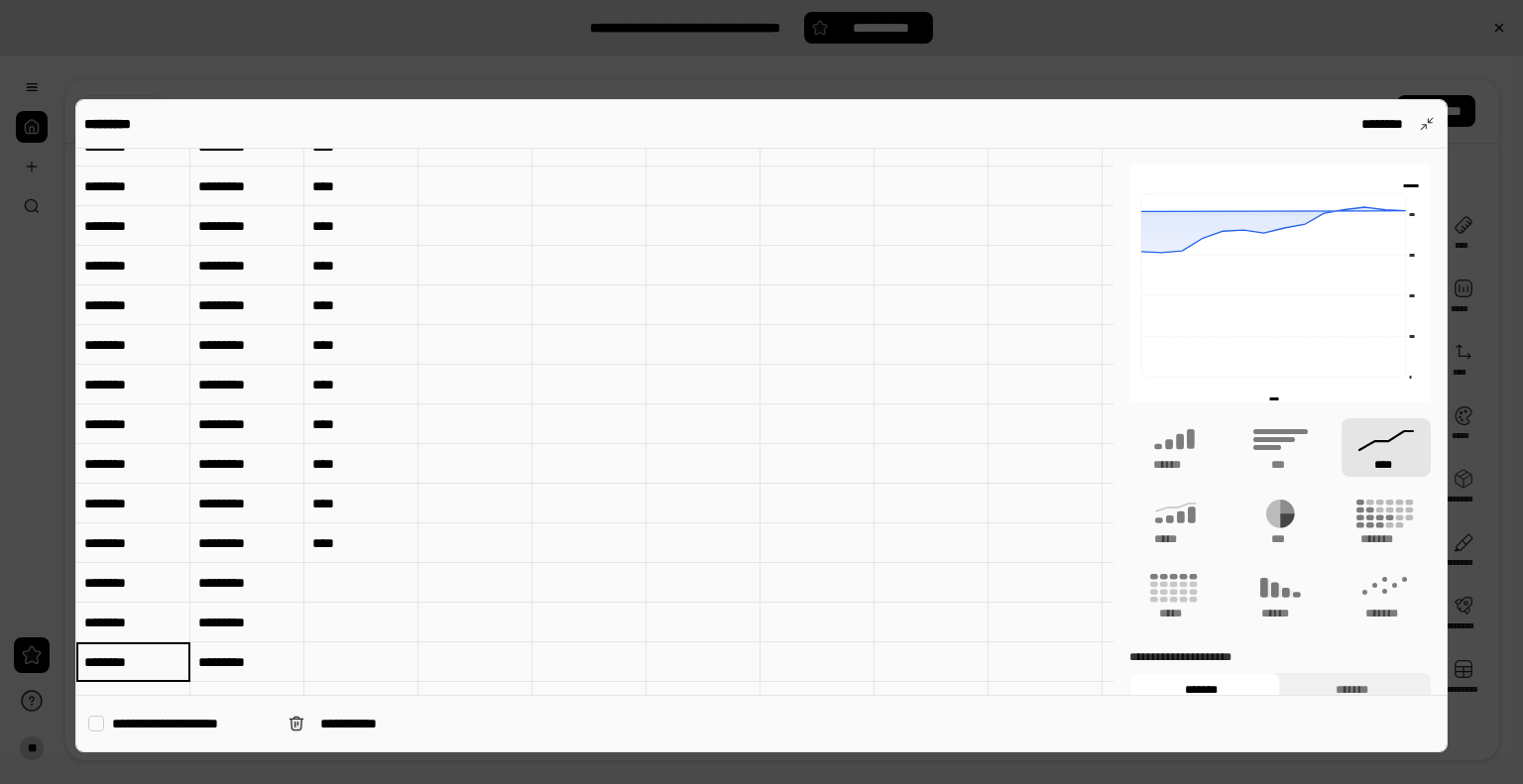 type on "********" 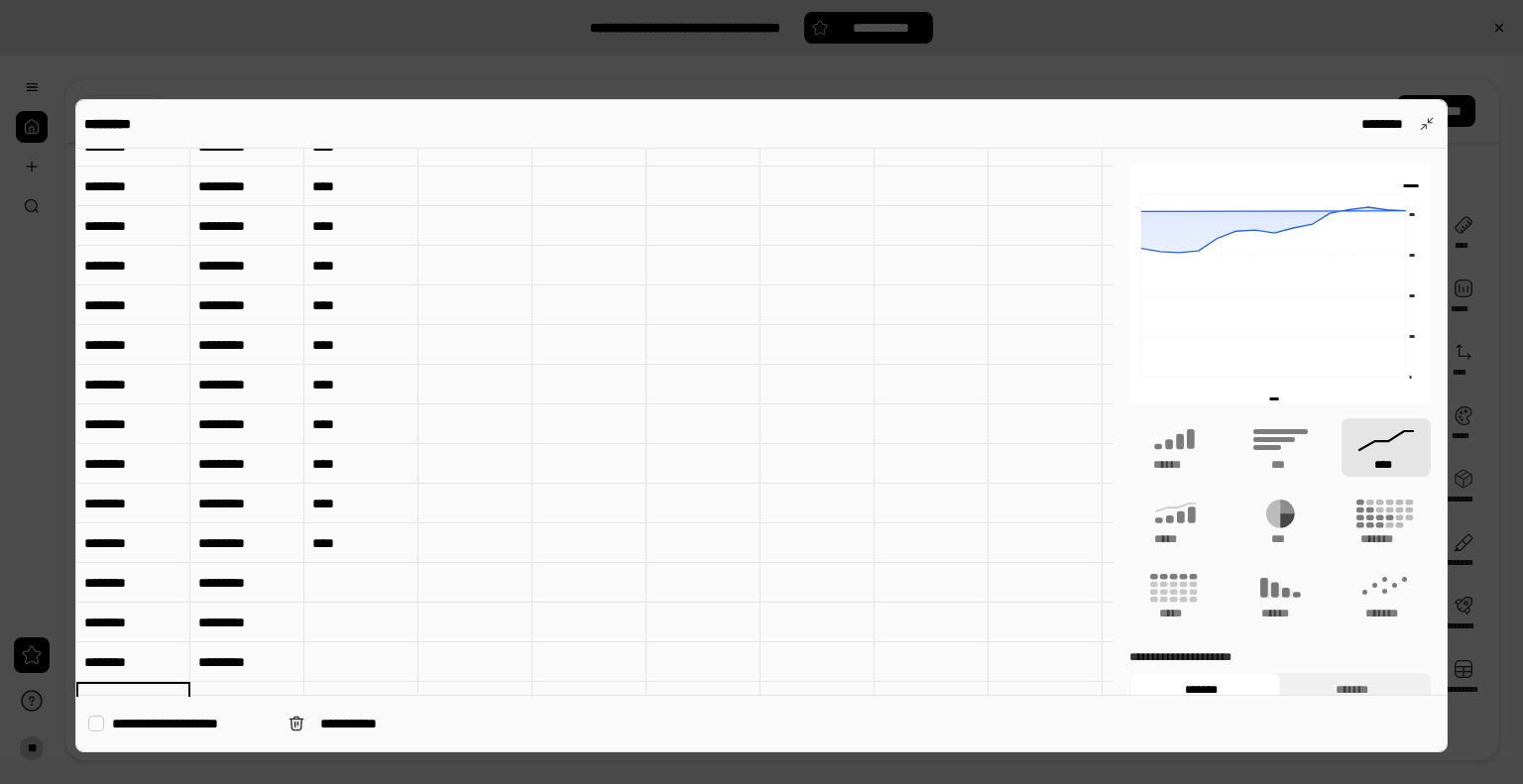 scroll, scrollTop: 141, scrollLeft: 0, axis: vertical 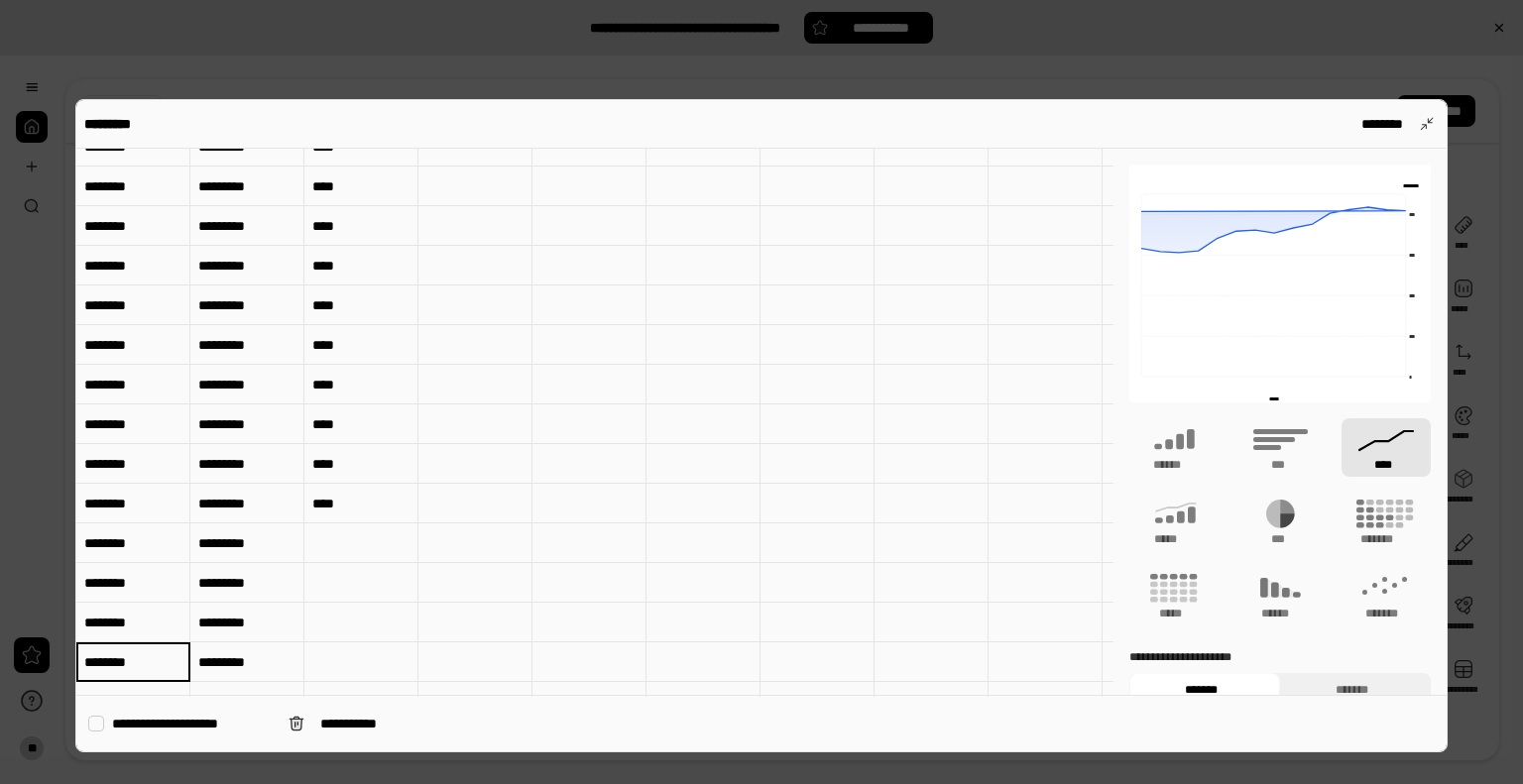 type on "********" 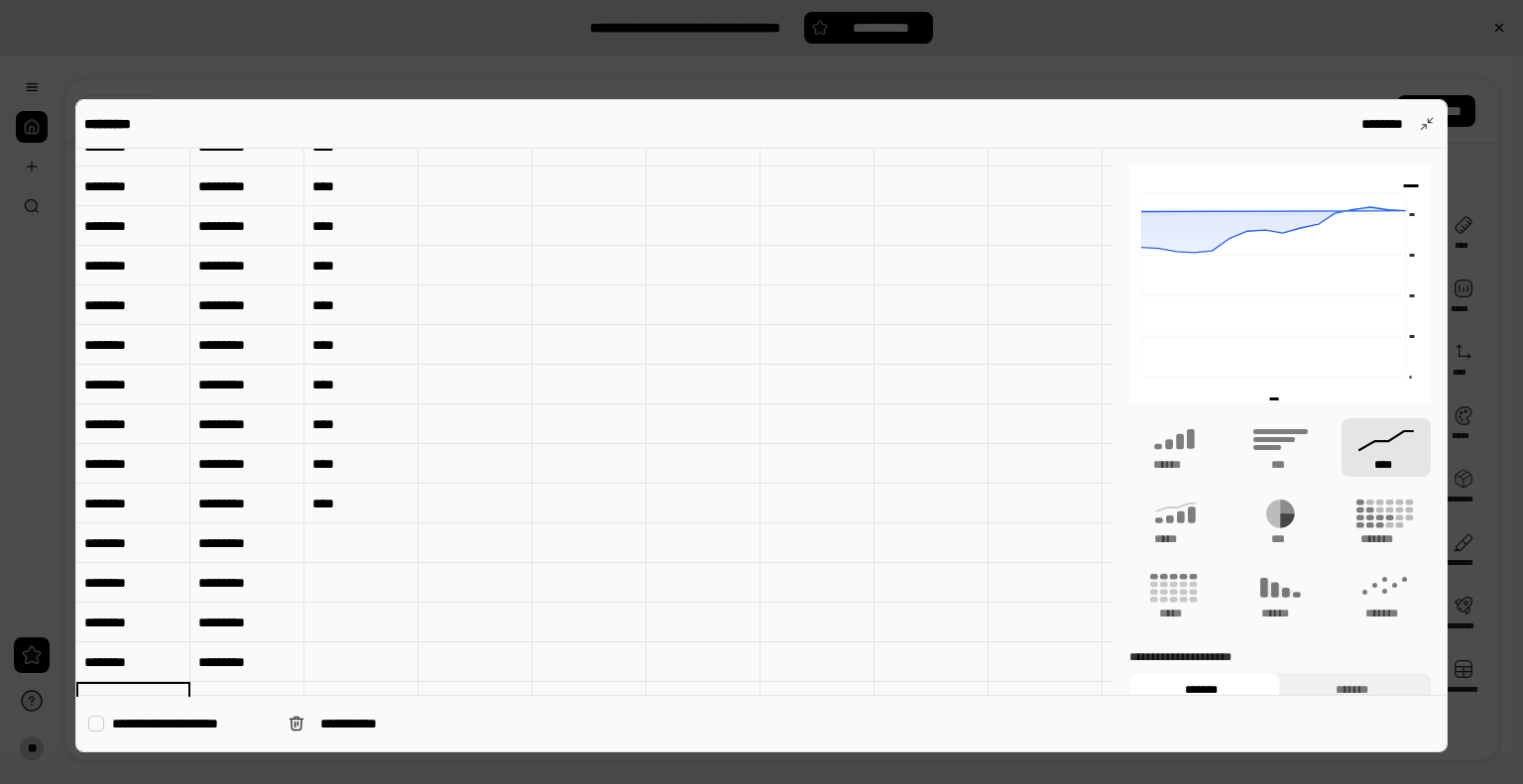 scroll, scrollTop: 180, scrollLeft: 0, axis: vertical 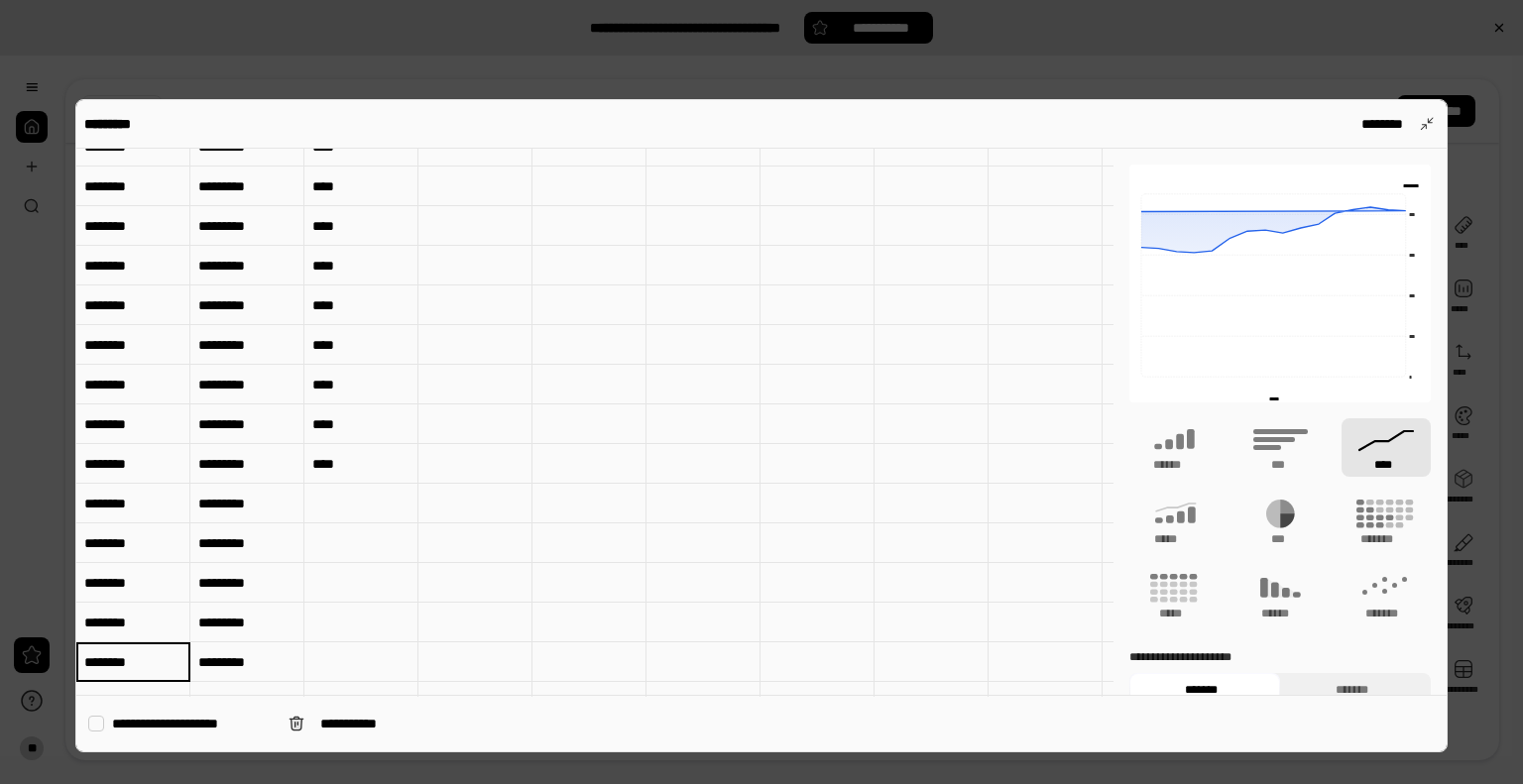 type on "********" 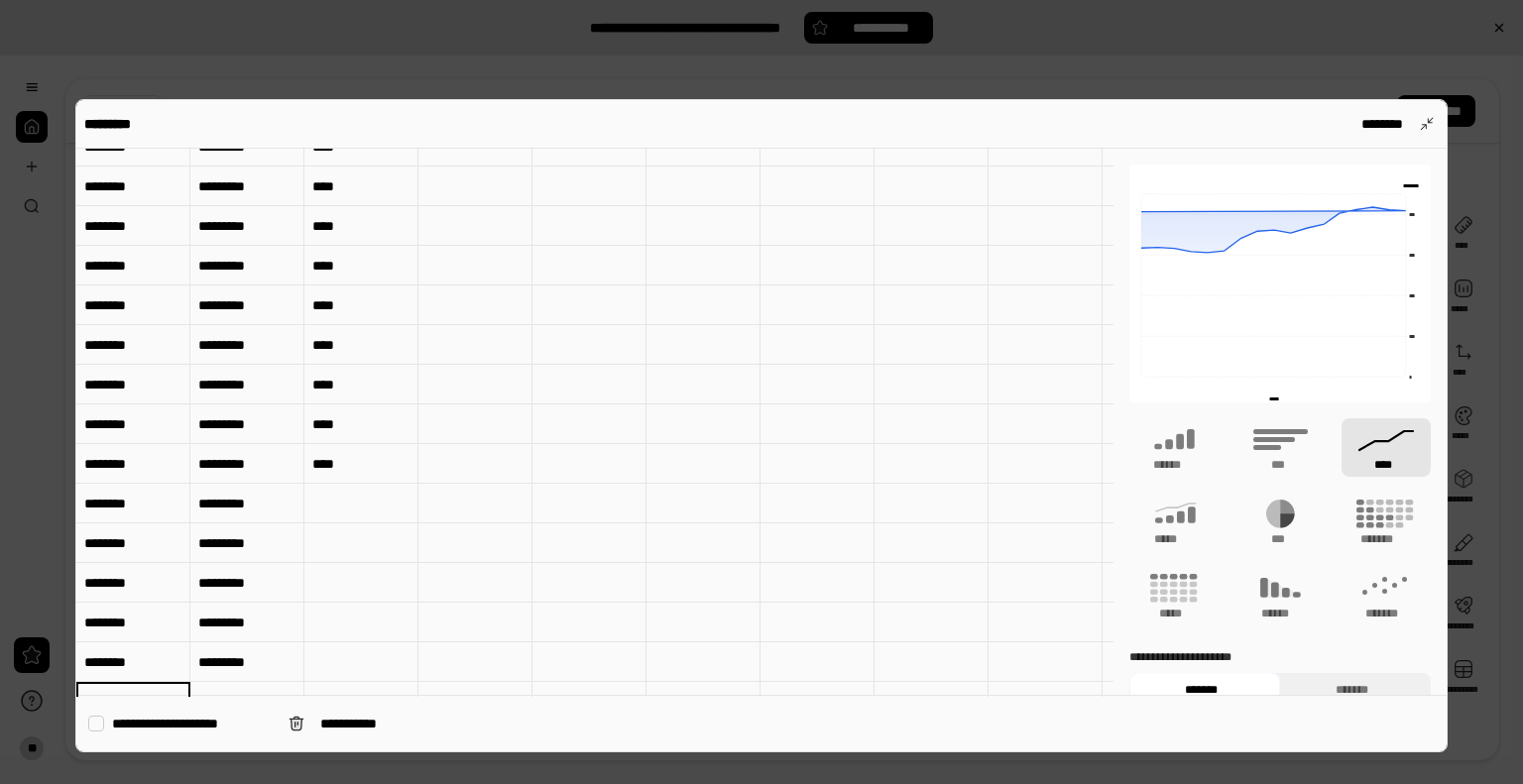 scroll, scrollTop: 220, scrollLeft: 0, axis: vertical 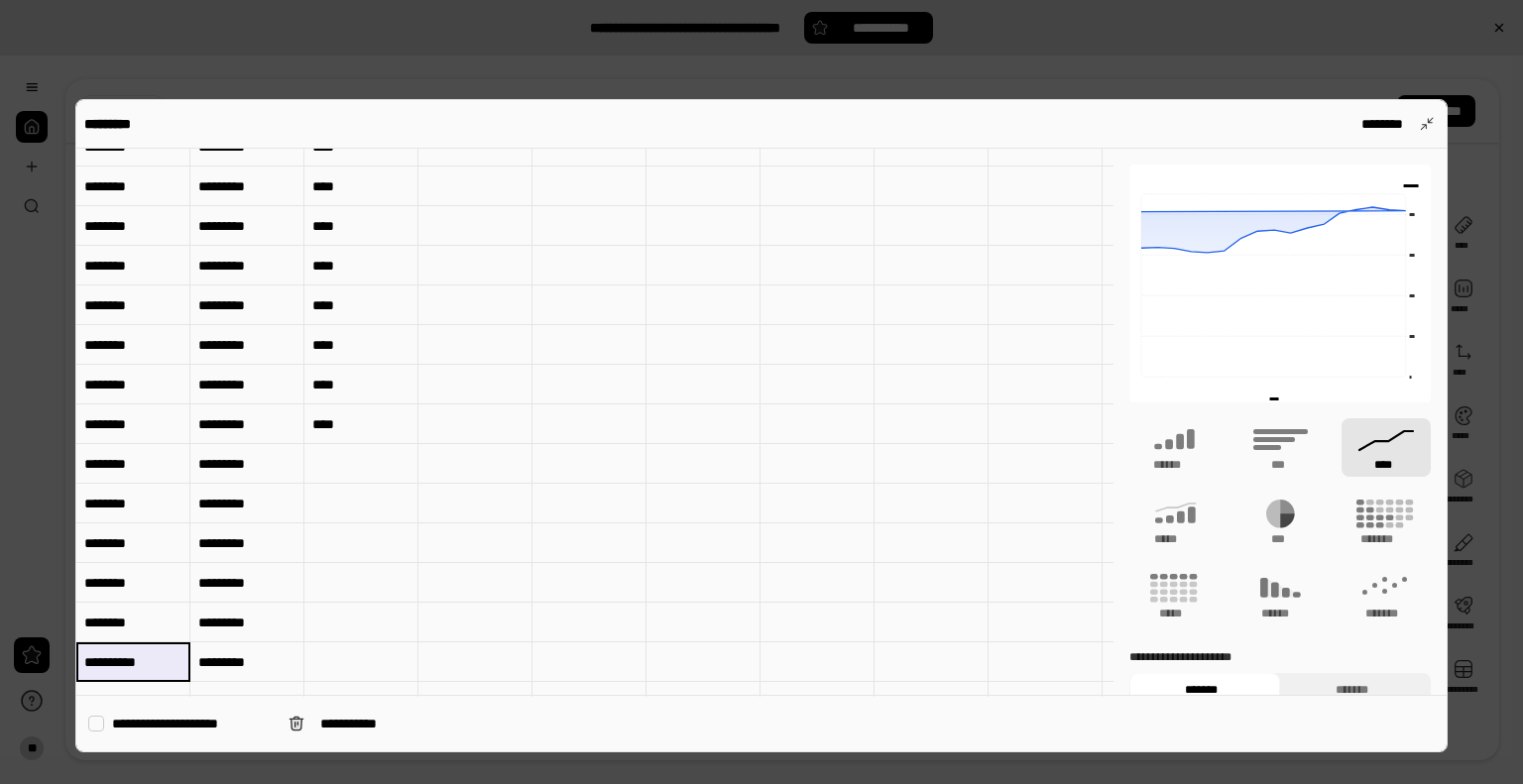 type on "*" 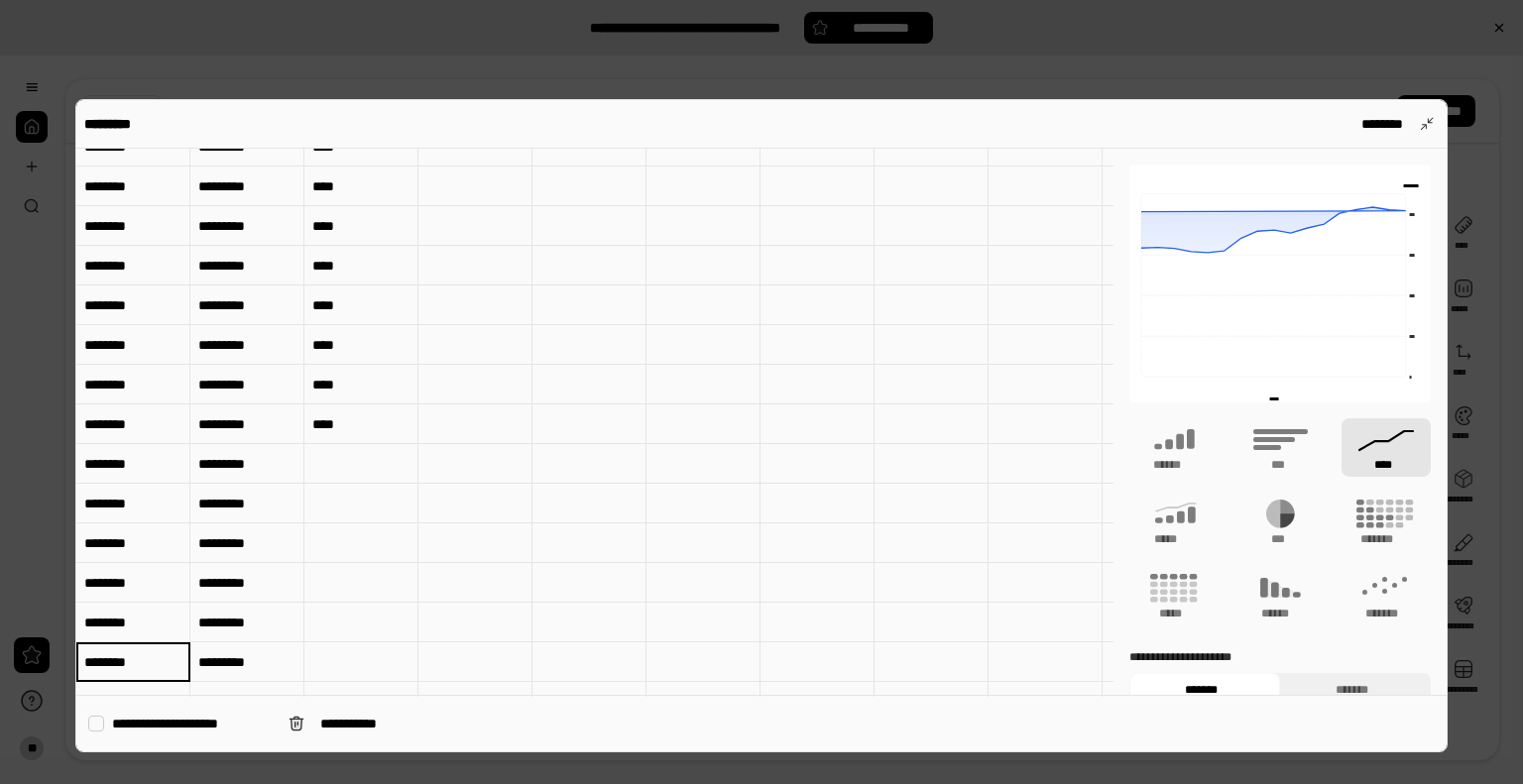 type on "********" 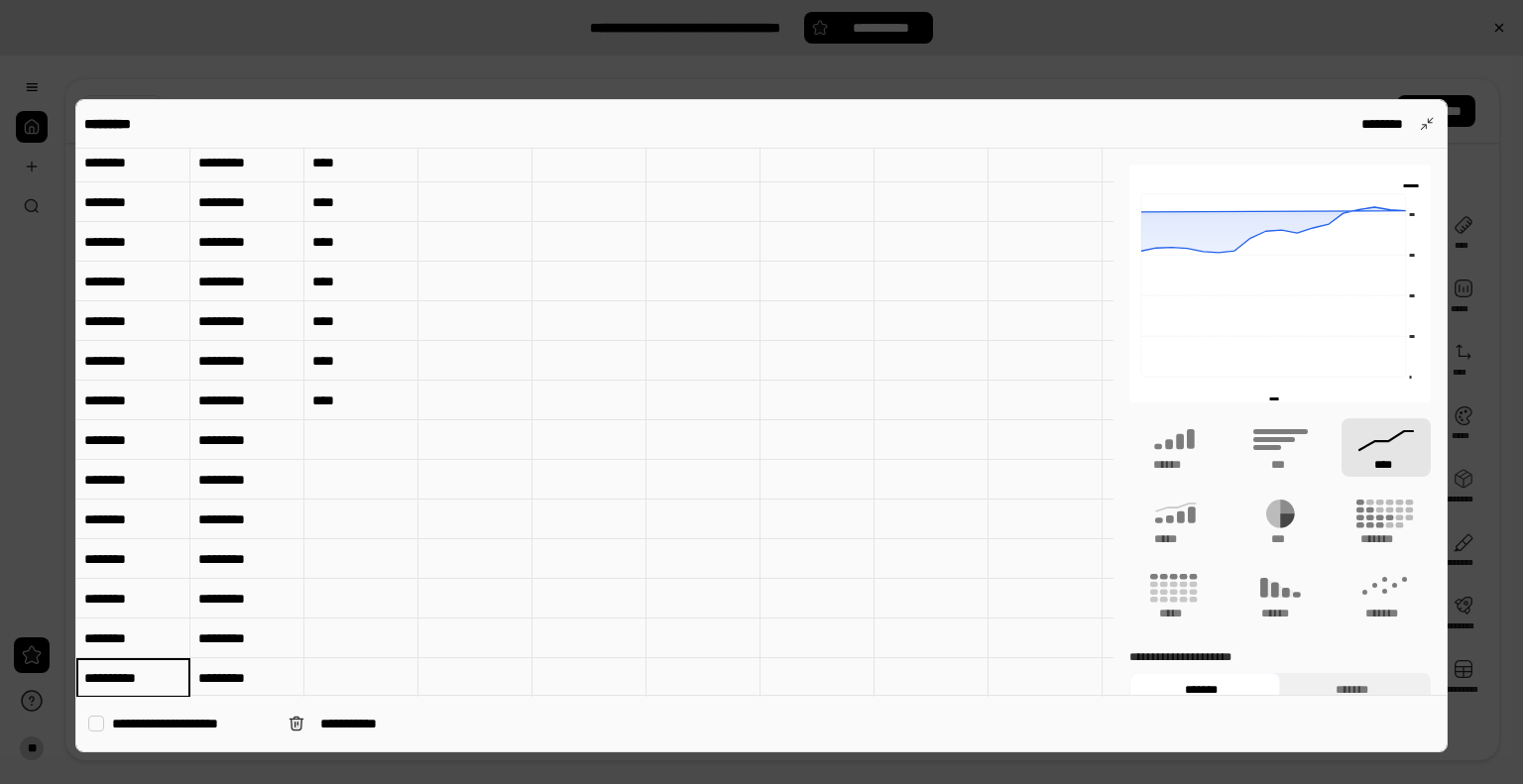 scroll, scrollTop: 260, scrollLeft: 0, axis: vertical 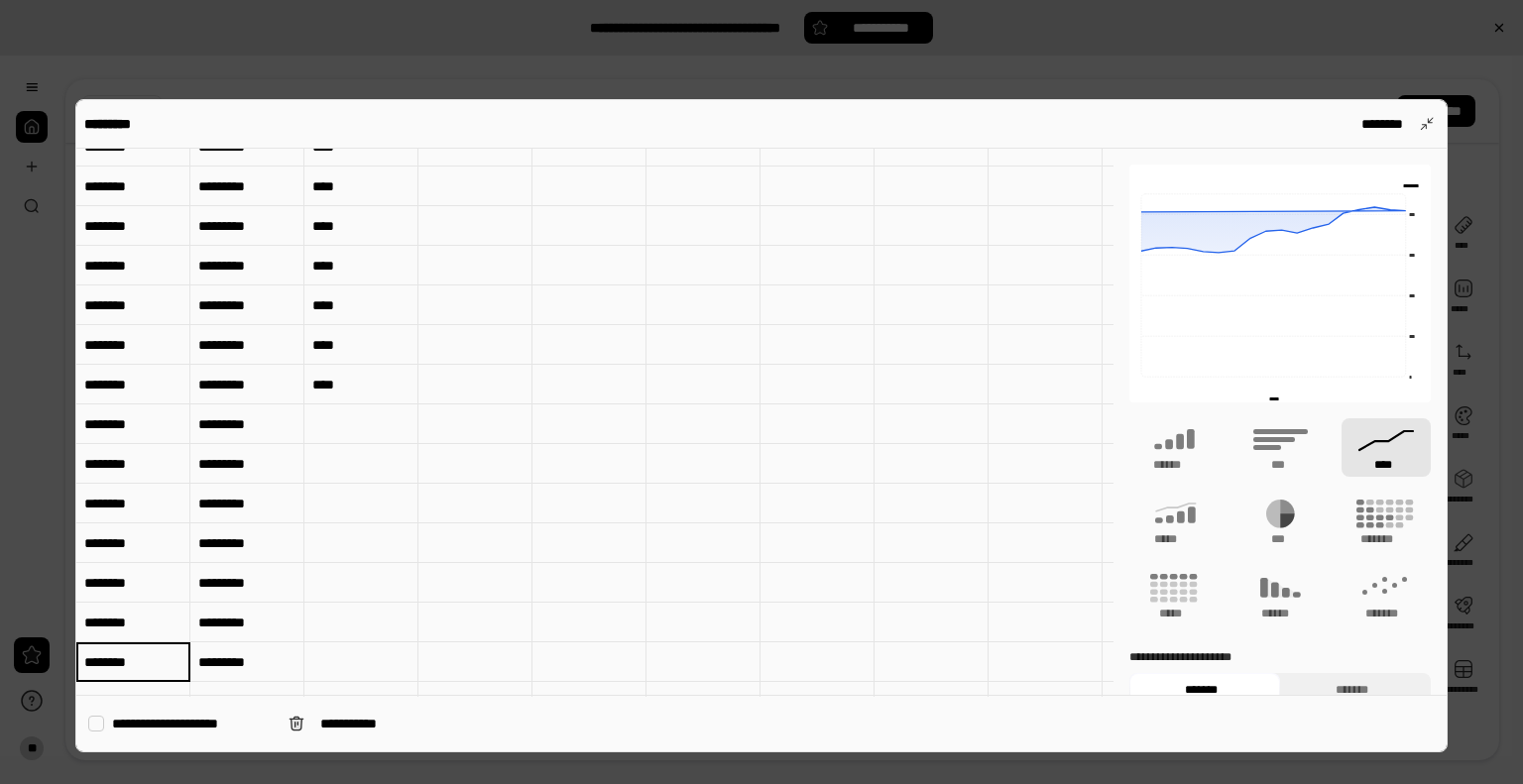 type on "********" 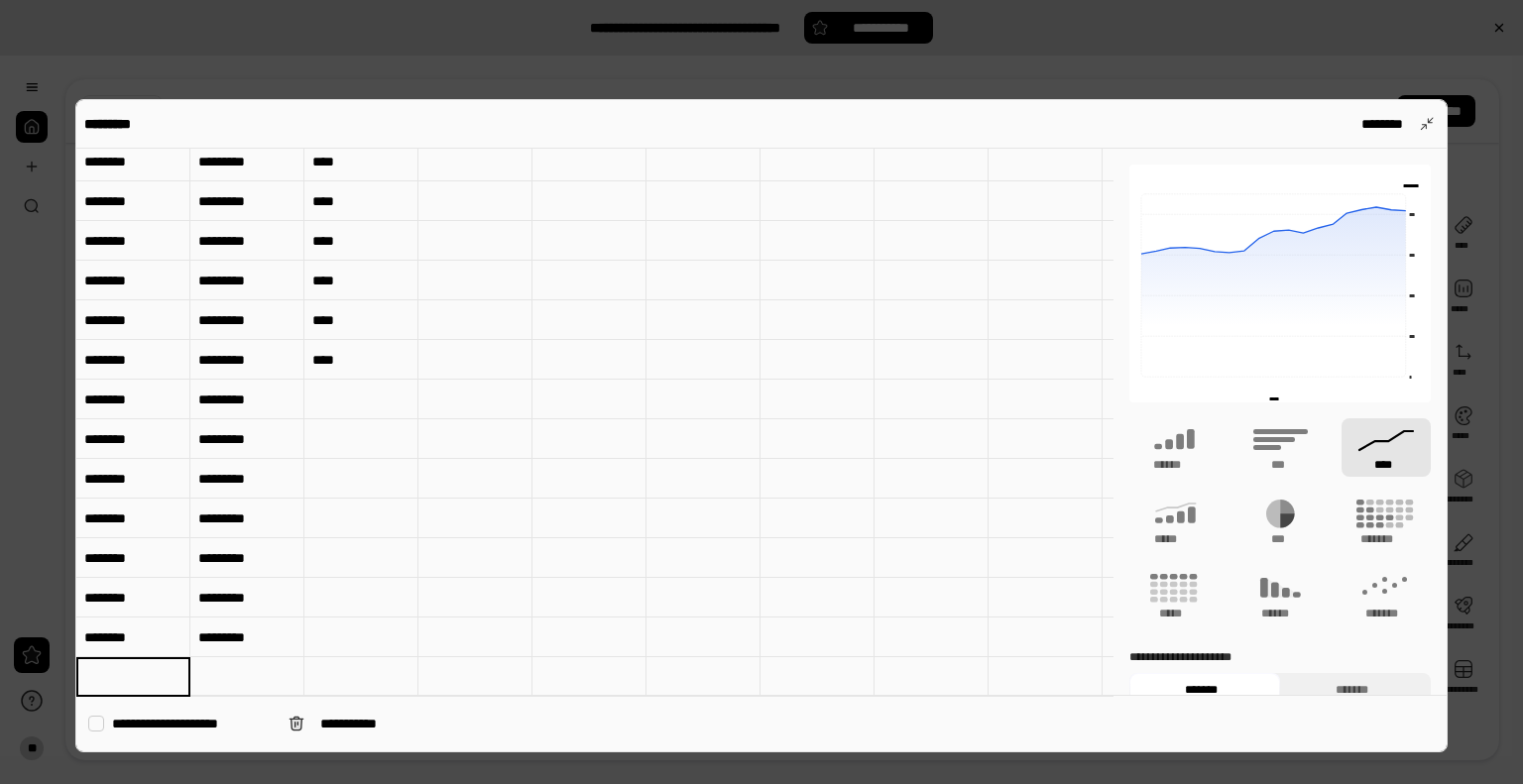 scroll, scrollTop: 299, scrollLeft: 0, axis: vertical 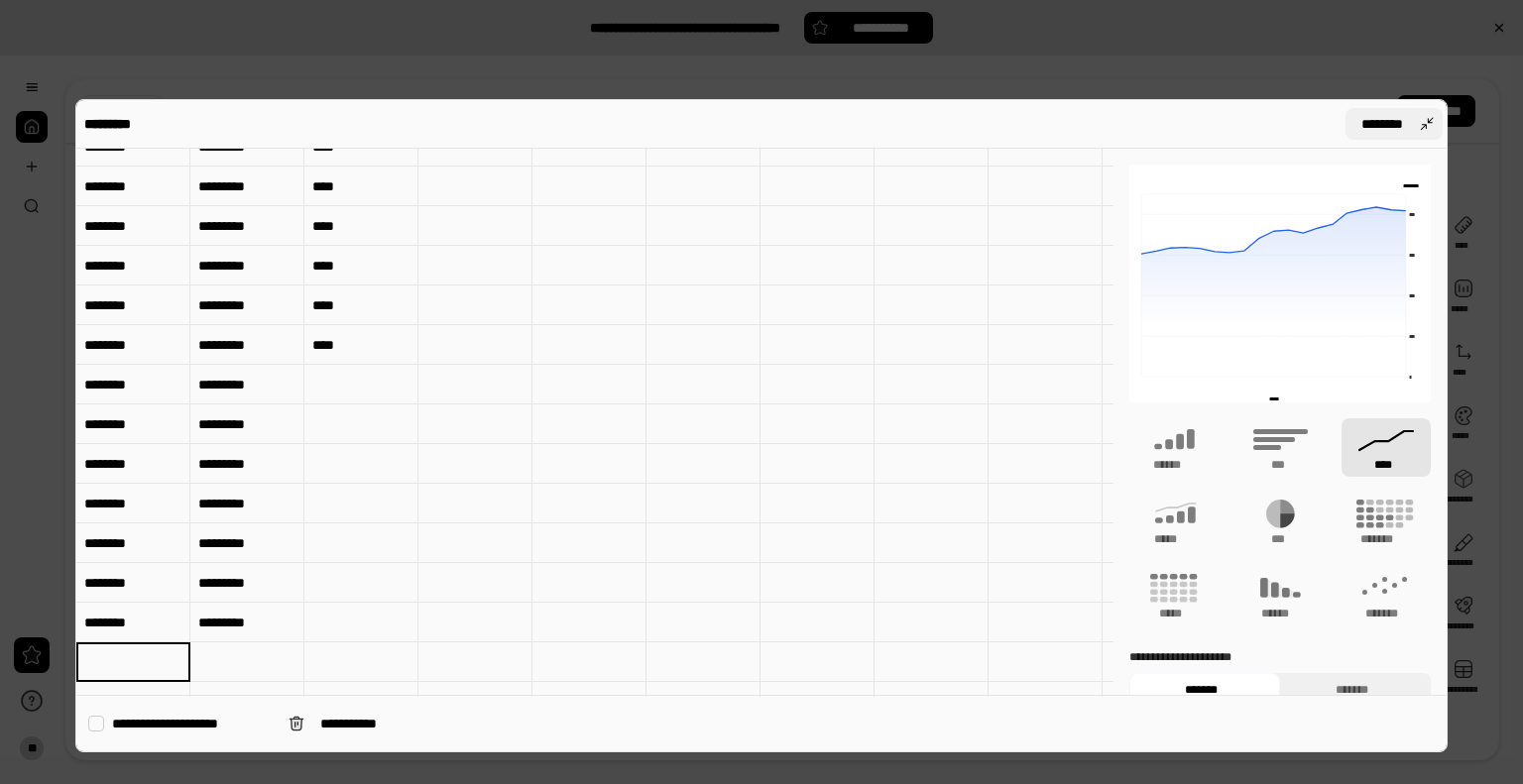 click on "********" at bounding box center [1394, 124] 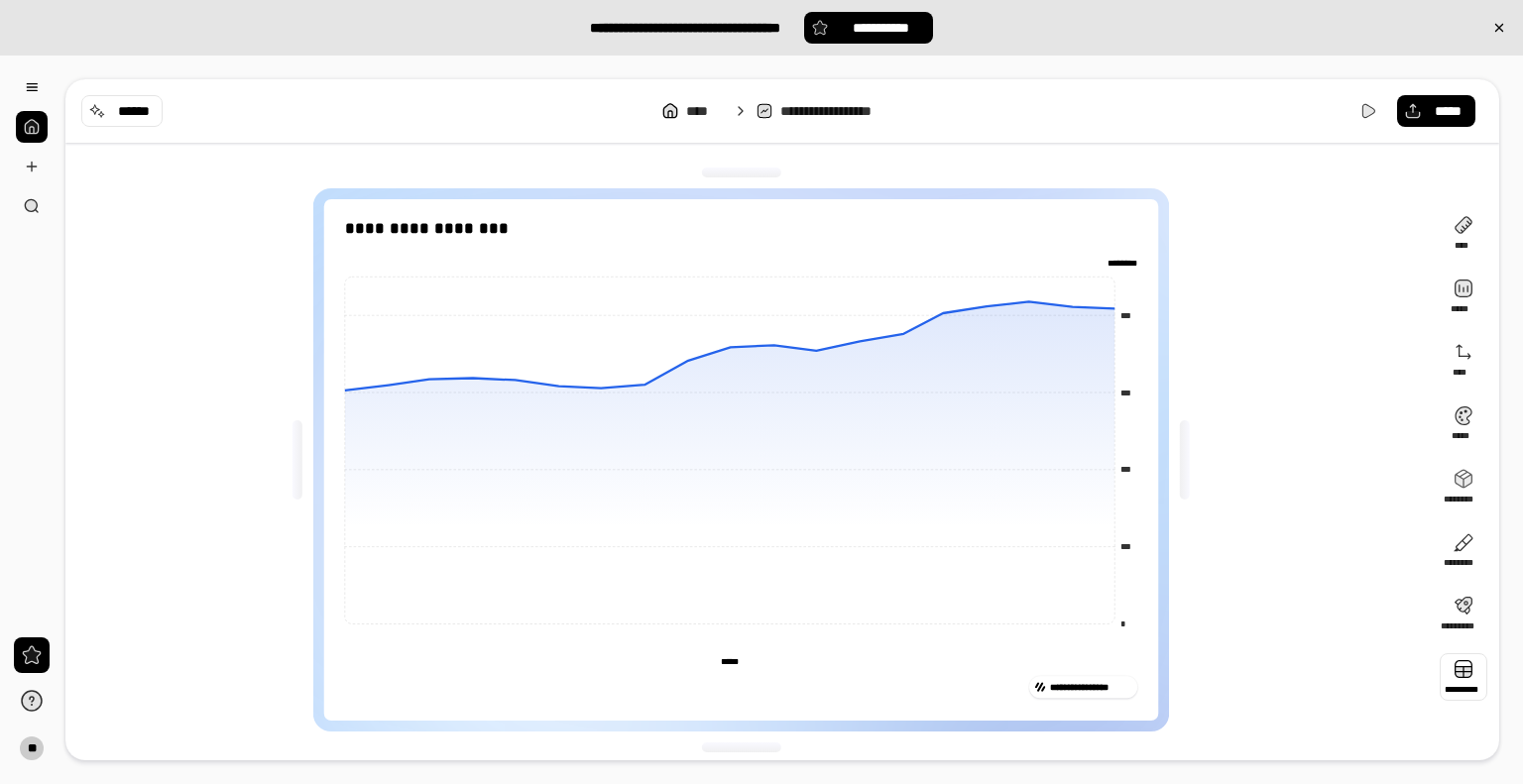 click at bounding box center (1464, 677) 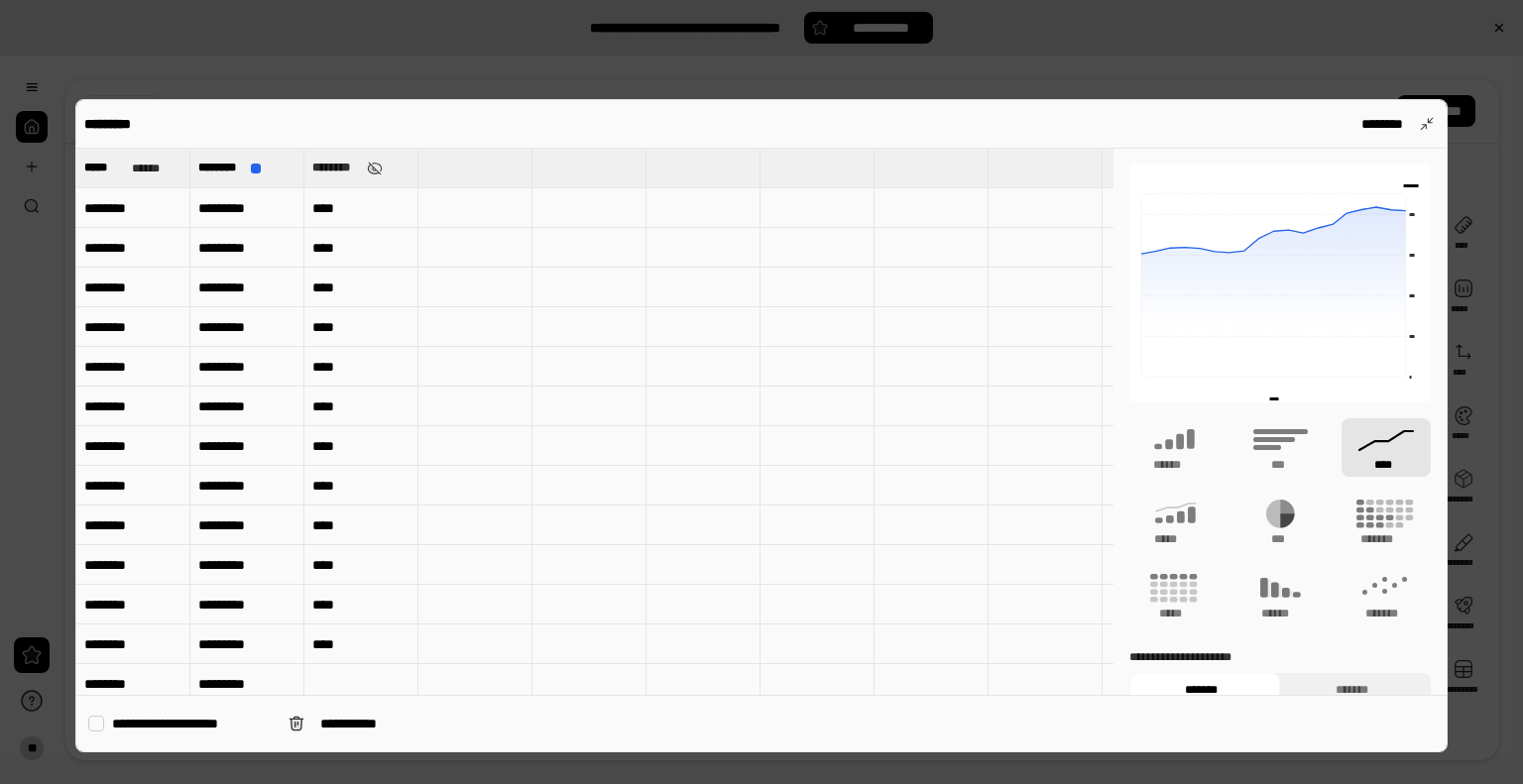 scroll, scrollTop: 297, scrollLeft: 0, axis: vertical 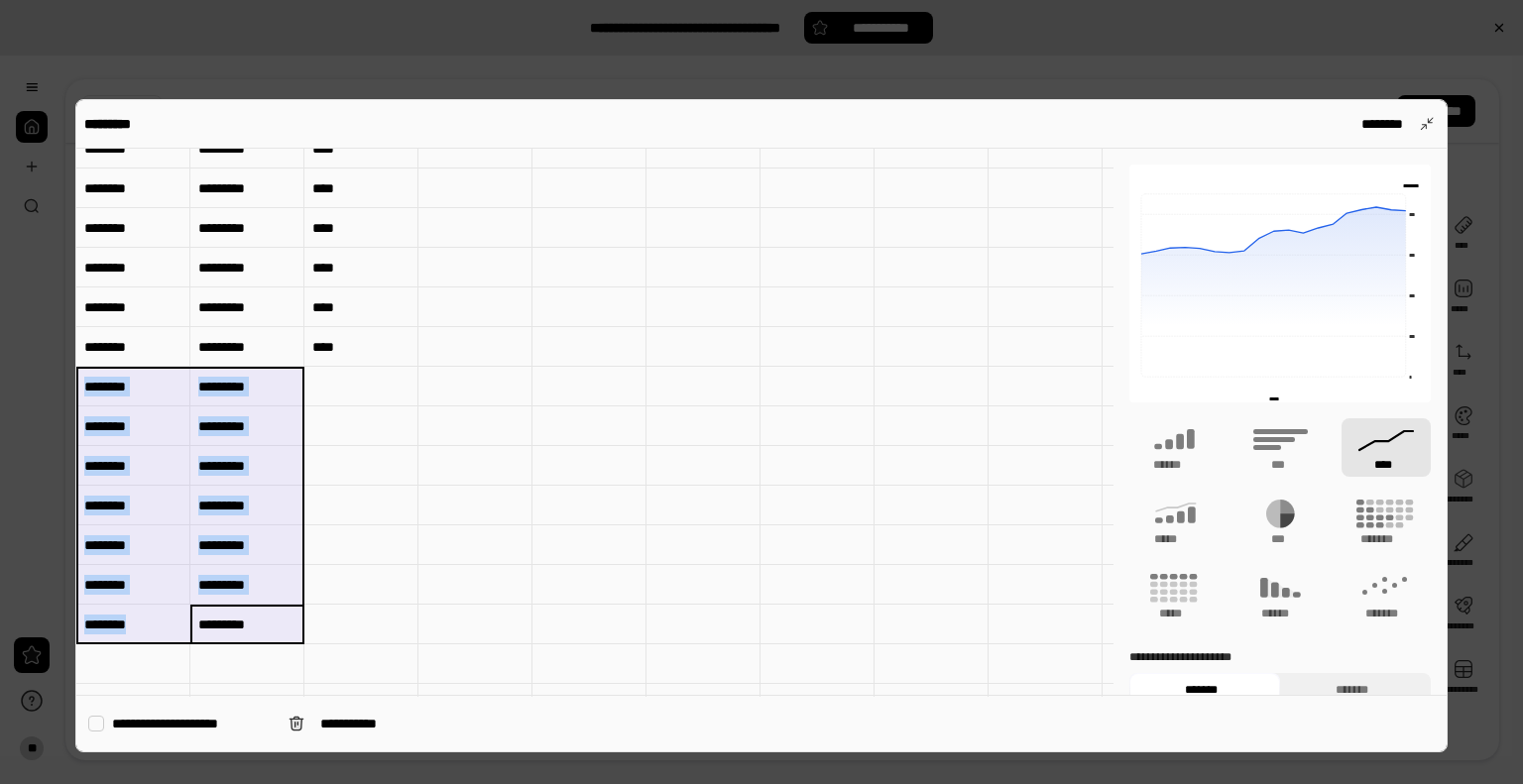 drag, startPoint x: 234, startPoint y: 629, endPoint x: 102, endPoint y: 387, distance: 275.6592 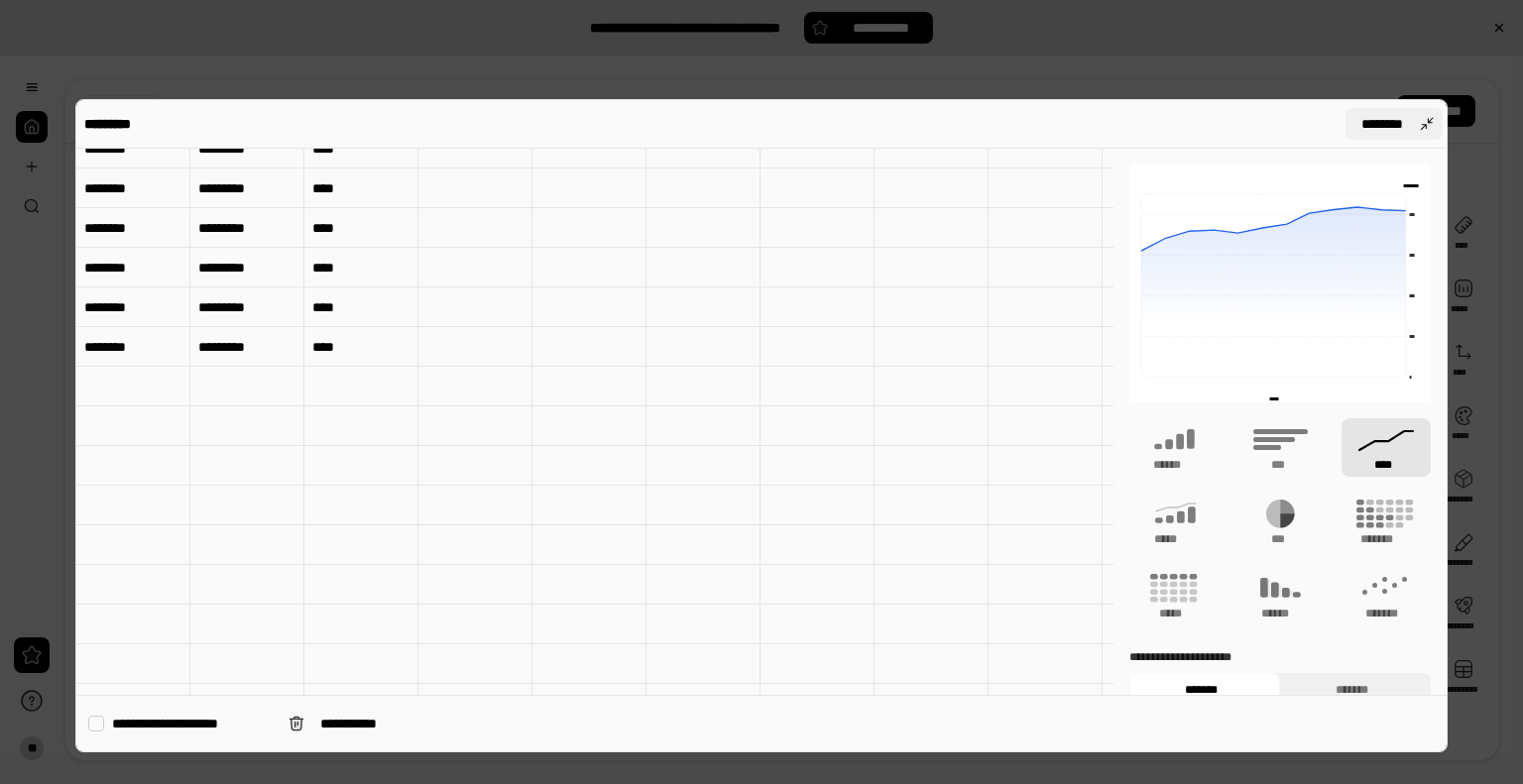 click on "********" at bounding box center (1394, 124) 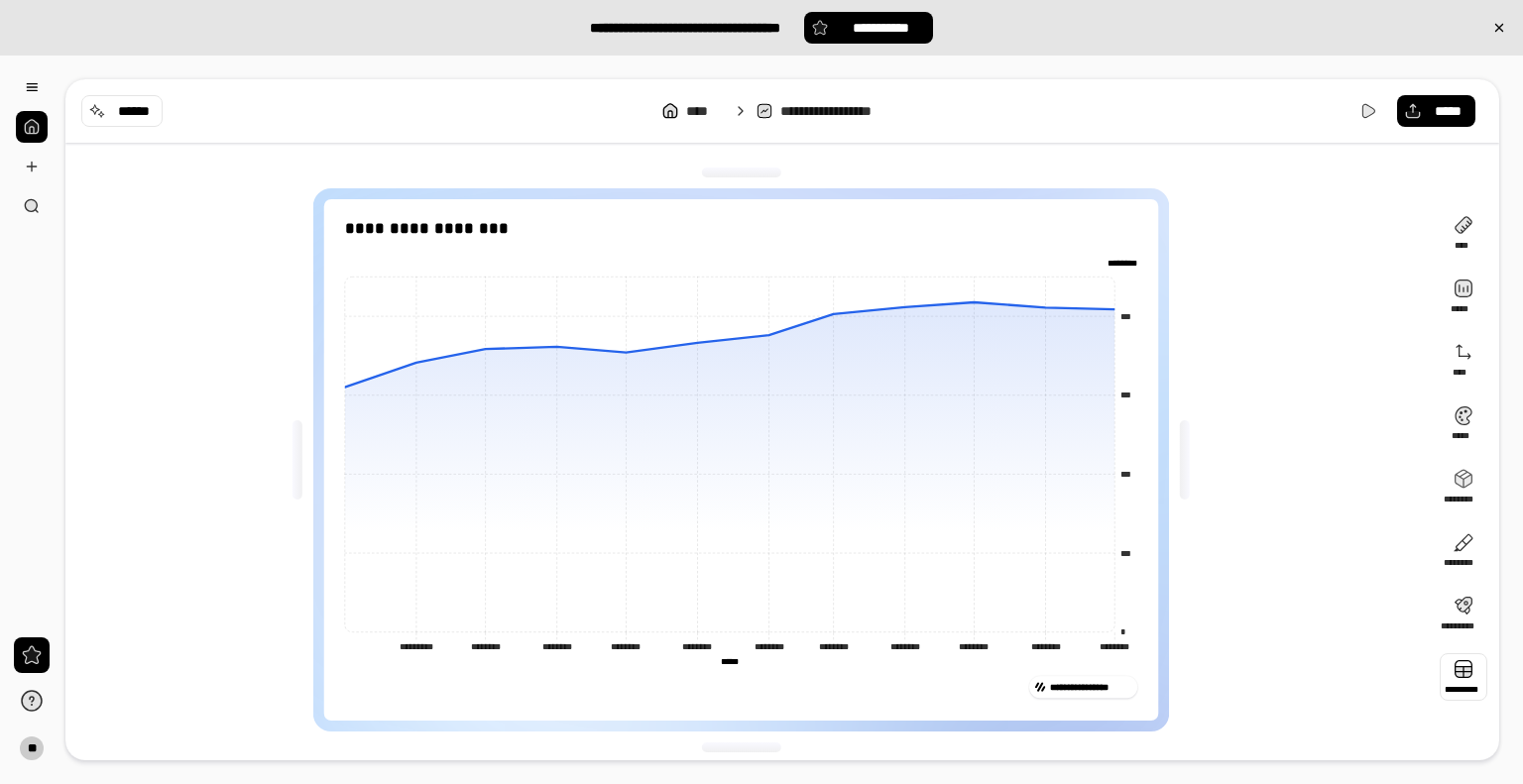 click at bounding box center (1464, 677) 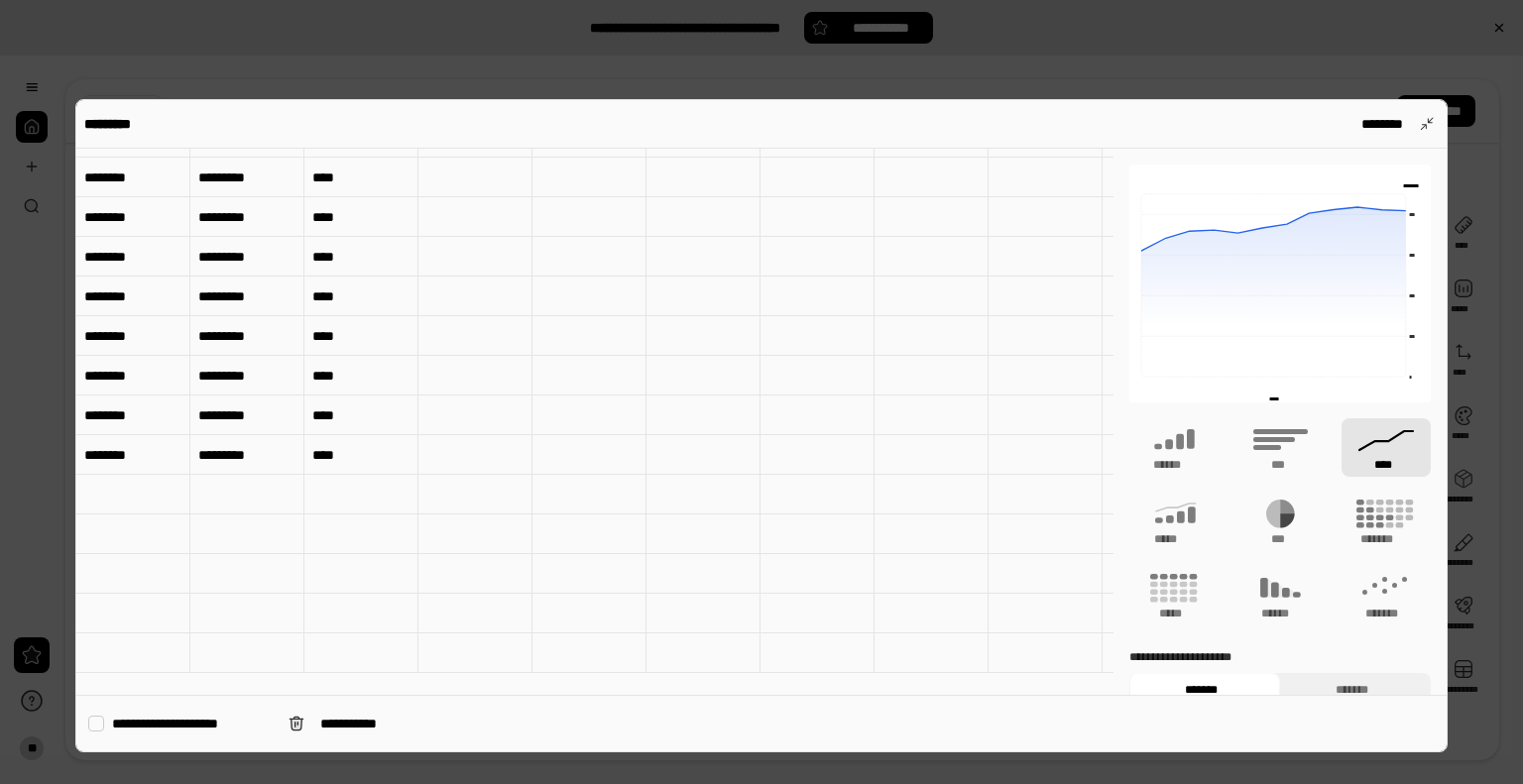 scroll, scrollTop: 198, scrollLeft: 0, axis: vertical 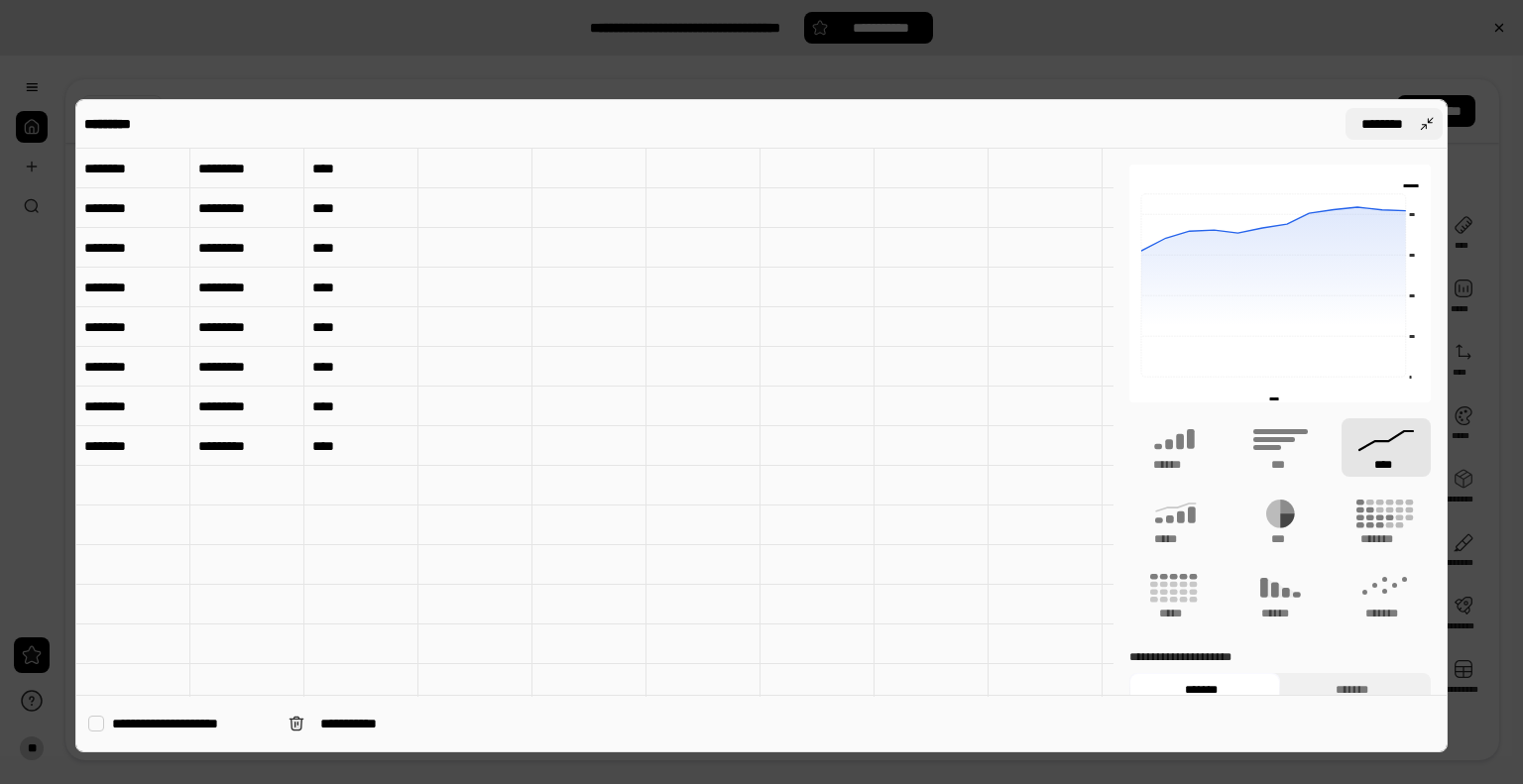 click on "********" at bounding box center [1394, 124] 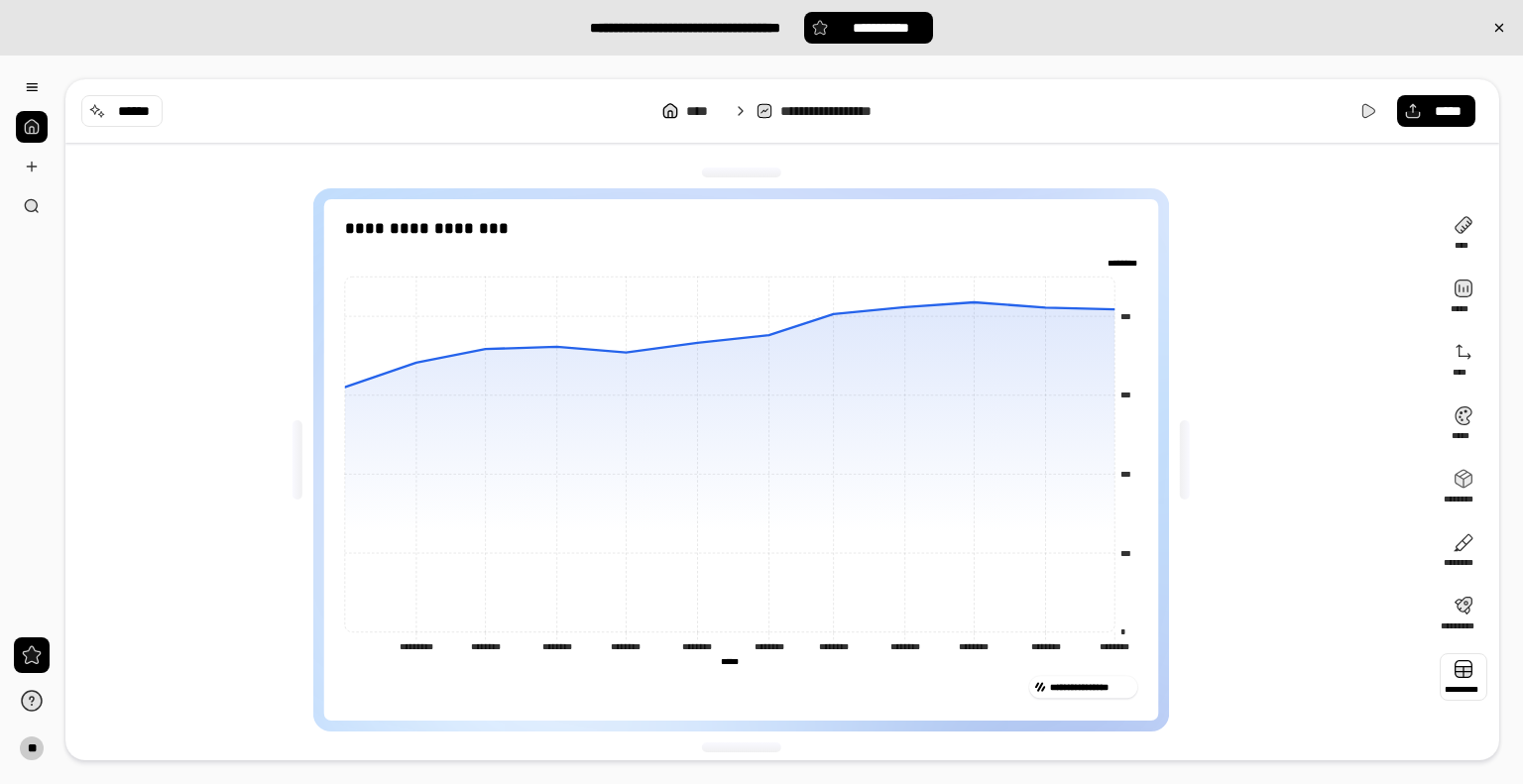 click at bounding box center [1464, 677] 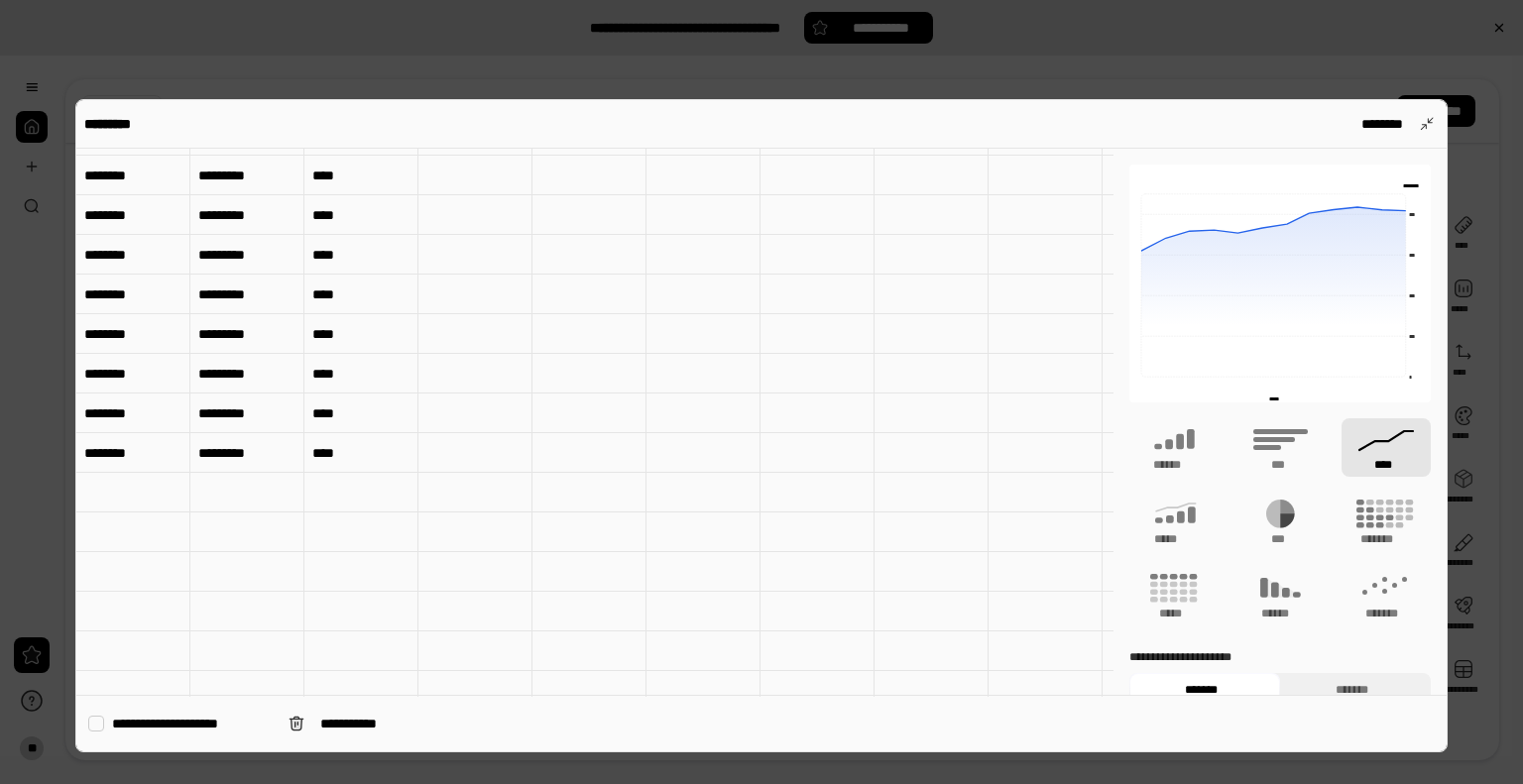 scroll, scrollTop: 198, scrollLeft: 0, axis: vertical 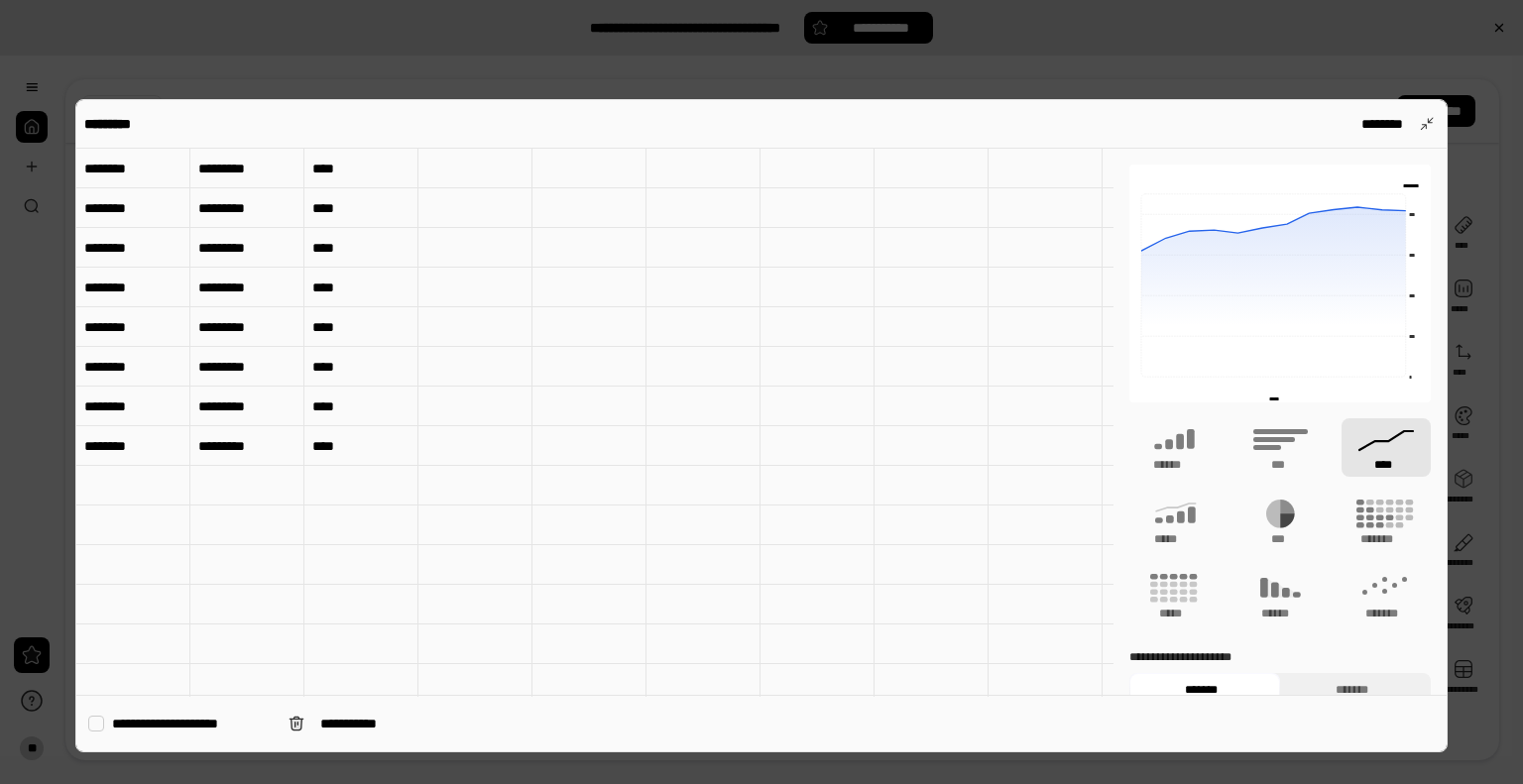 click at bounding box center [133, 486] 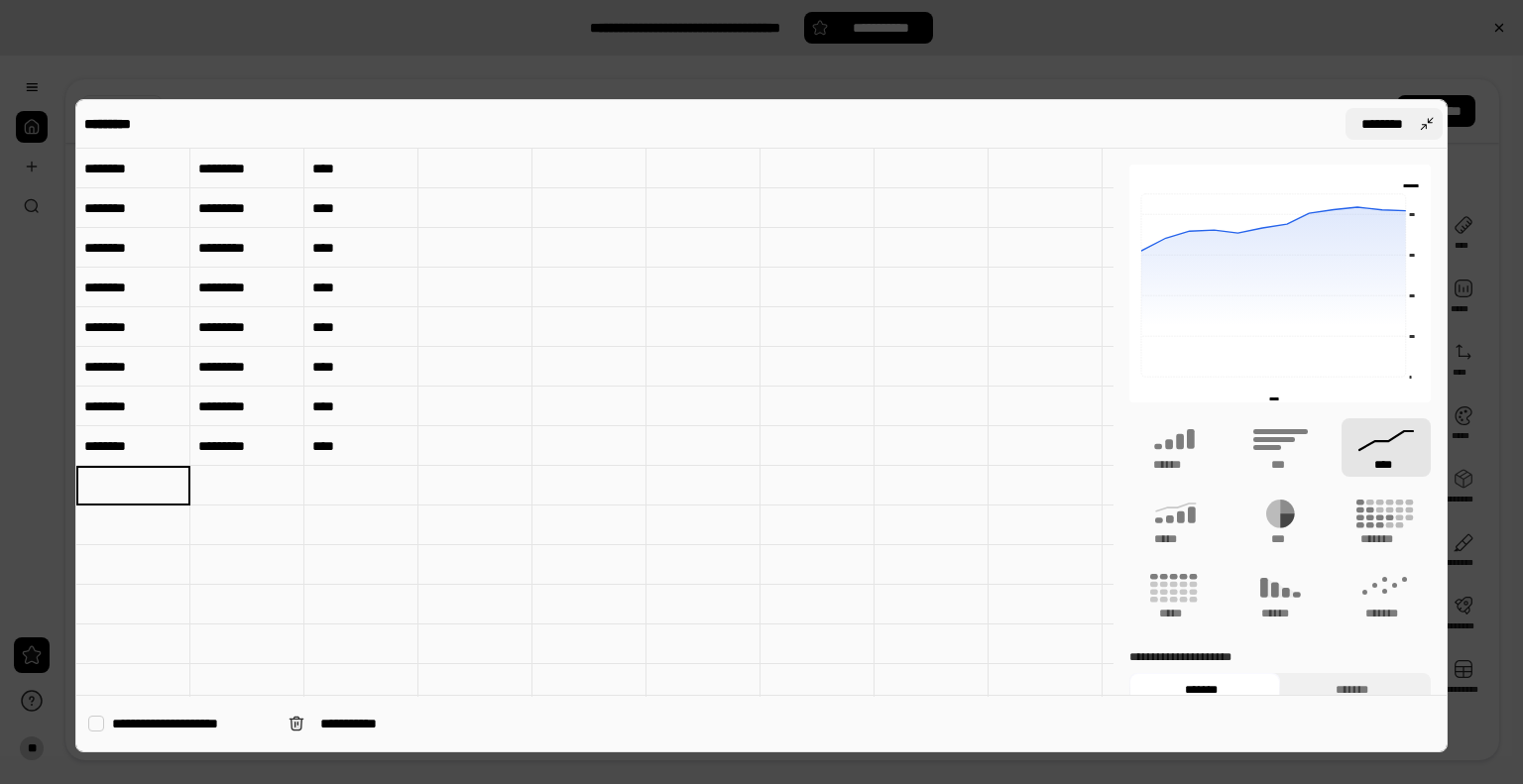 click on "********" at bounding box center (1394, 124) 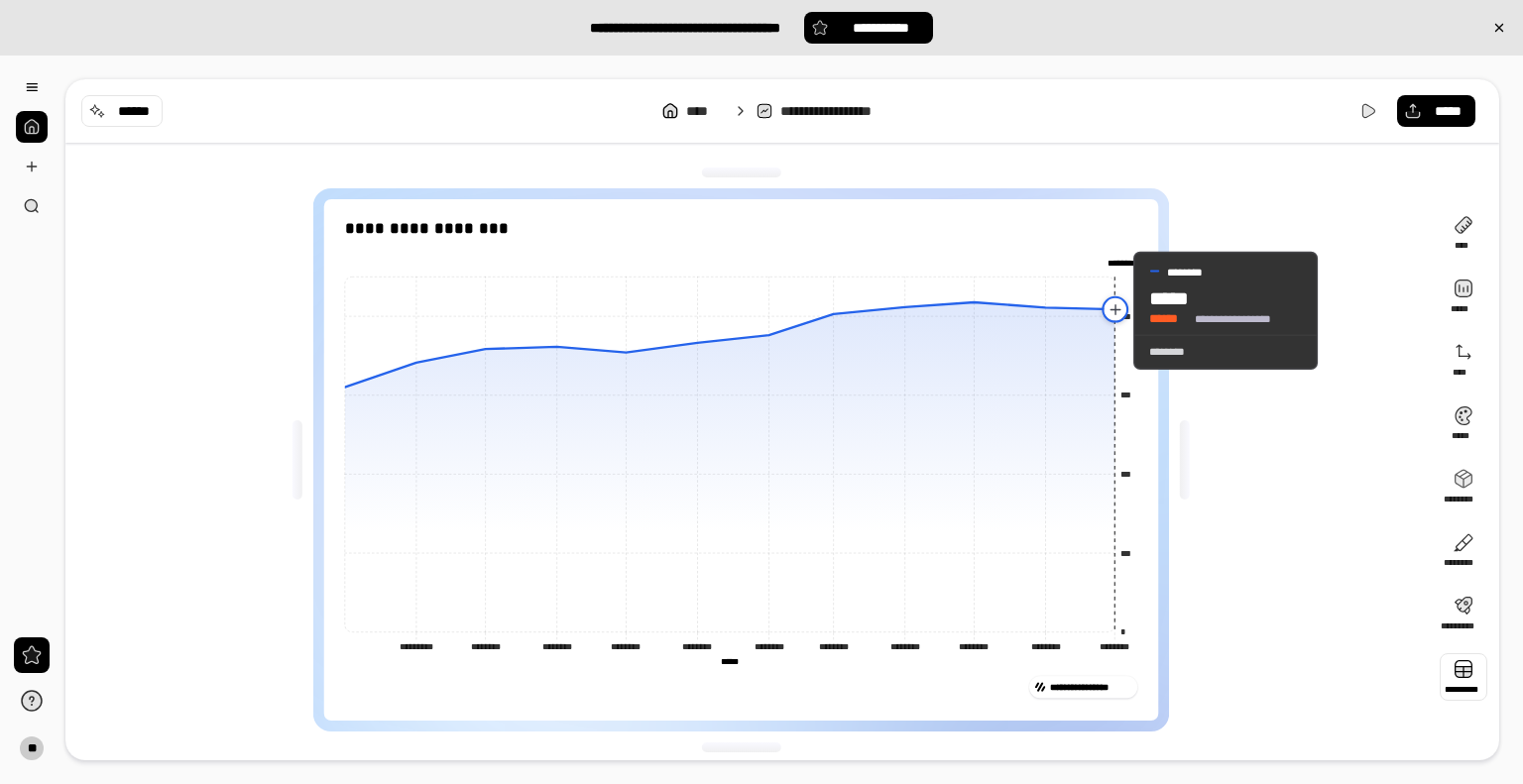 type 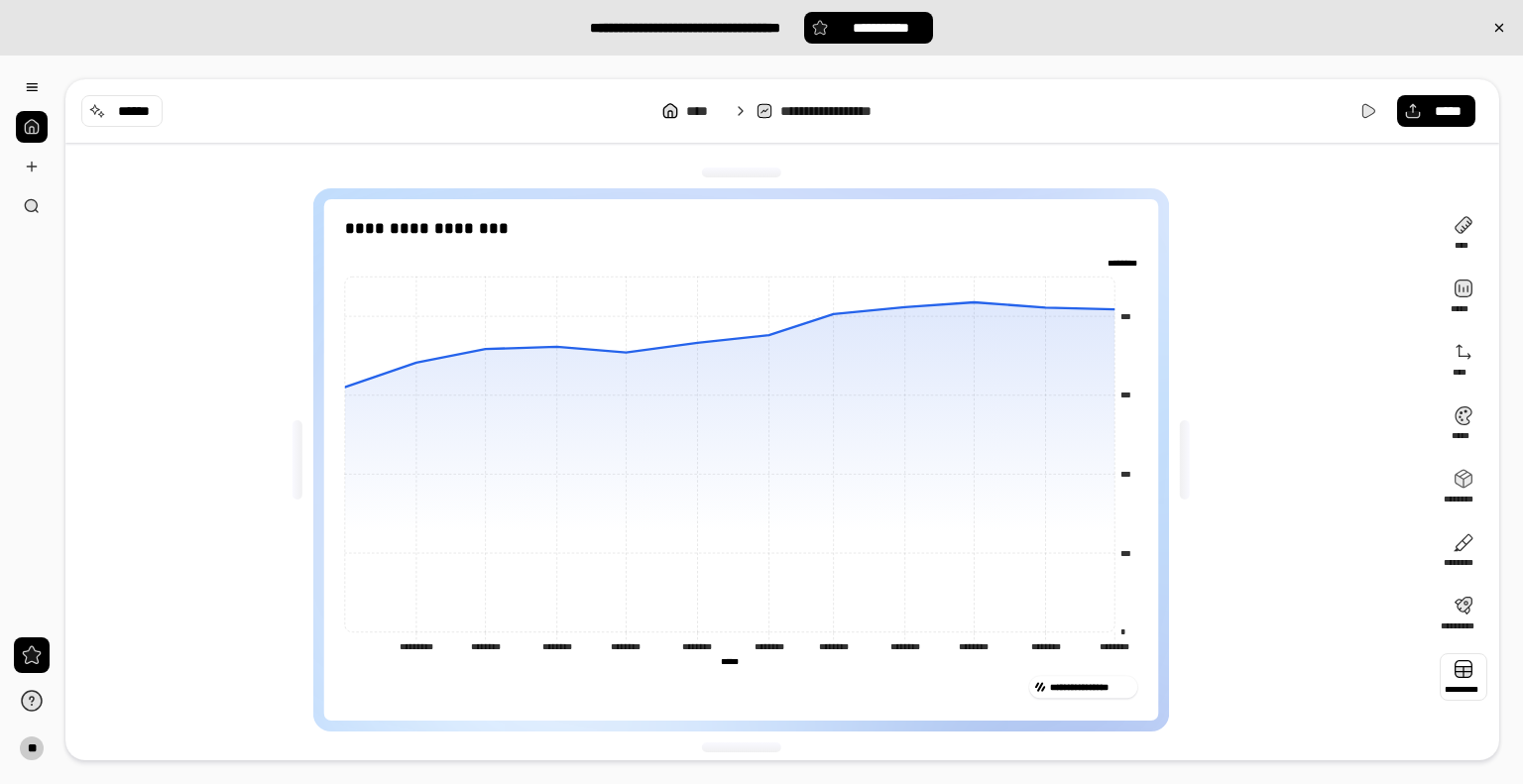 click at bounding box center (1464, 677) 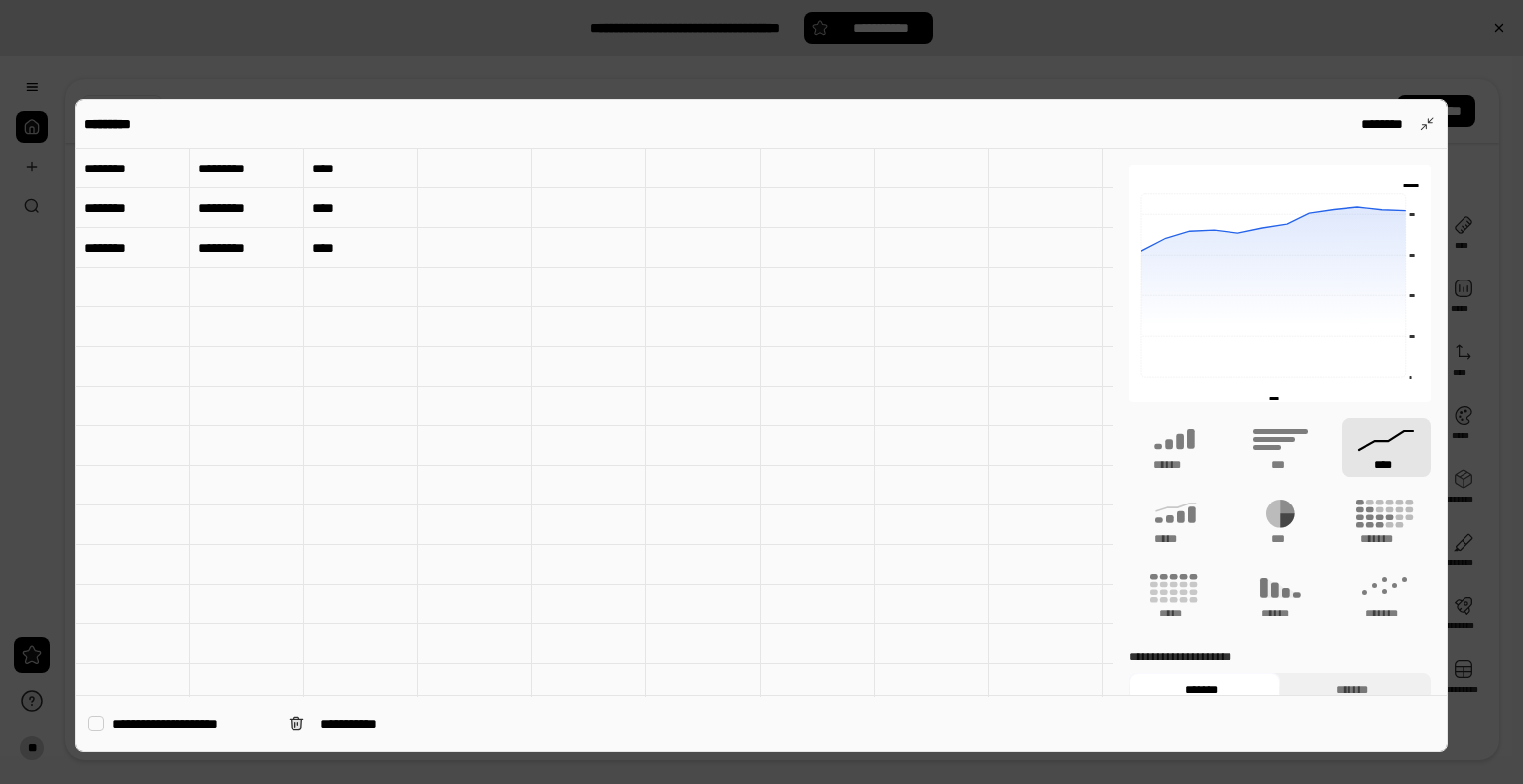 scroll, scrollTop: 99, scrollLeft: 0, axis: vertical 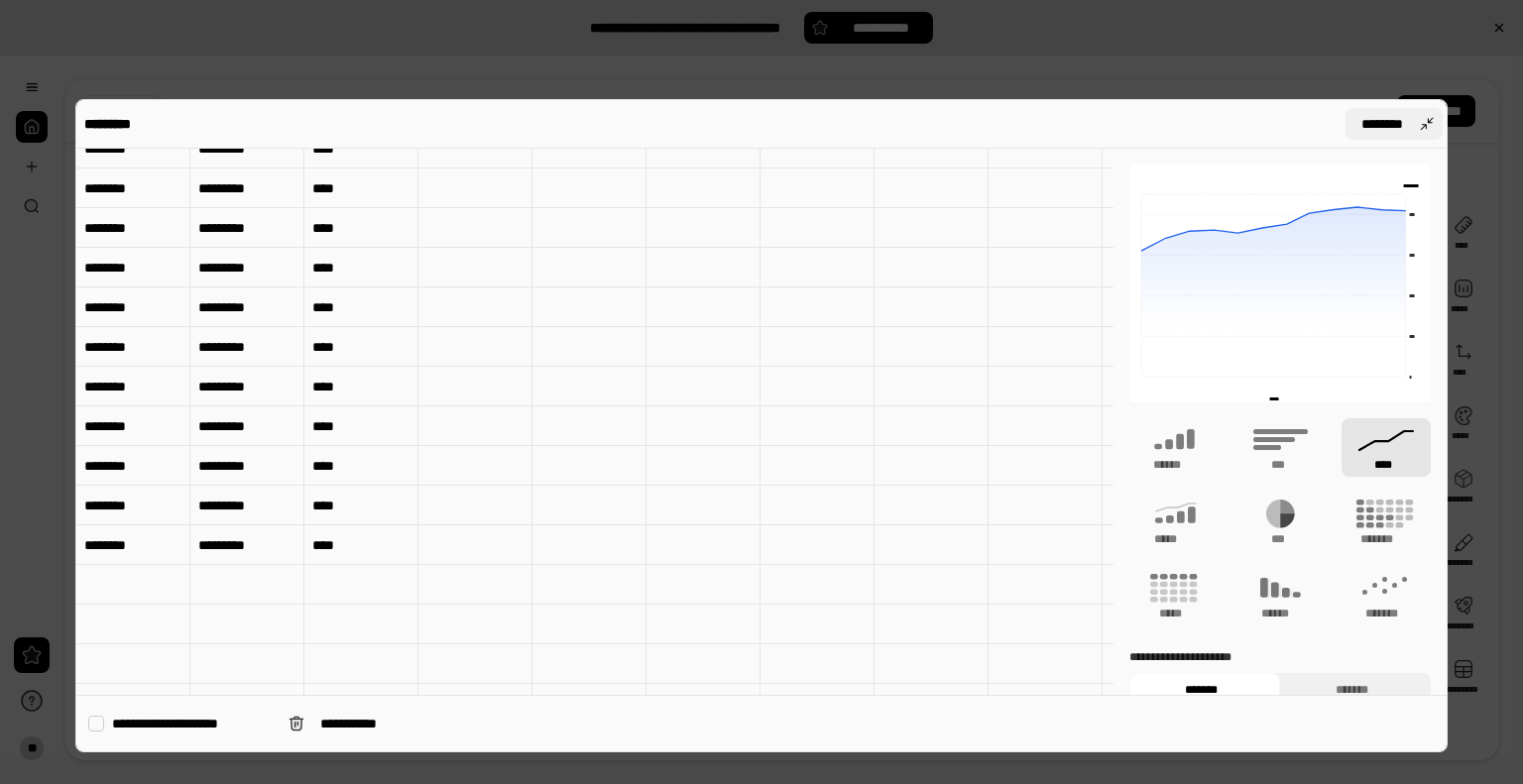 click on "********" at bounding box center [1394, 124] 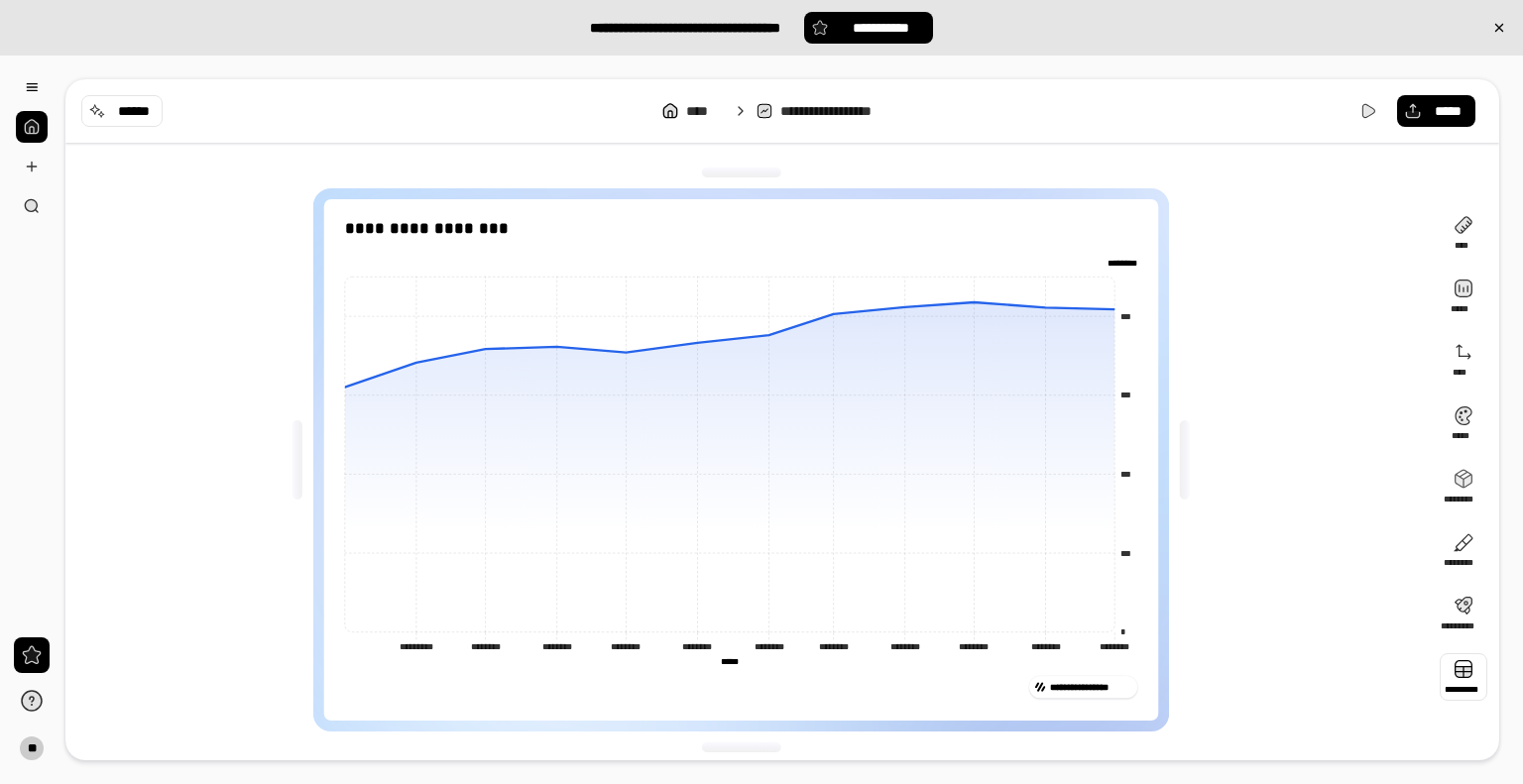 click at bounding box center (1464, 677) 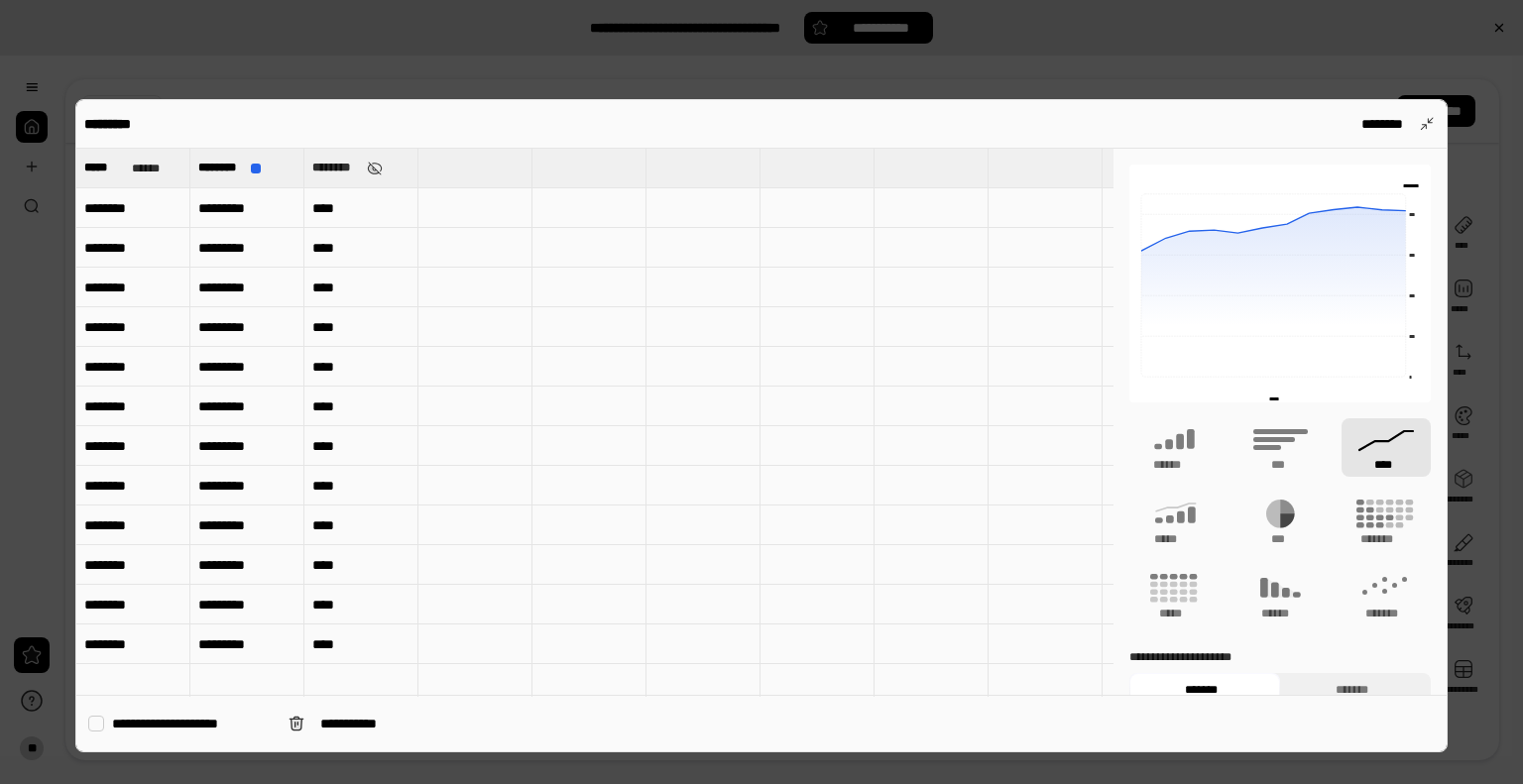 scroll, scrollTop: 396, scrollLeft: 0, axis: vertical 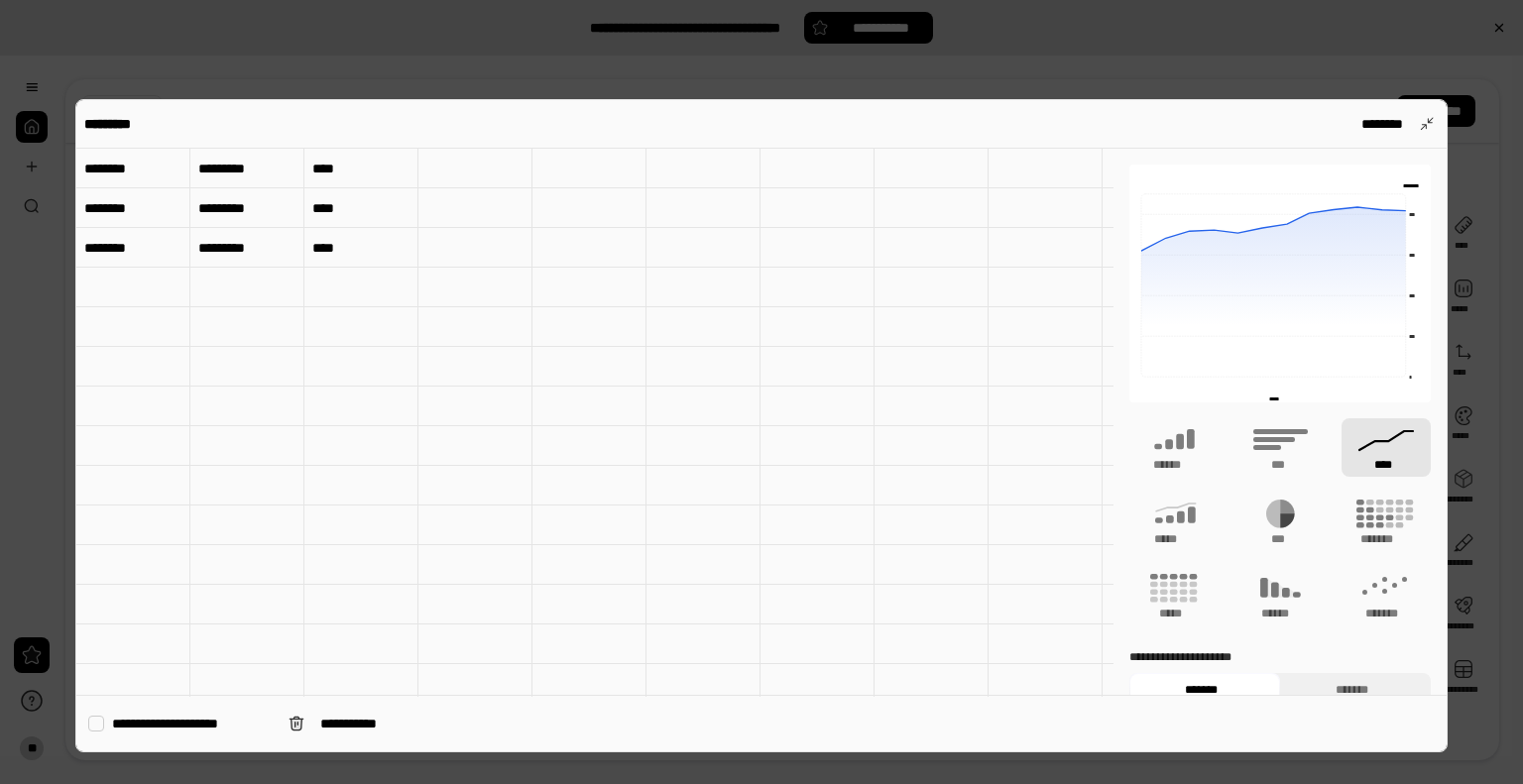 click at bounding box center (133, 287) 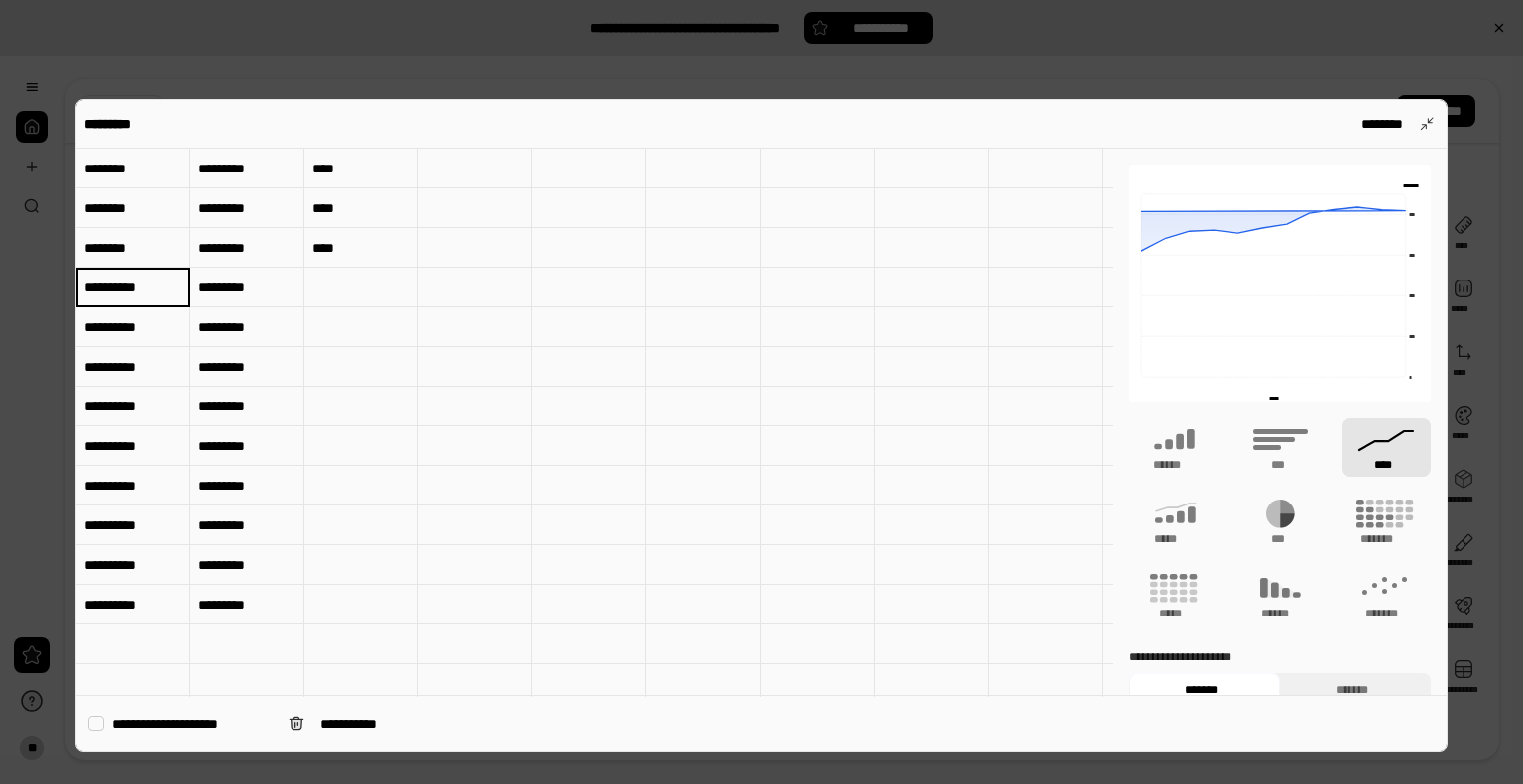 type on "**********" 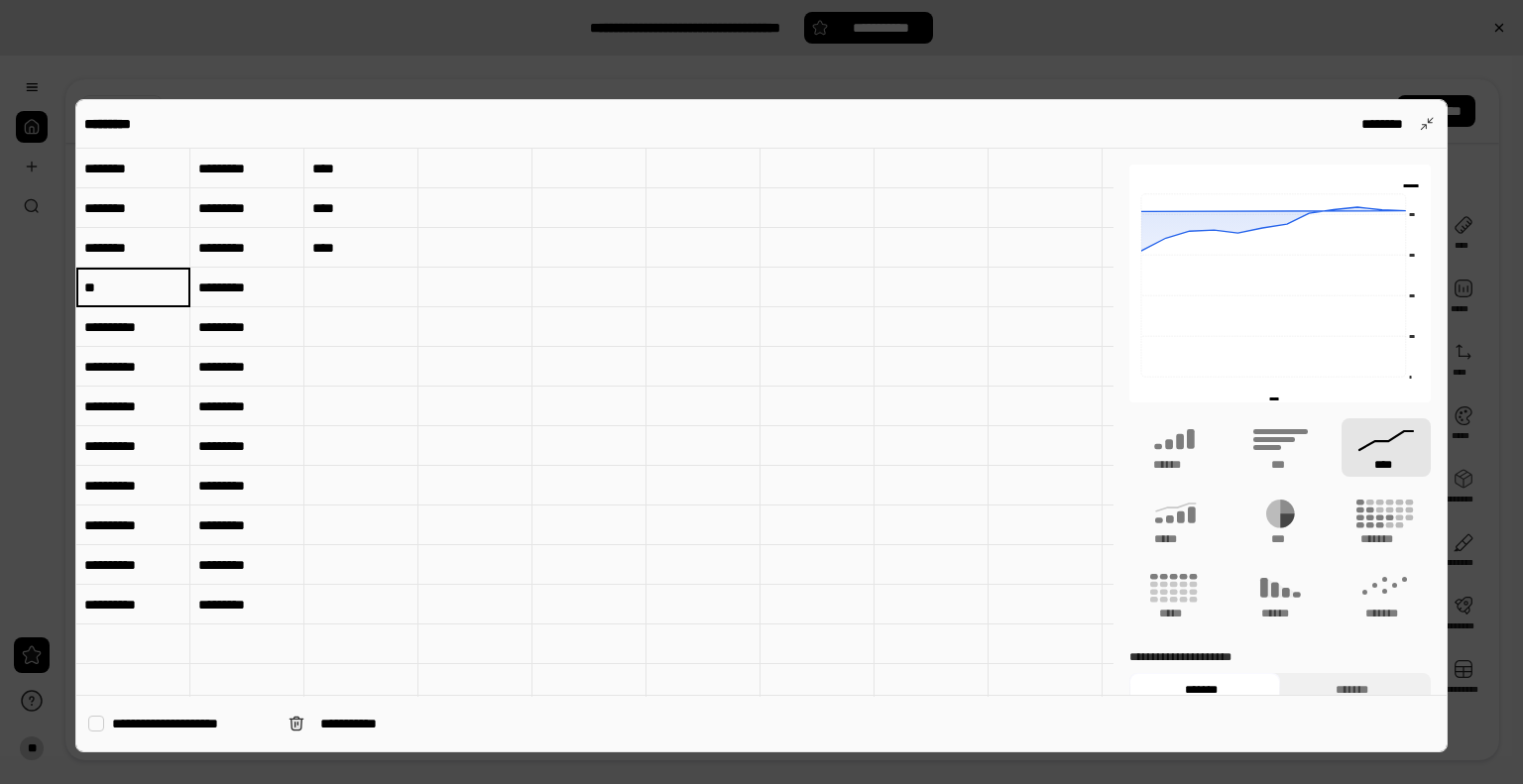 type on "*" 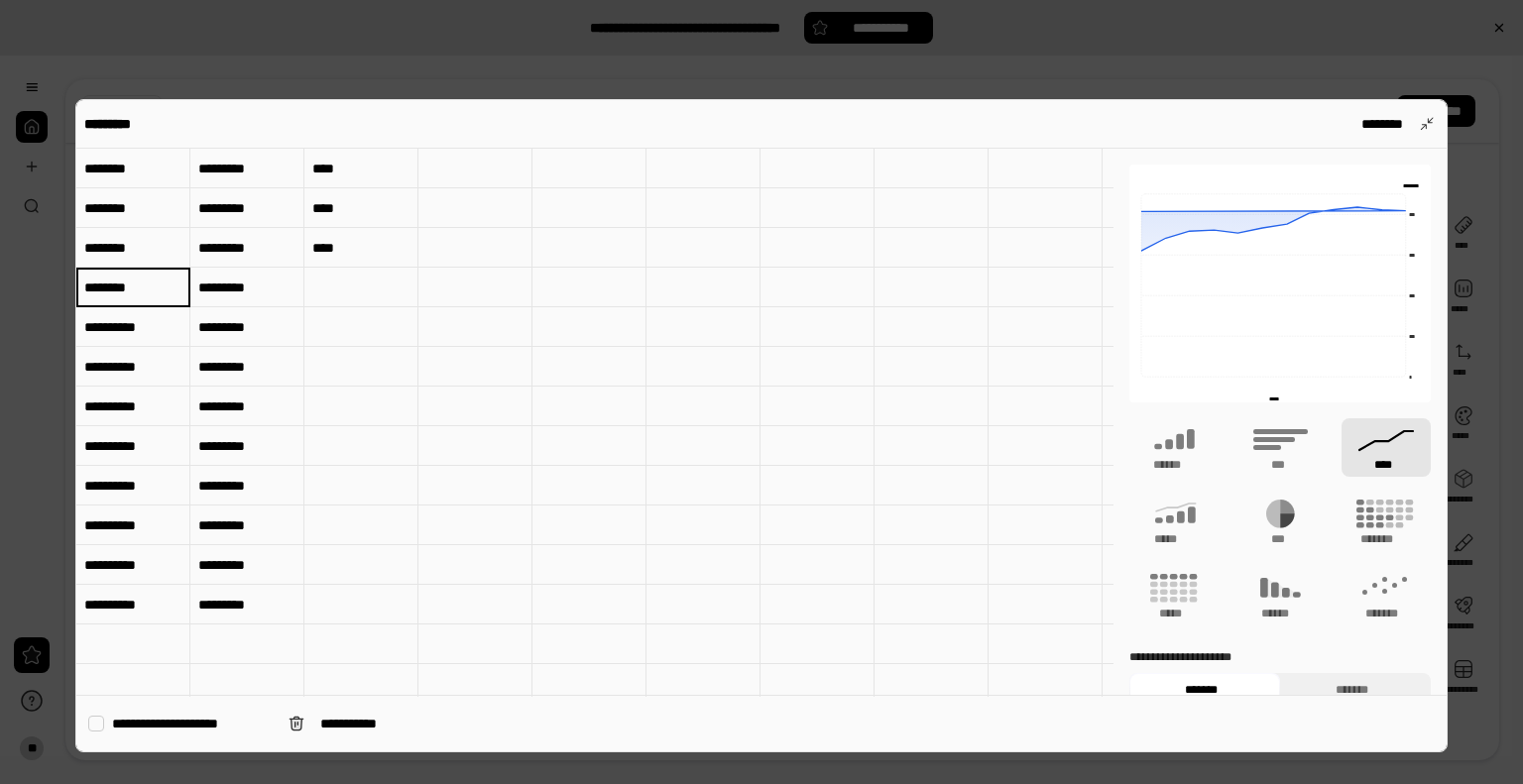 type on "********" 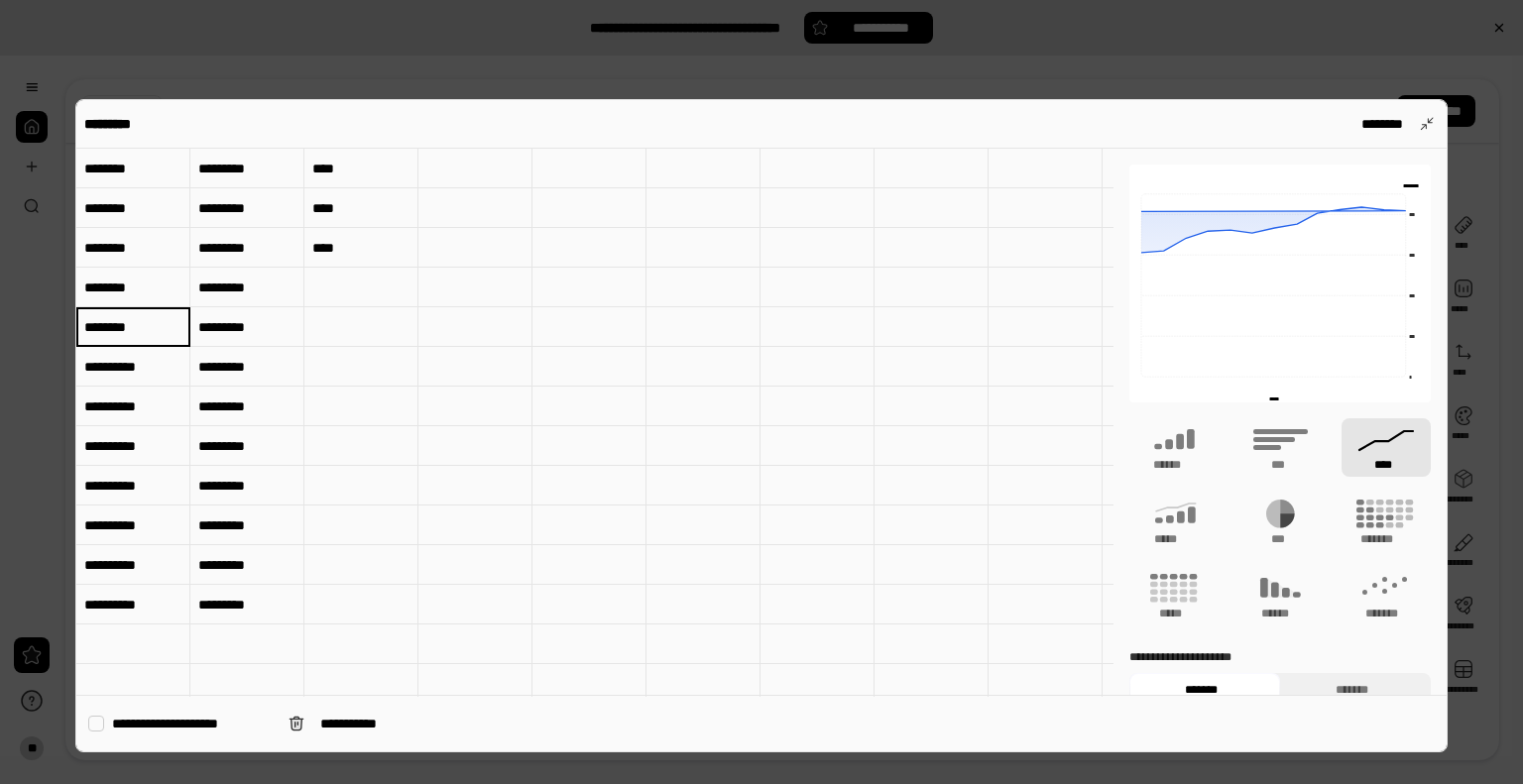 type on "********" 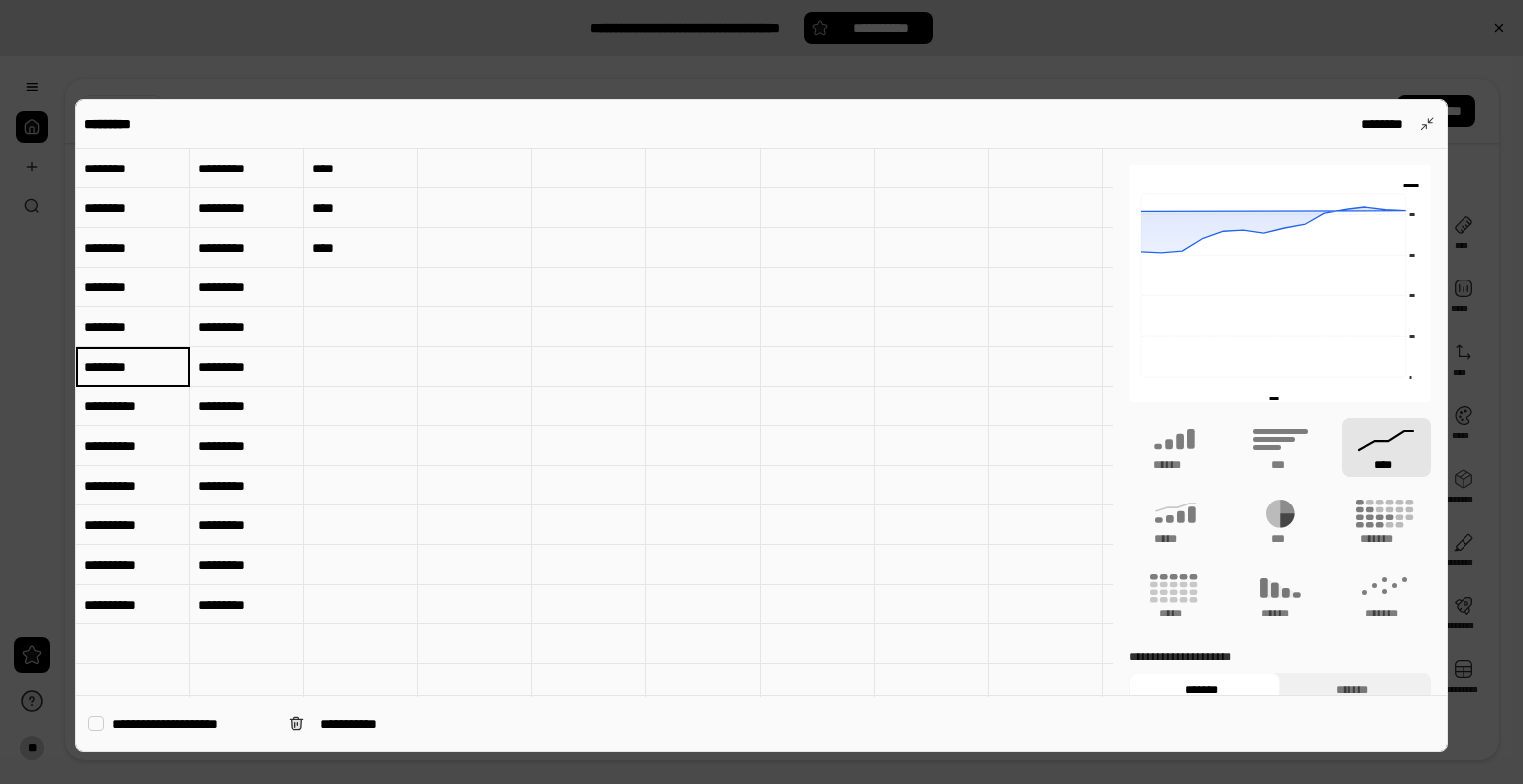 type on "********" 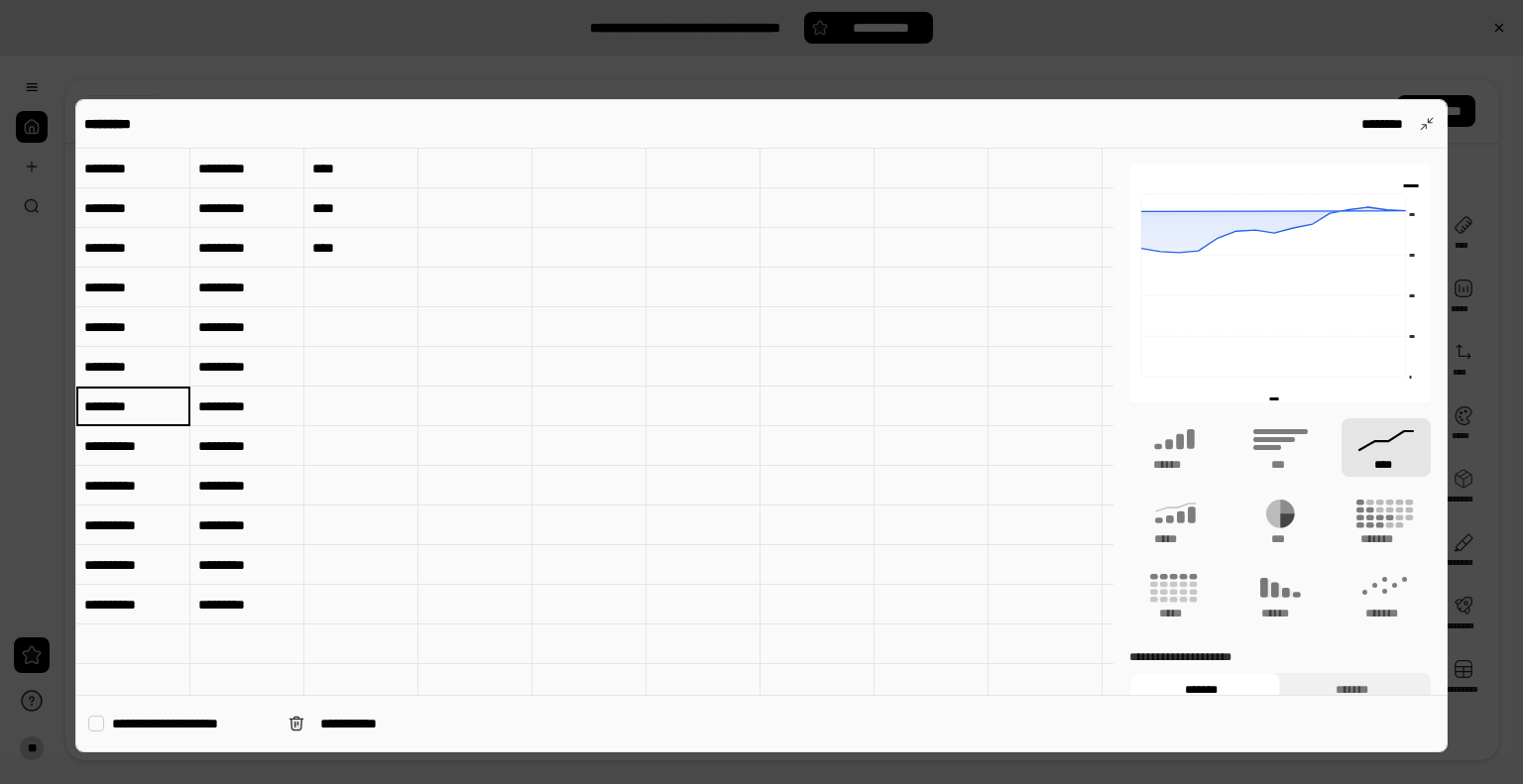 type on "********" 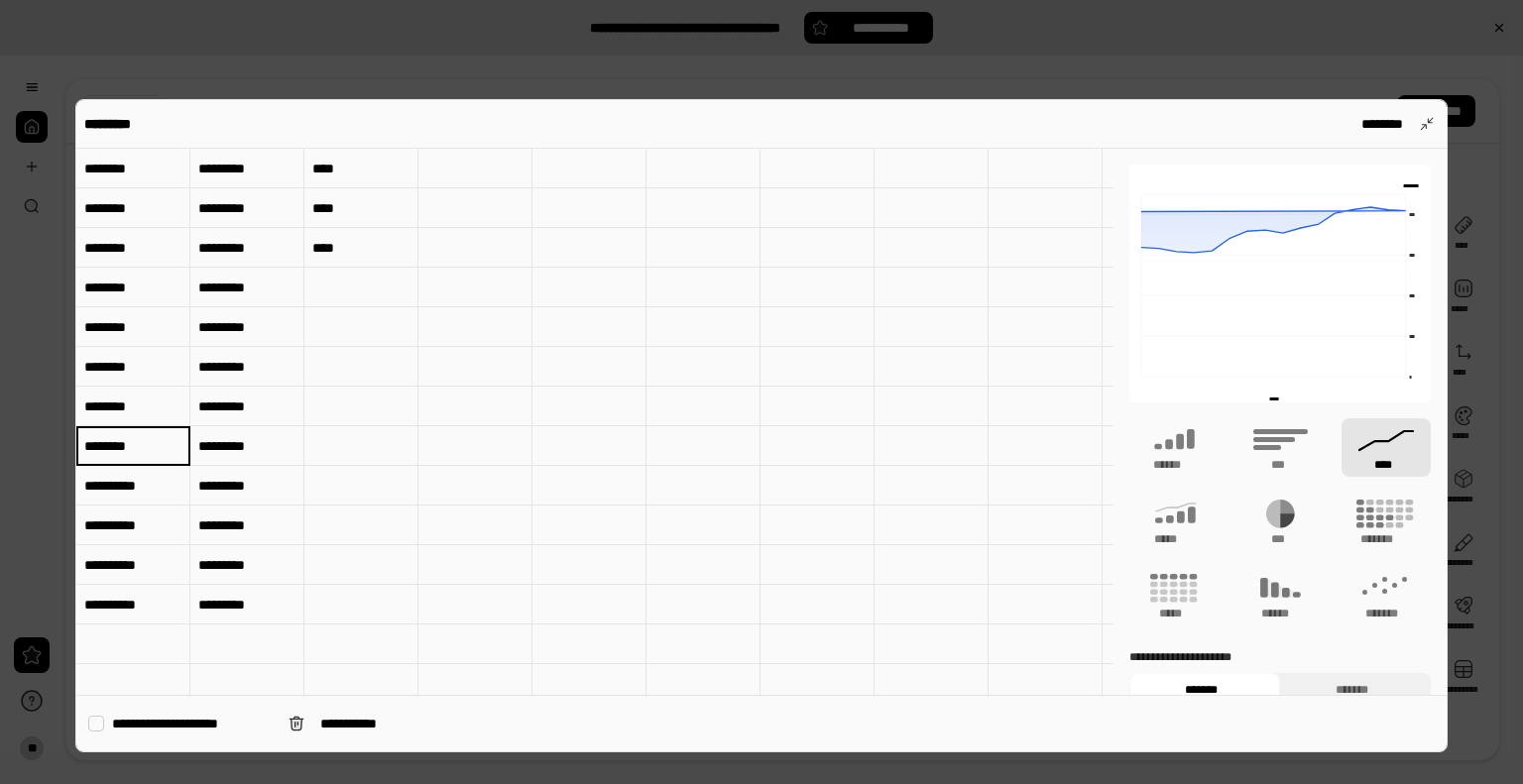 type on "********" 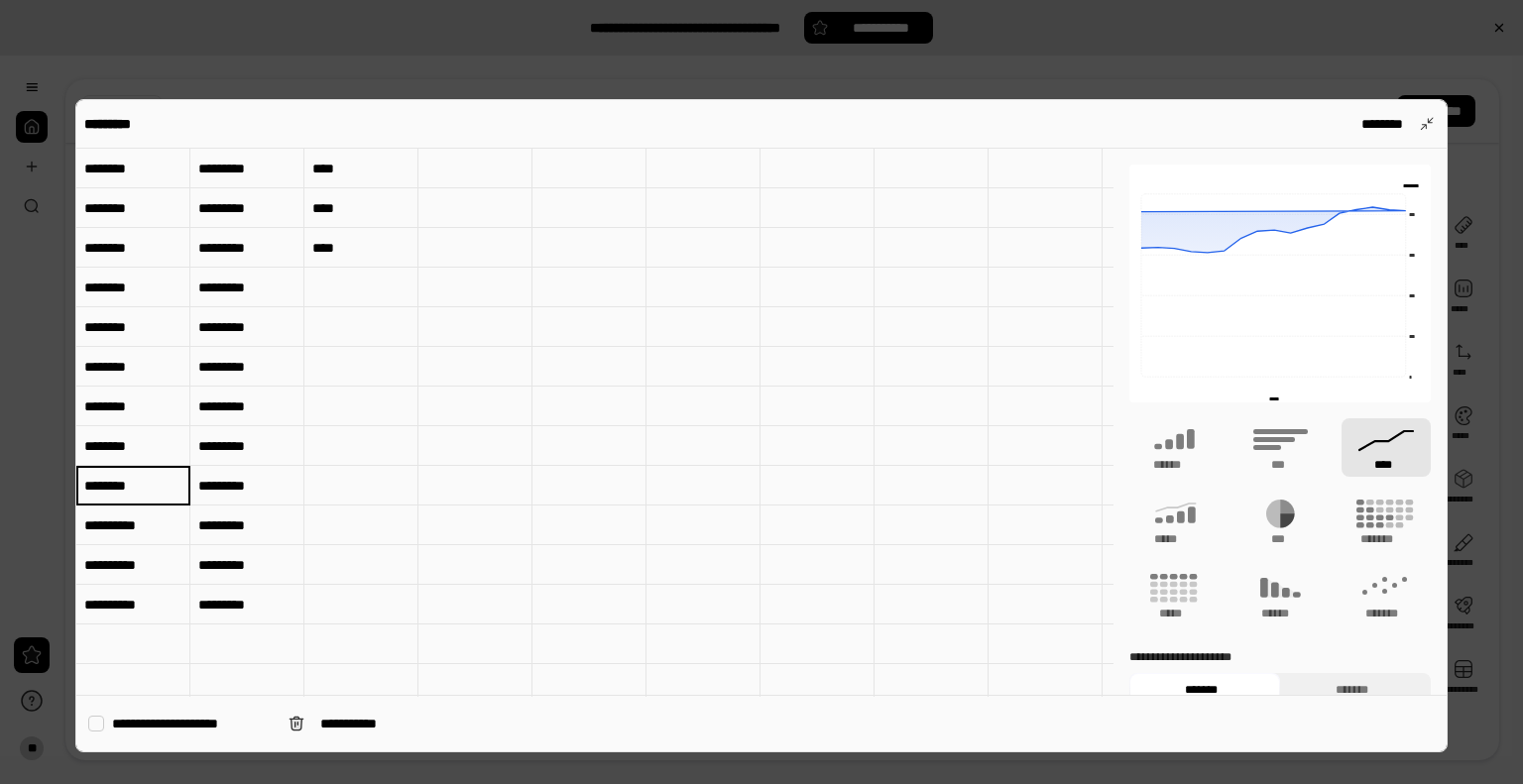 type on "********" 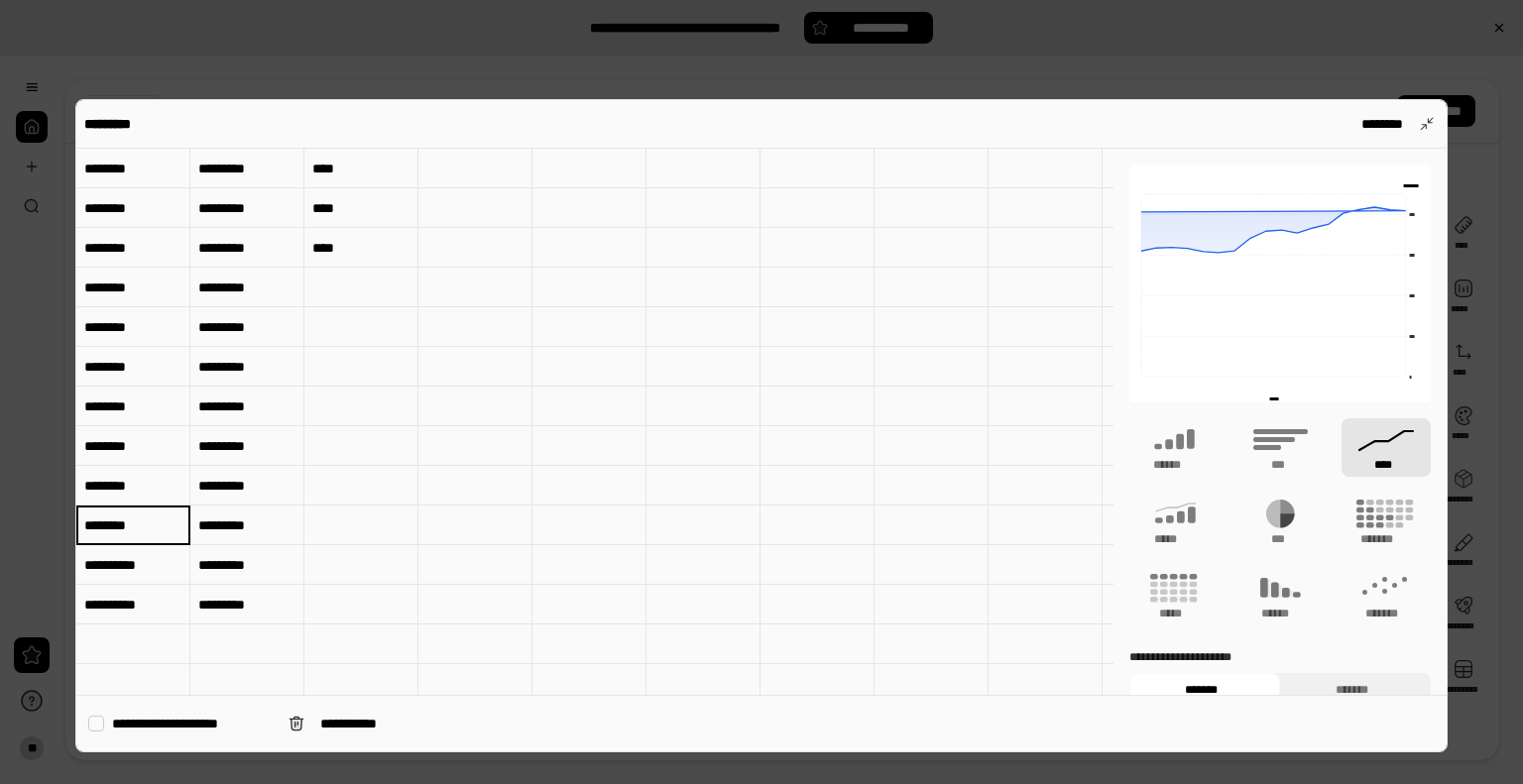type on "********" 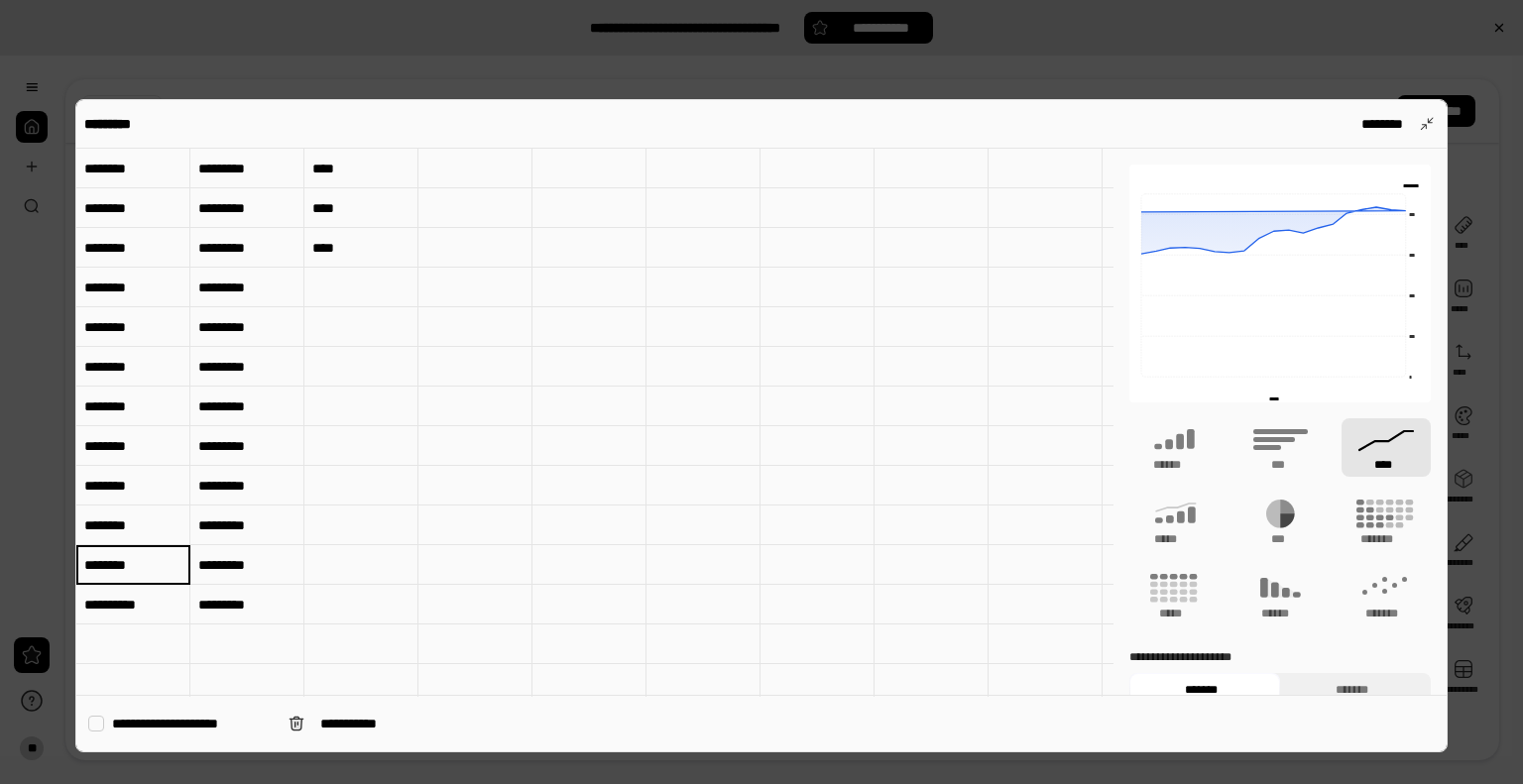 type on "********" 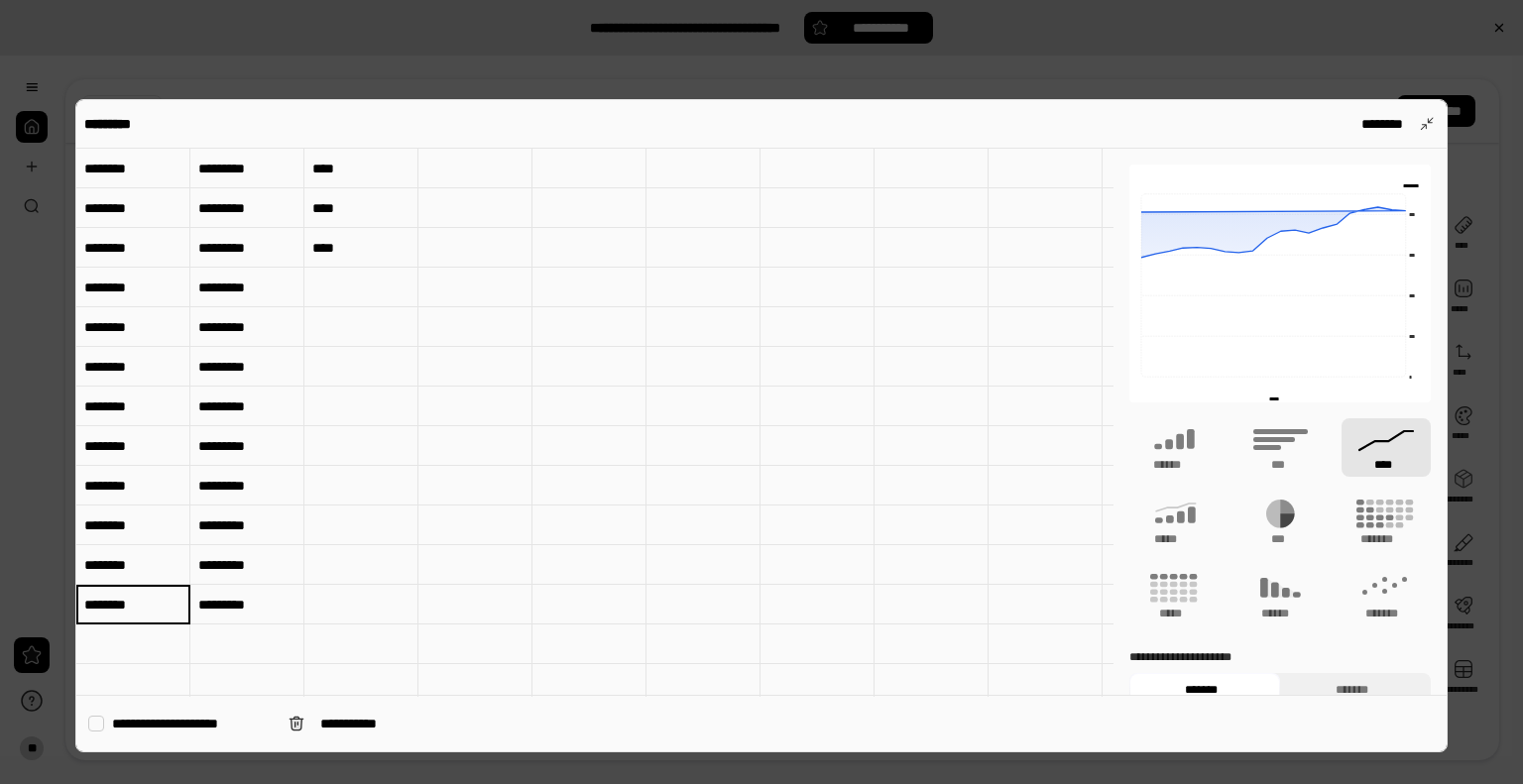 type on "********" 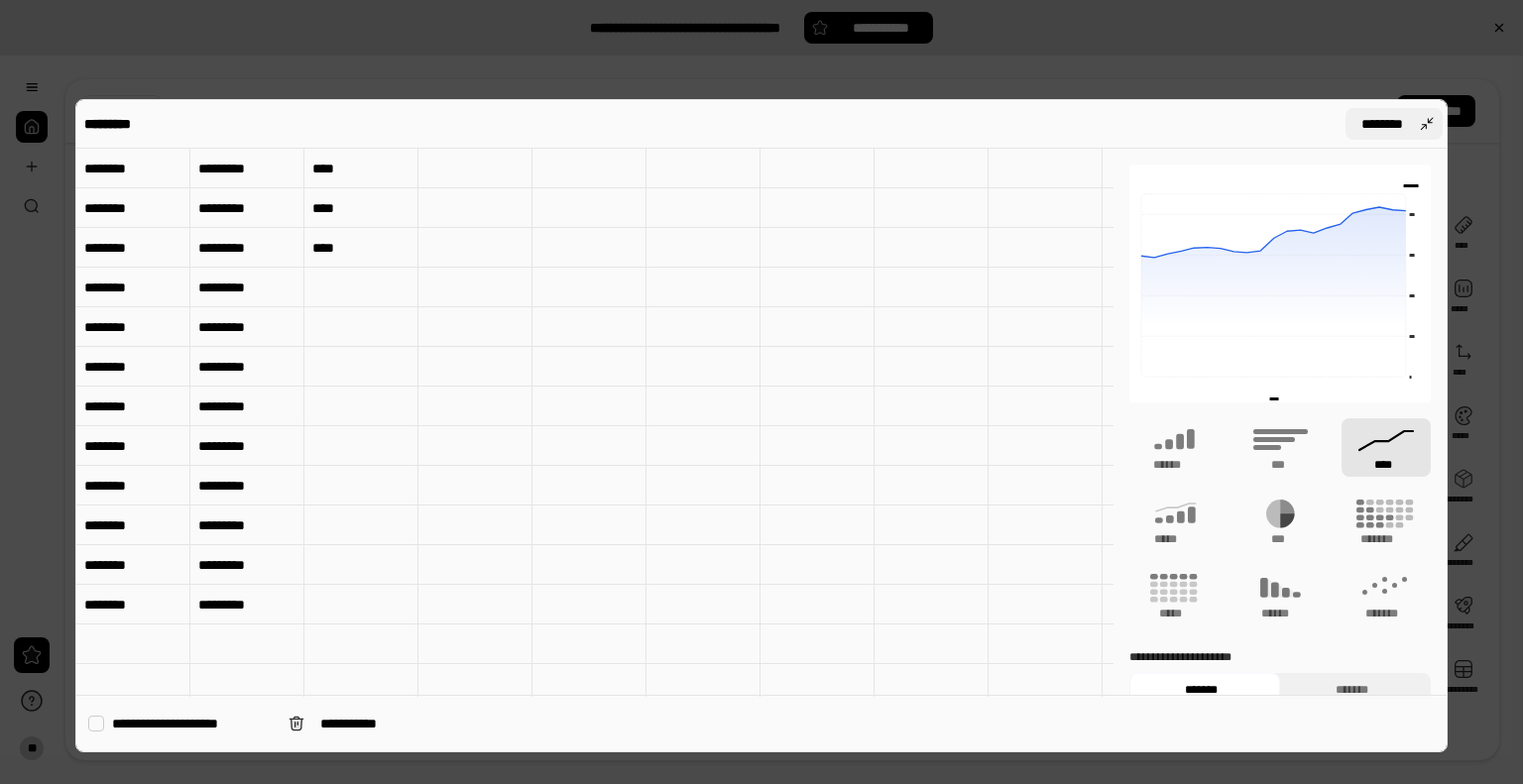click on "********" at bounding box center [1394, 124] 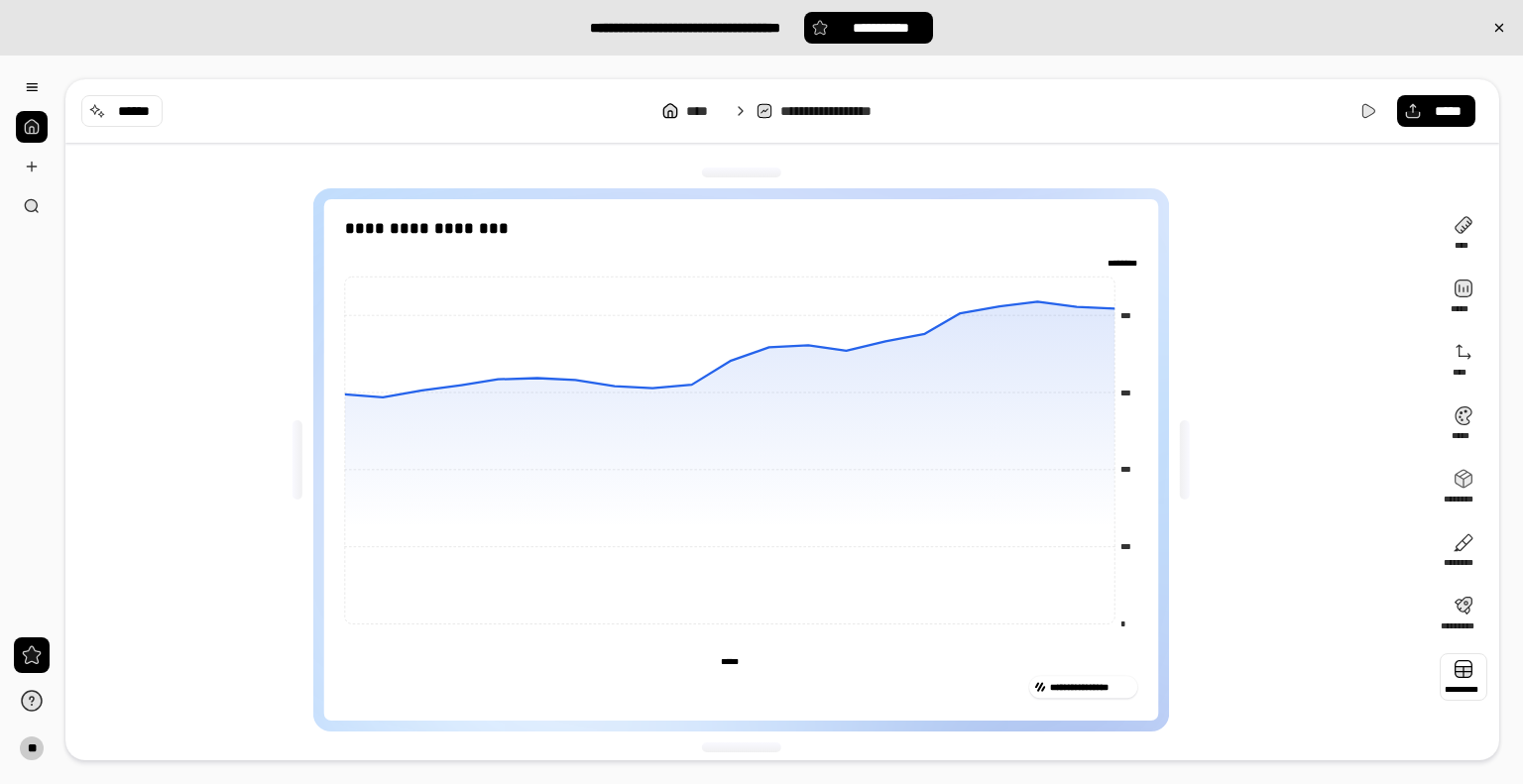 click at bounding box center (1464, 677) 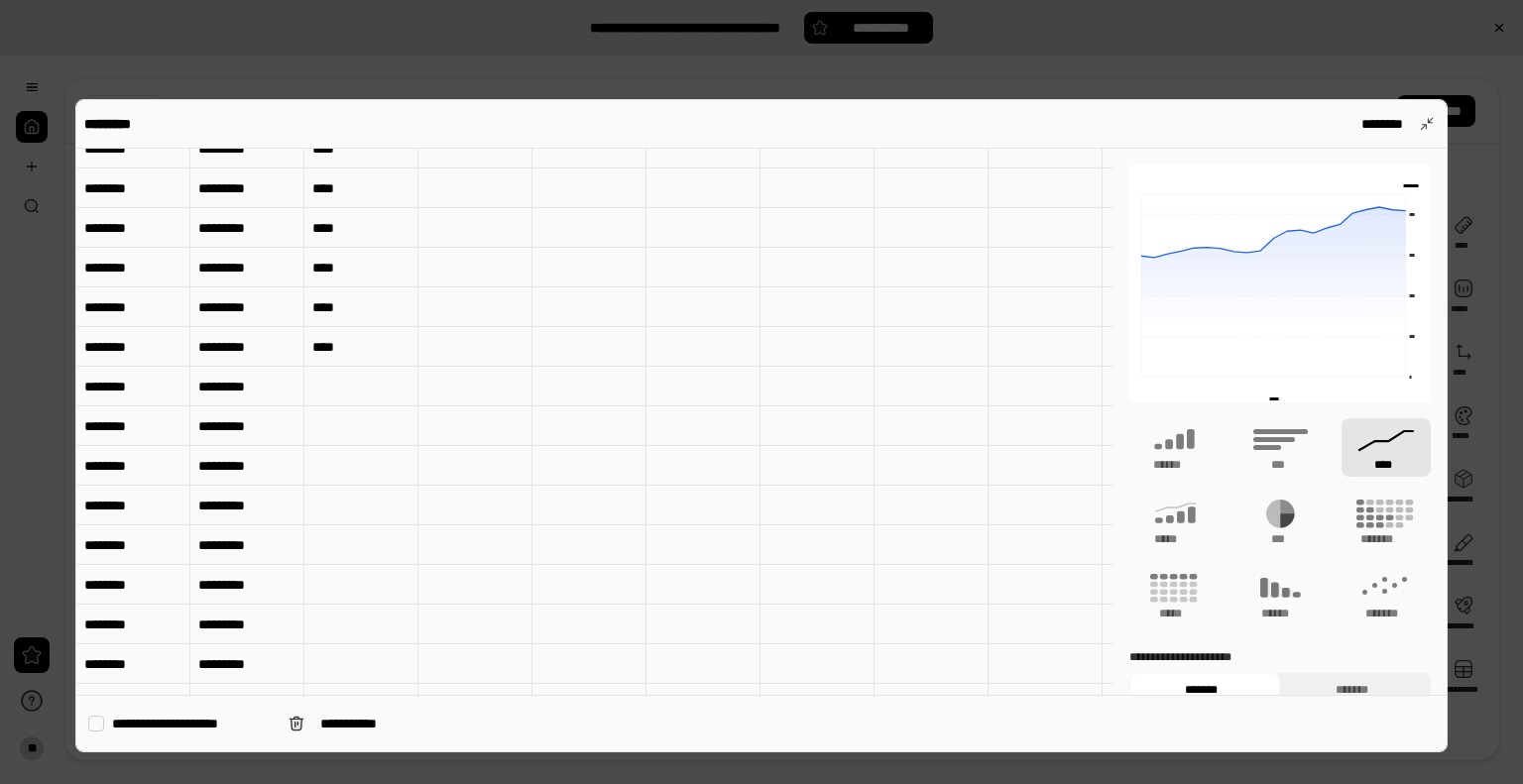 scroll, scrollTop: 396, scrollLeft: 0, axis: vertical 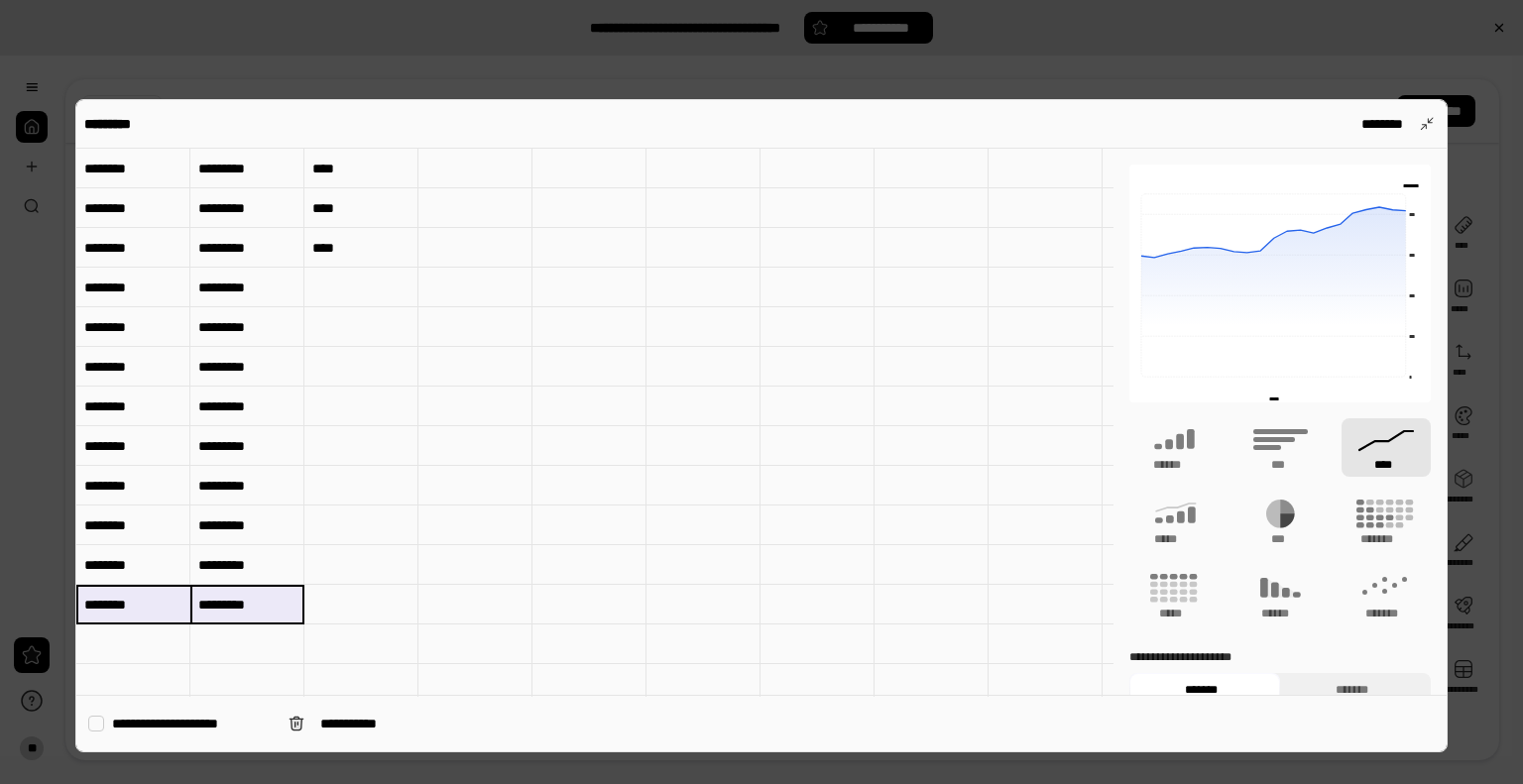 drag, startPoint x: 252, startPoint y: 598, endPoint x: 106, endPoint y: 597, distance: 146.0034 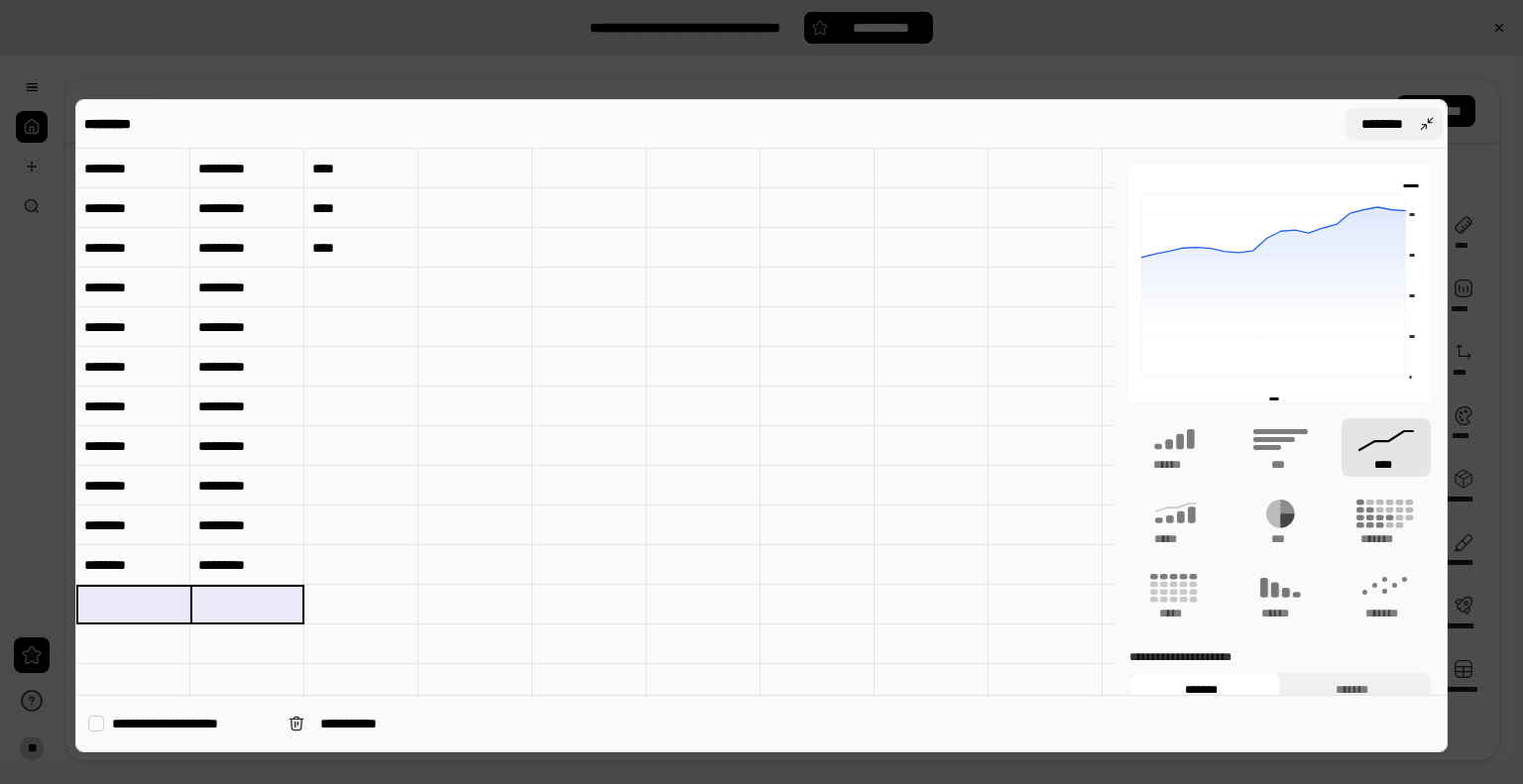 click on "********" at bounding box center (1394, 124) 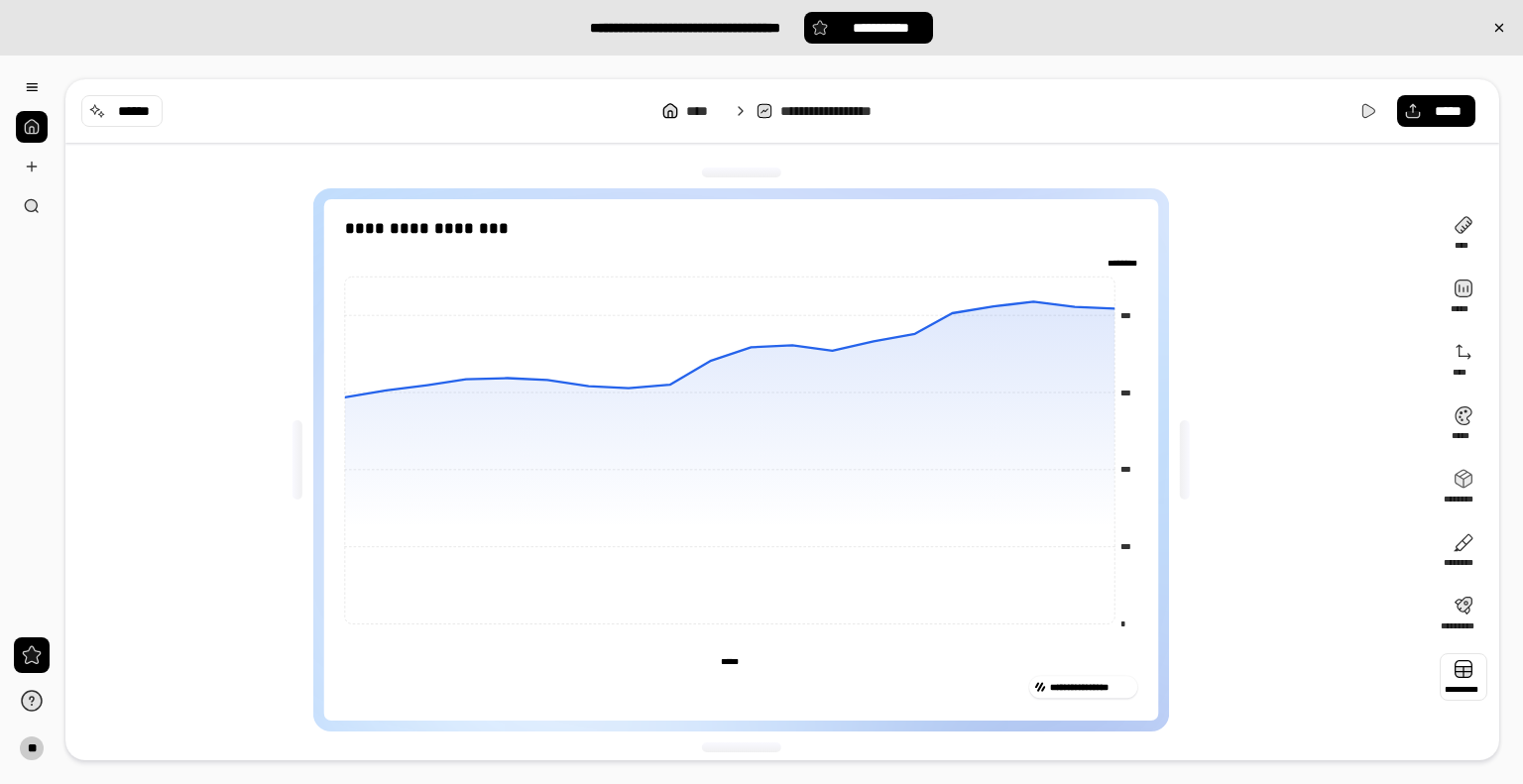 click at bounding box center (1464, 677) 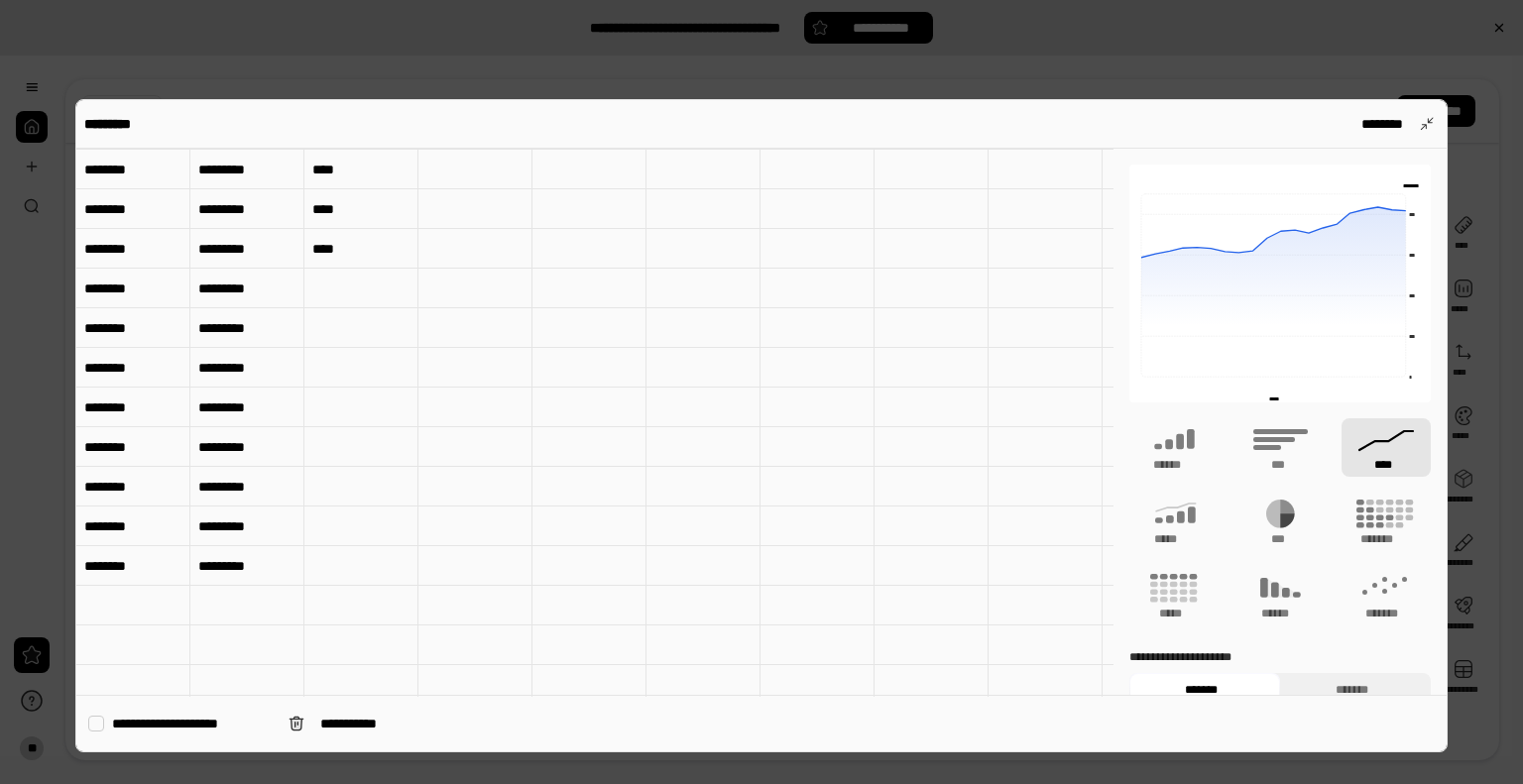scroll, scrollTop: 396, scrollLeft: 0, axis: vertical 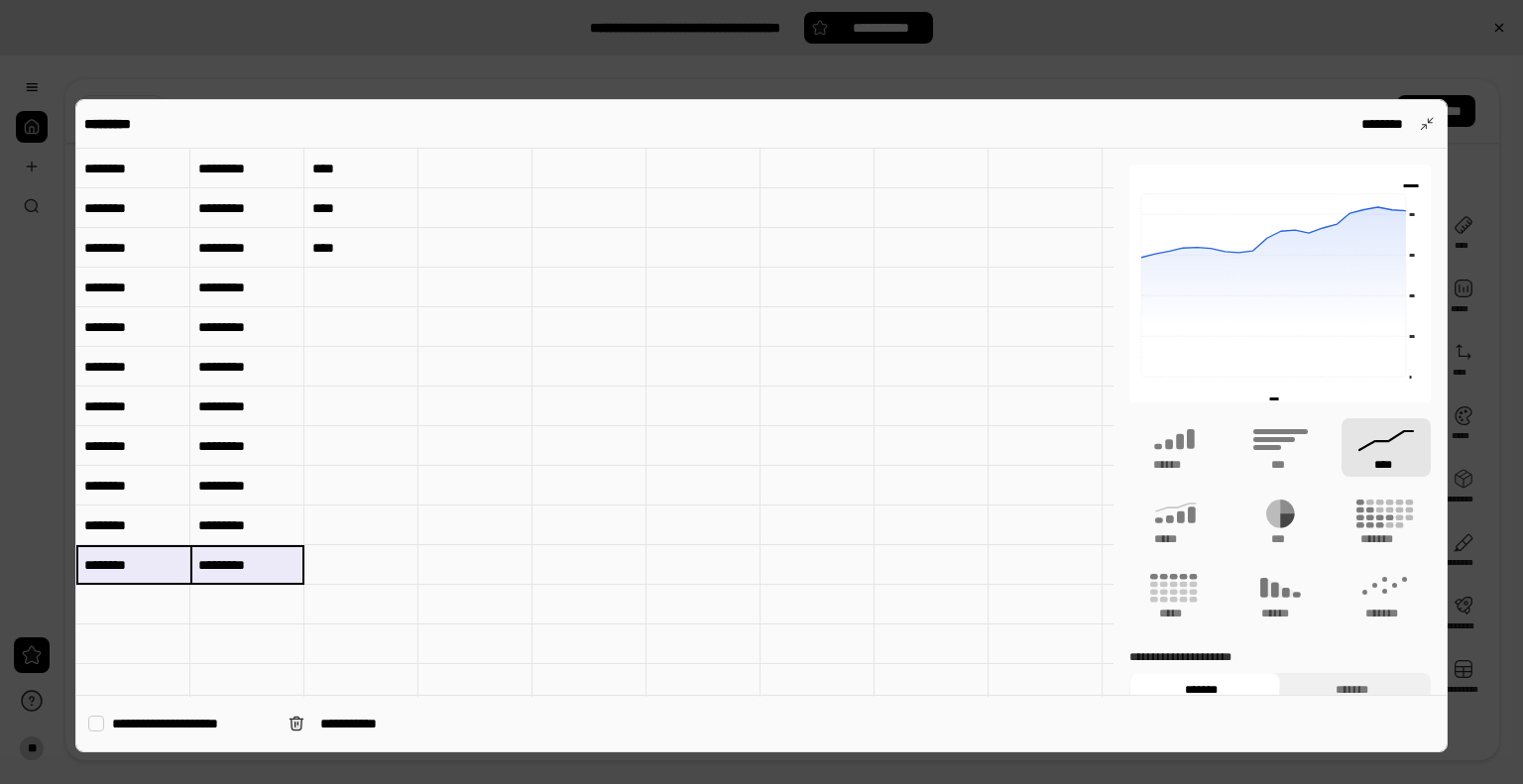 drag, startPoint x: 244, startPoint y: 565, endPoint x: 128, endPoint y: 566, distance: 116.00431 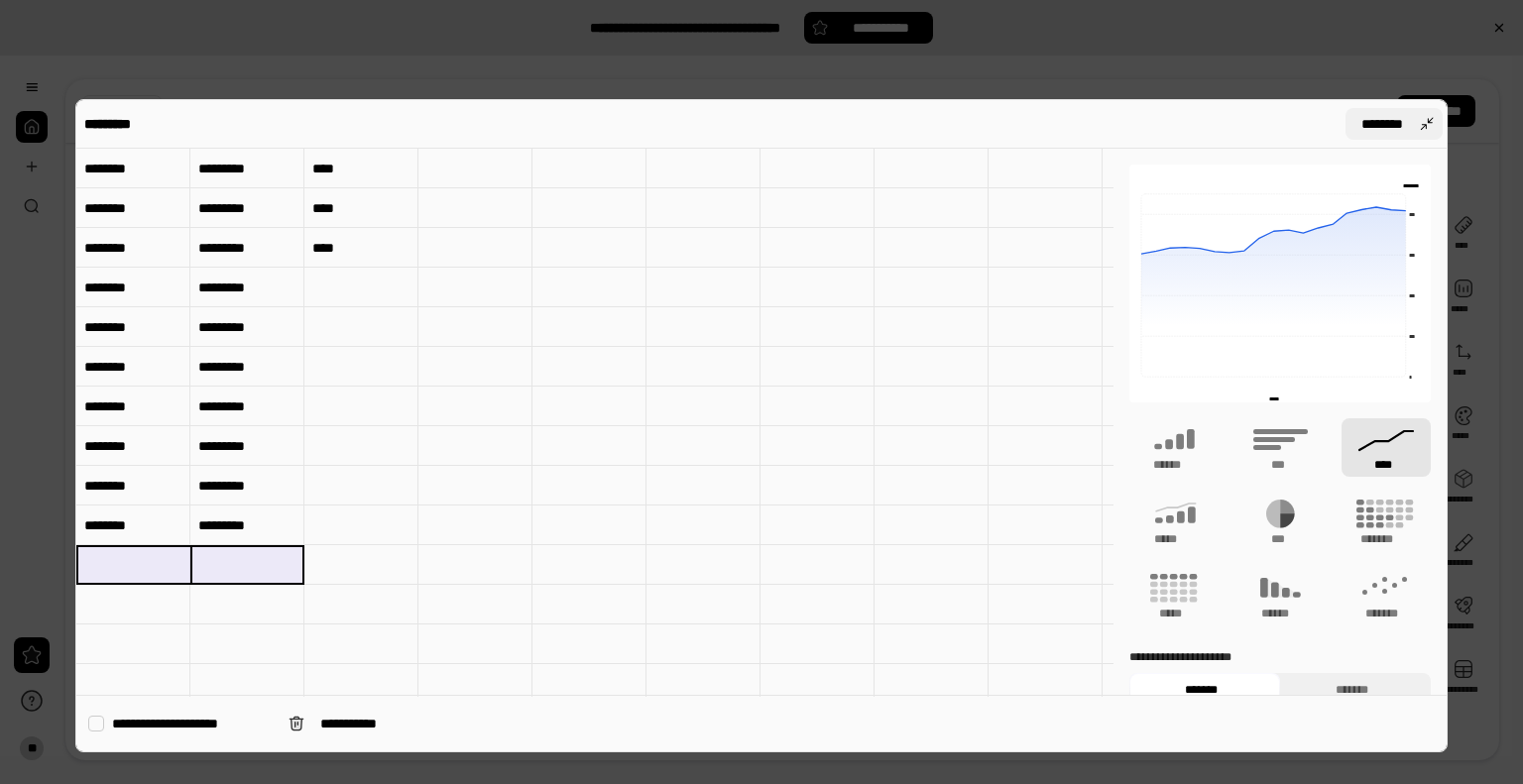 click on "********" at bounding box center [1394, 124] 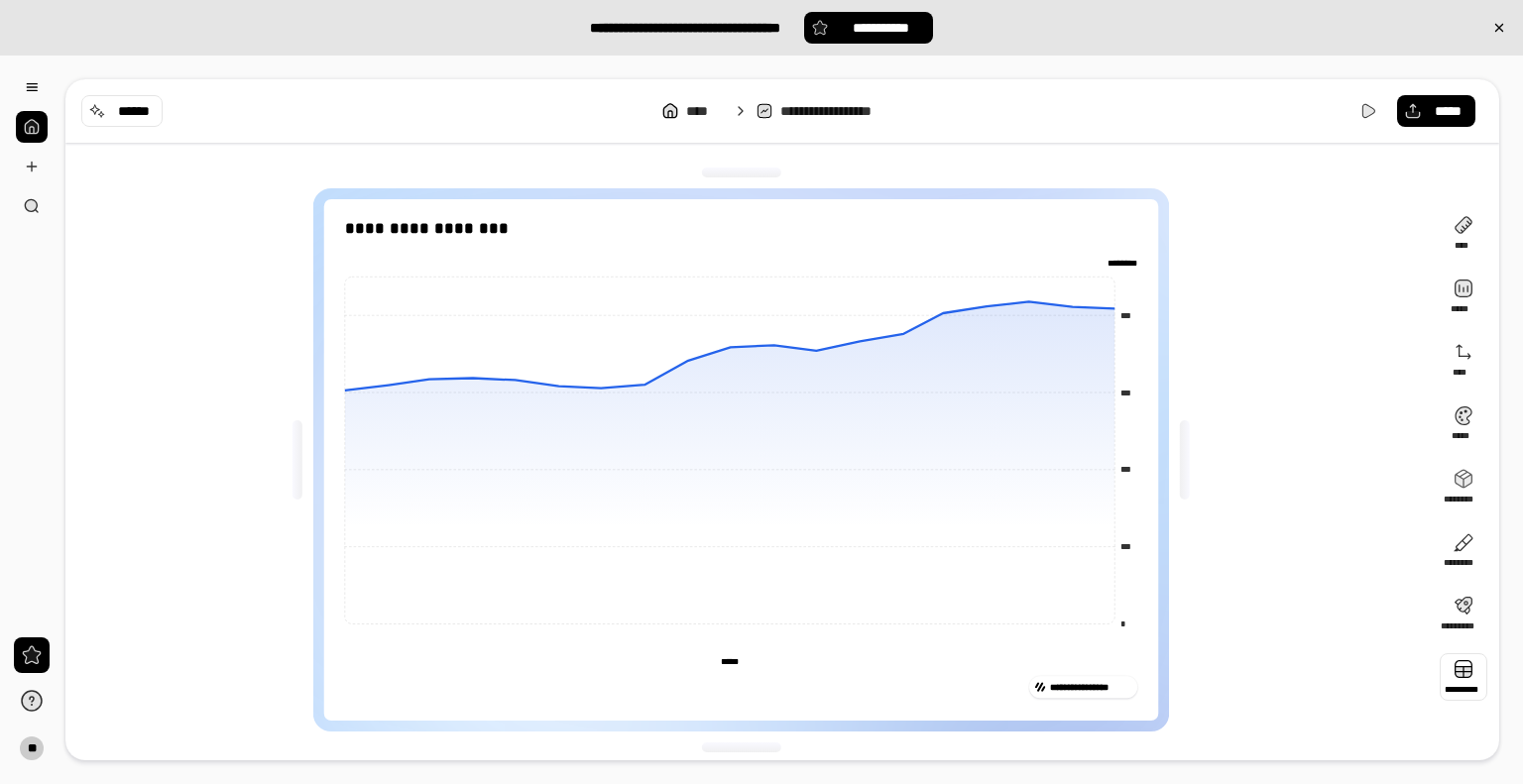 click at bounding box center (1464, 677) 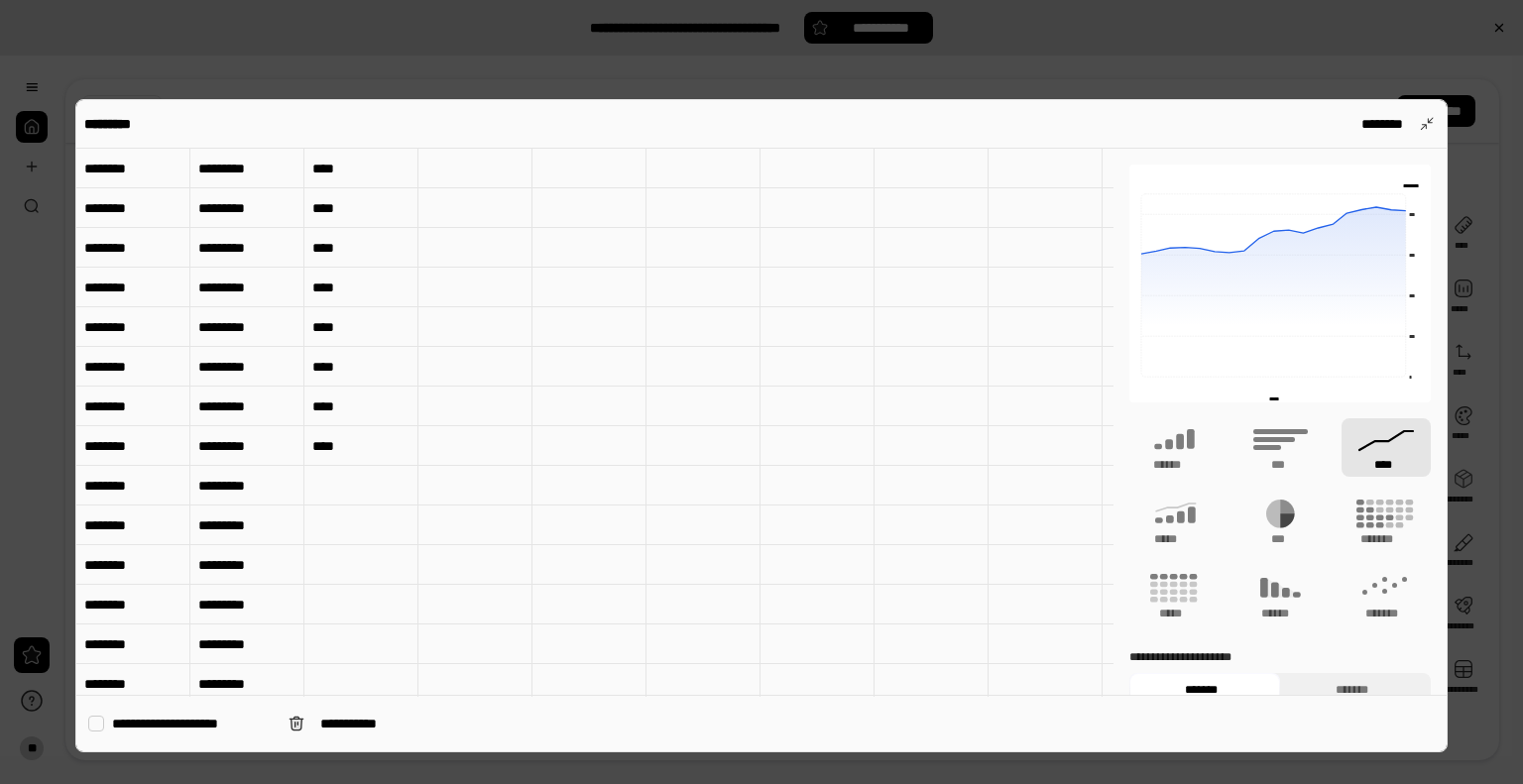 scroll, scrollTop: 297, scrollLeft: 0, axis: vertical 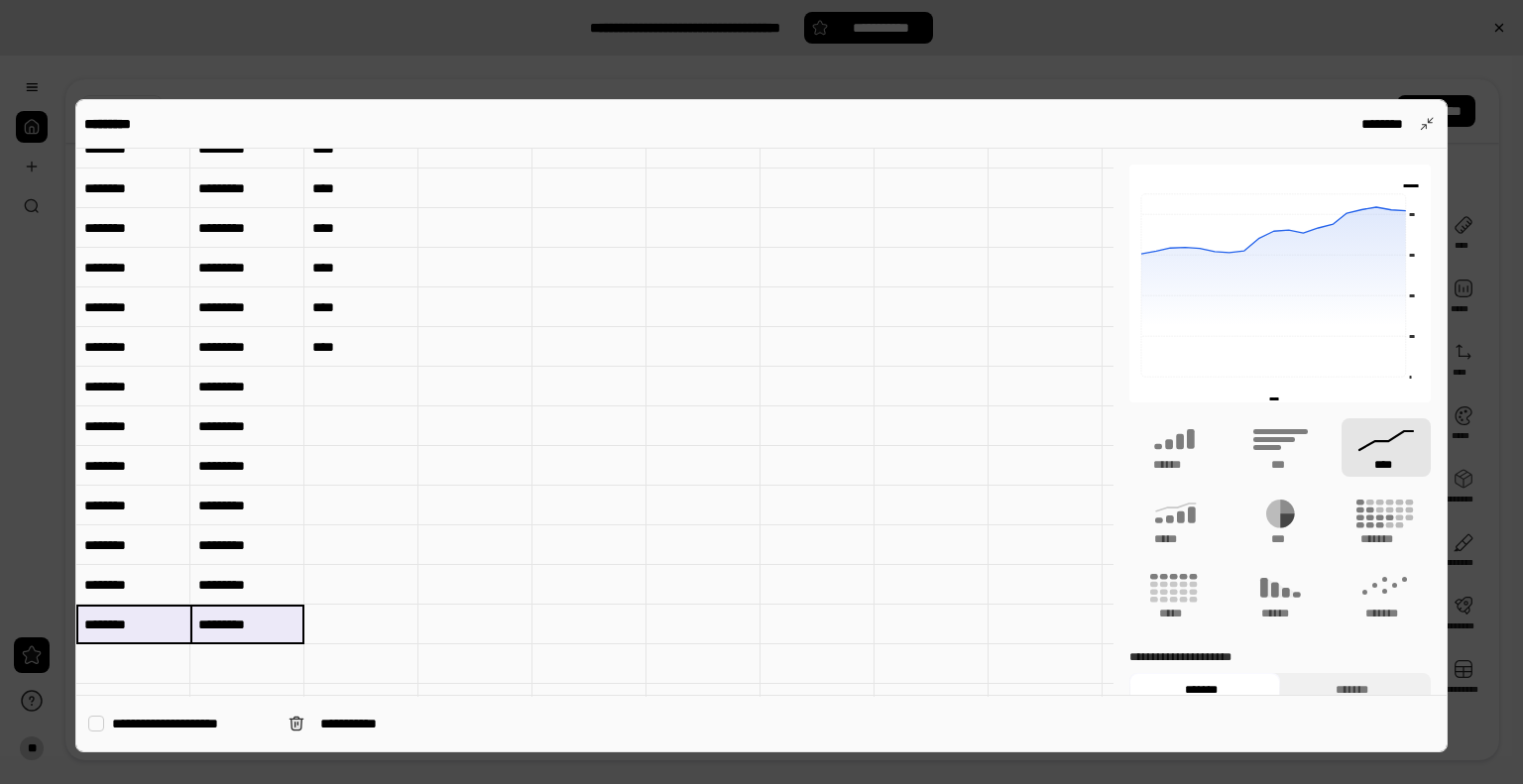 drag, startPoint x: 222, startPoint y: 615, endPoint x: 84, endPoint y: 611, distance: 138.05796 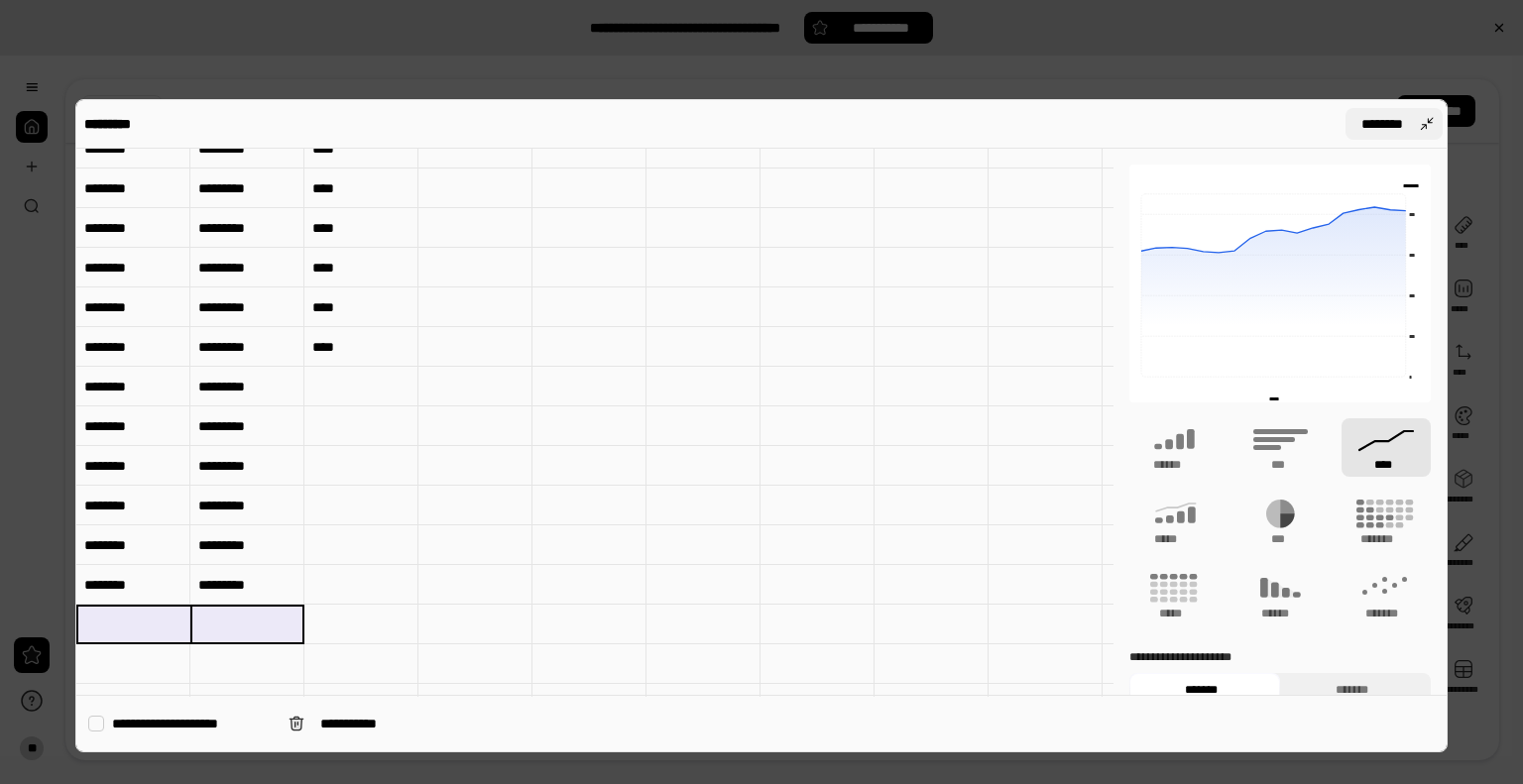 click on "********" at bounding box center (1394, 124) 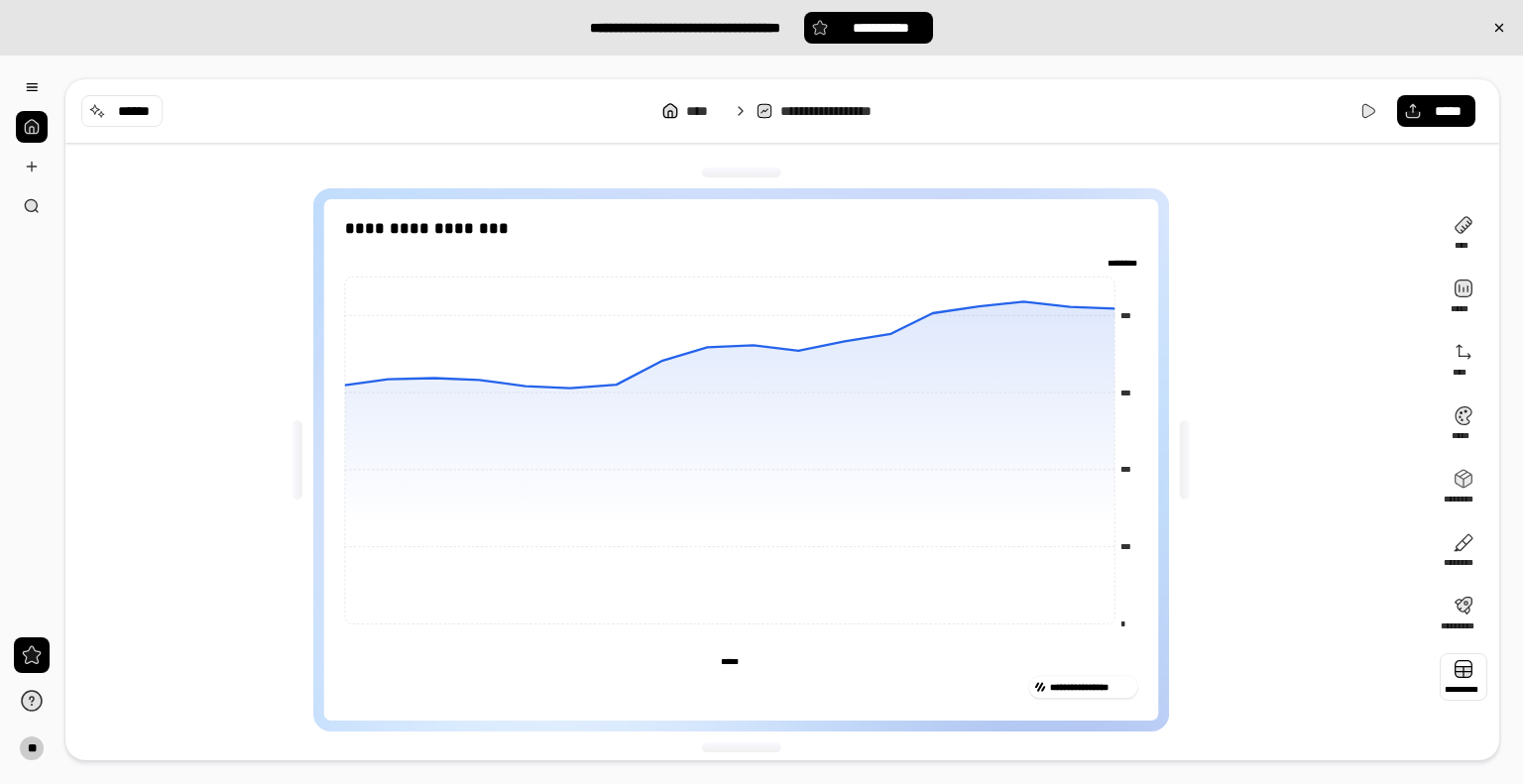 click at bounding box center [1464, 677] 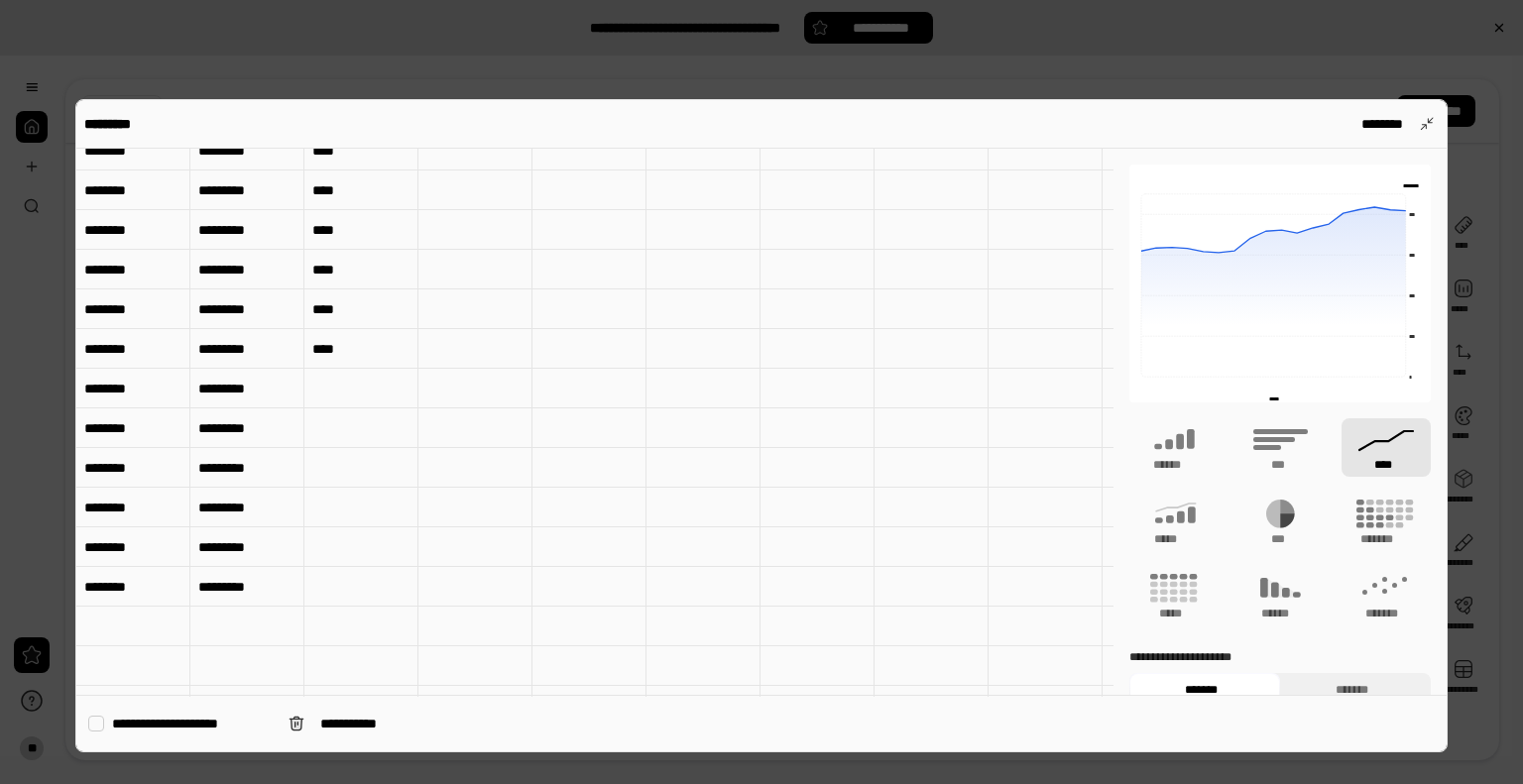 scroll, scrollTop: 297, scrollLeft: 0, axis: vertical 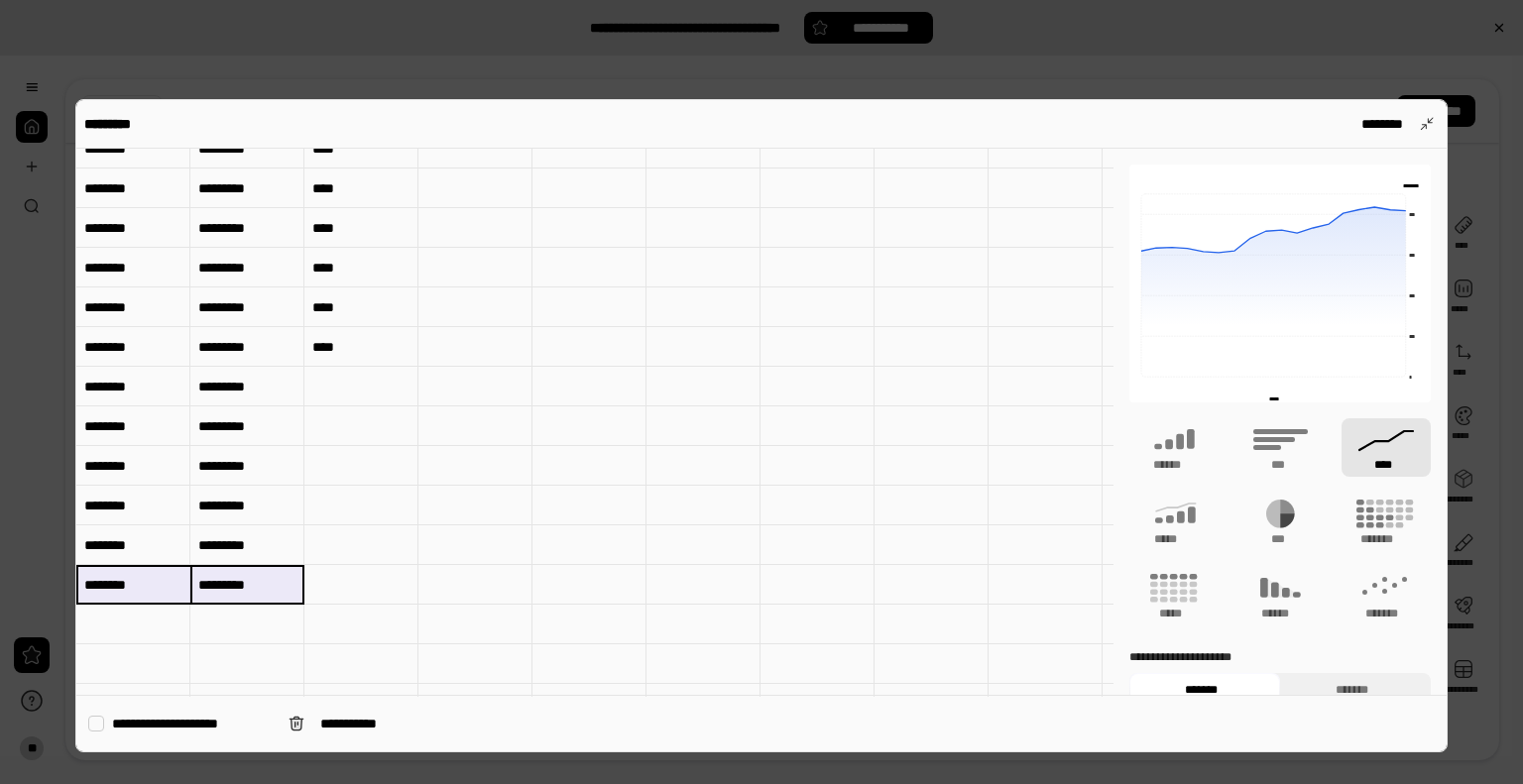 drag, startPoint x: 226, startPoint y: 579, endPoint x: 107, endPoint y: 571, distance: 119.2686 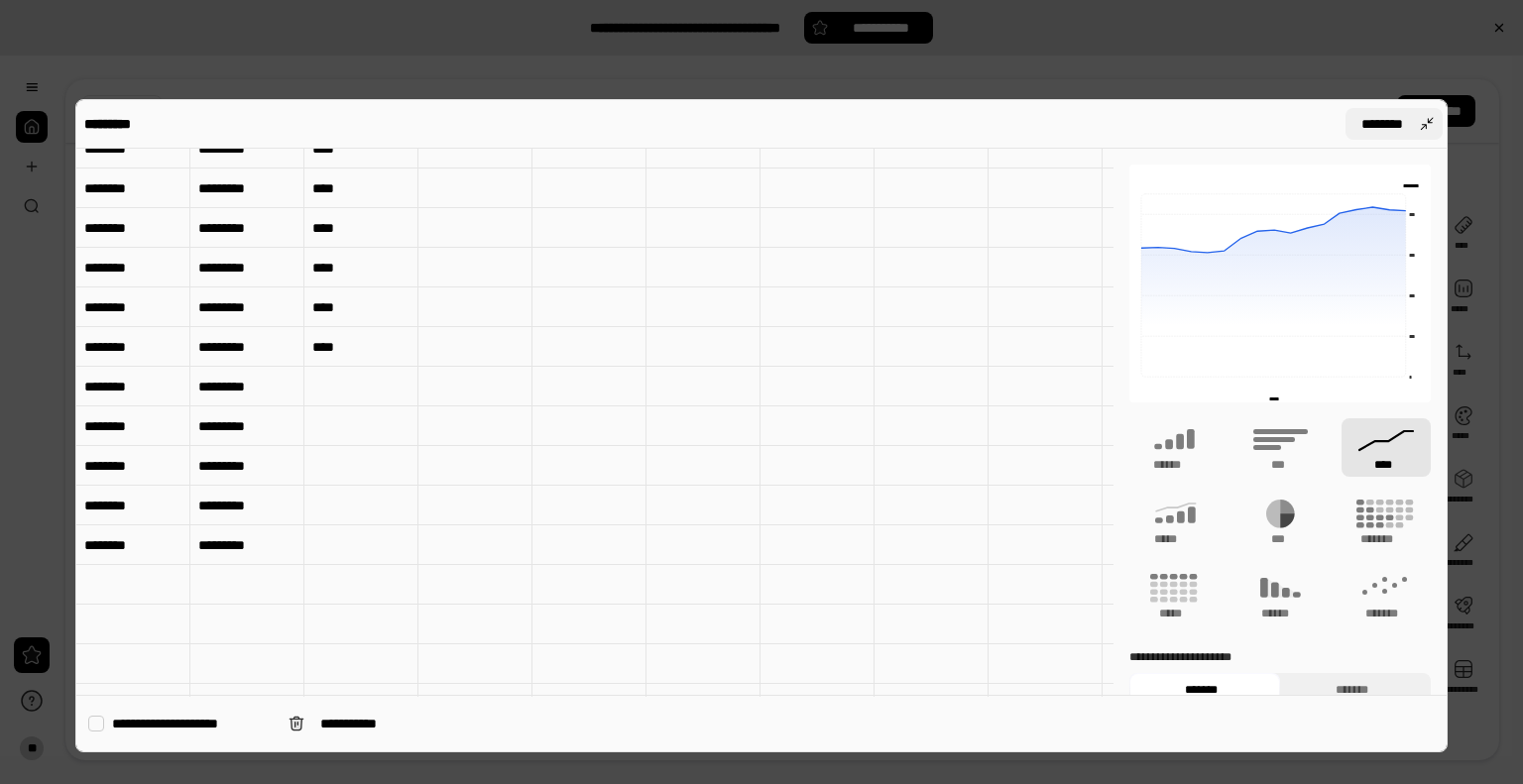 click on "********" at bounding box center (1394, 124) 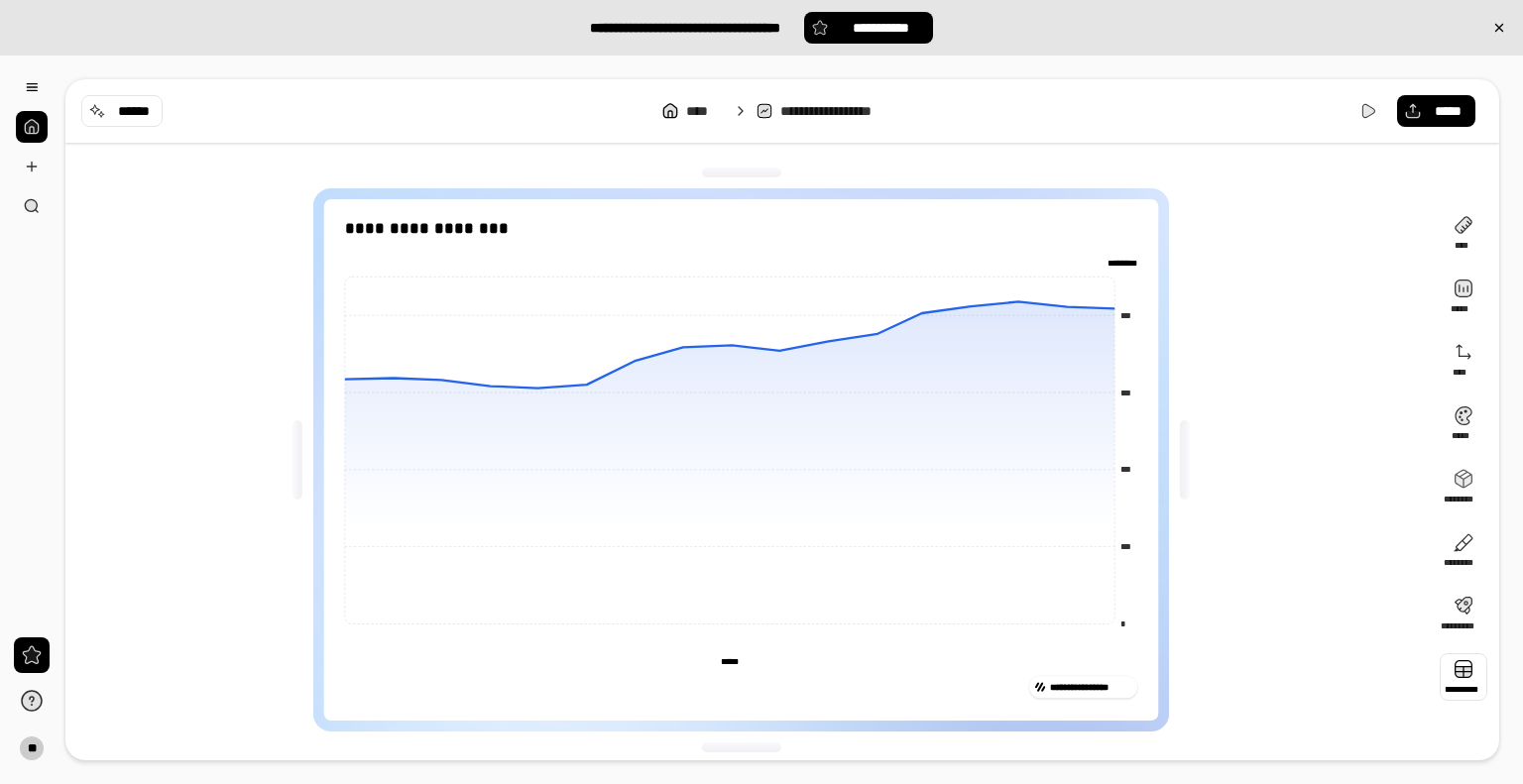 click at bounding box center [1464, 677] 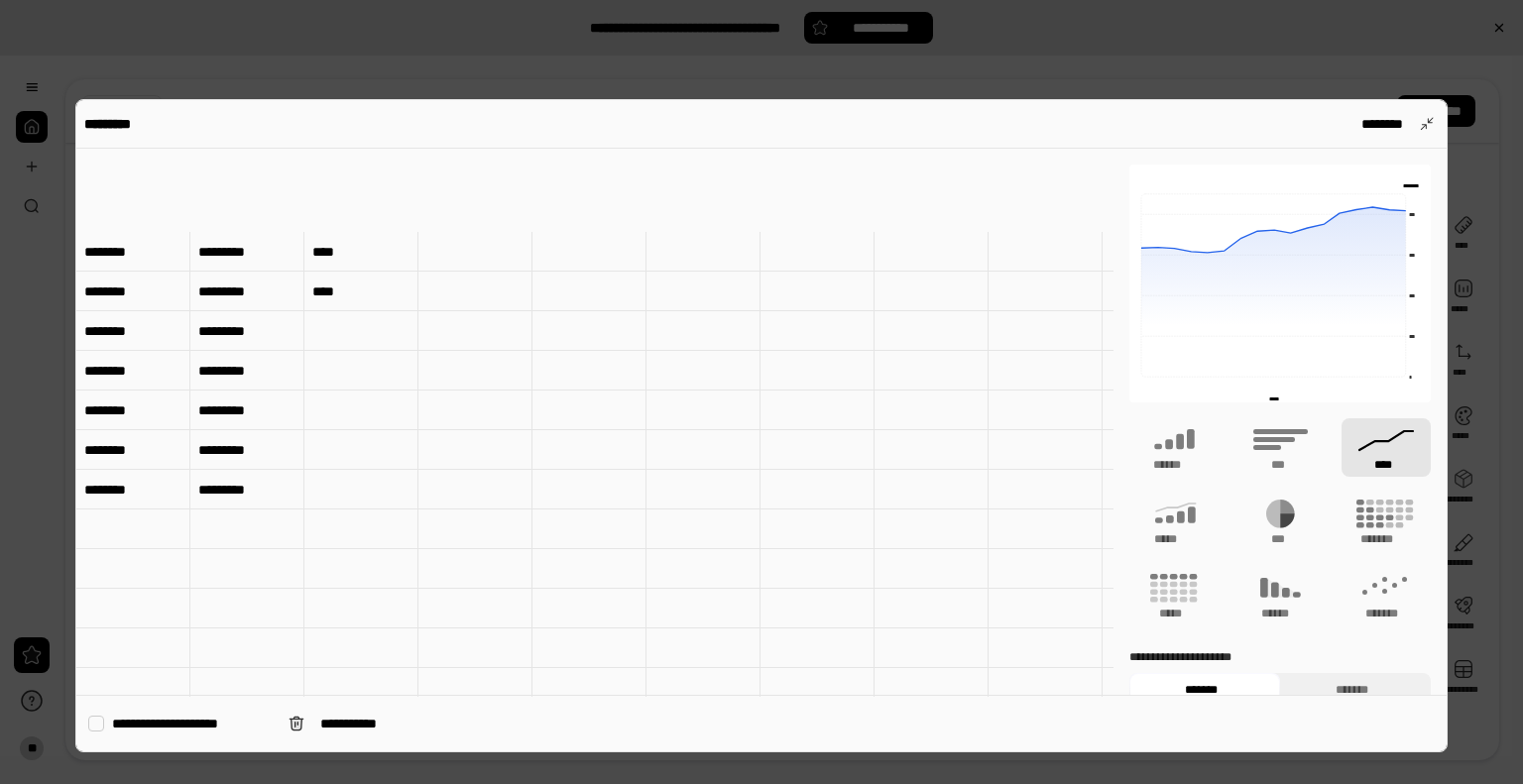 scroll, scrollTop: 496, scrollLeft: 0, axis: vertical 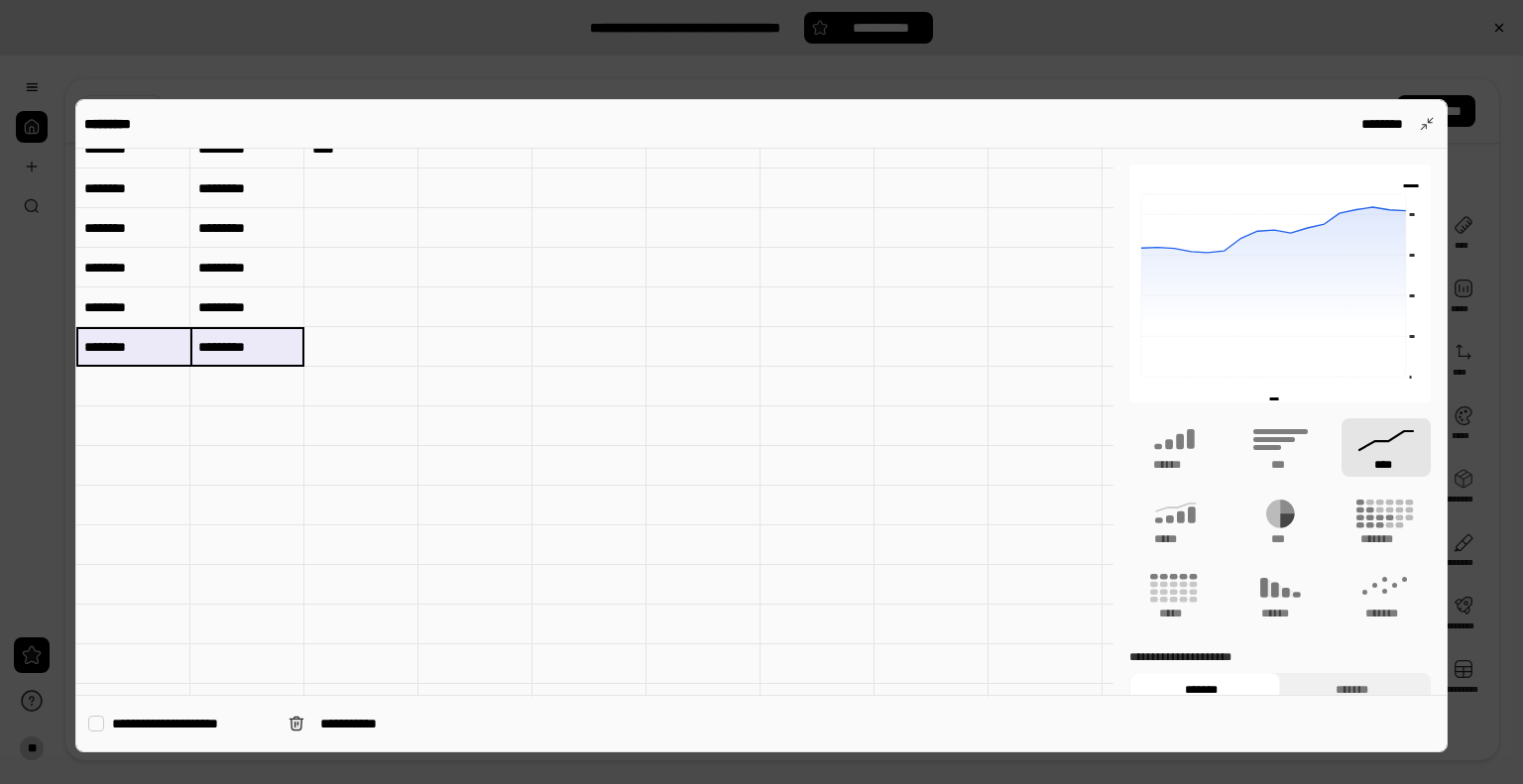 drag, startPoint x: 242, startPoint y: 351, endPoint x: 124, endPoint y: 340, distance: 118.511603 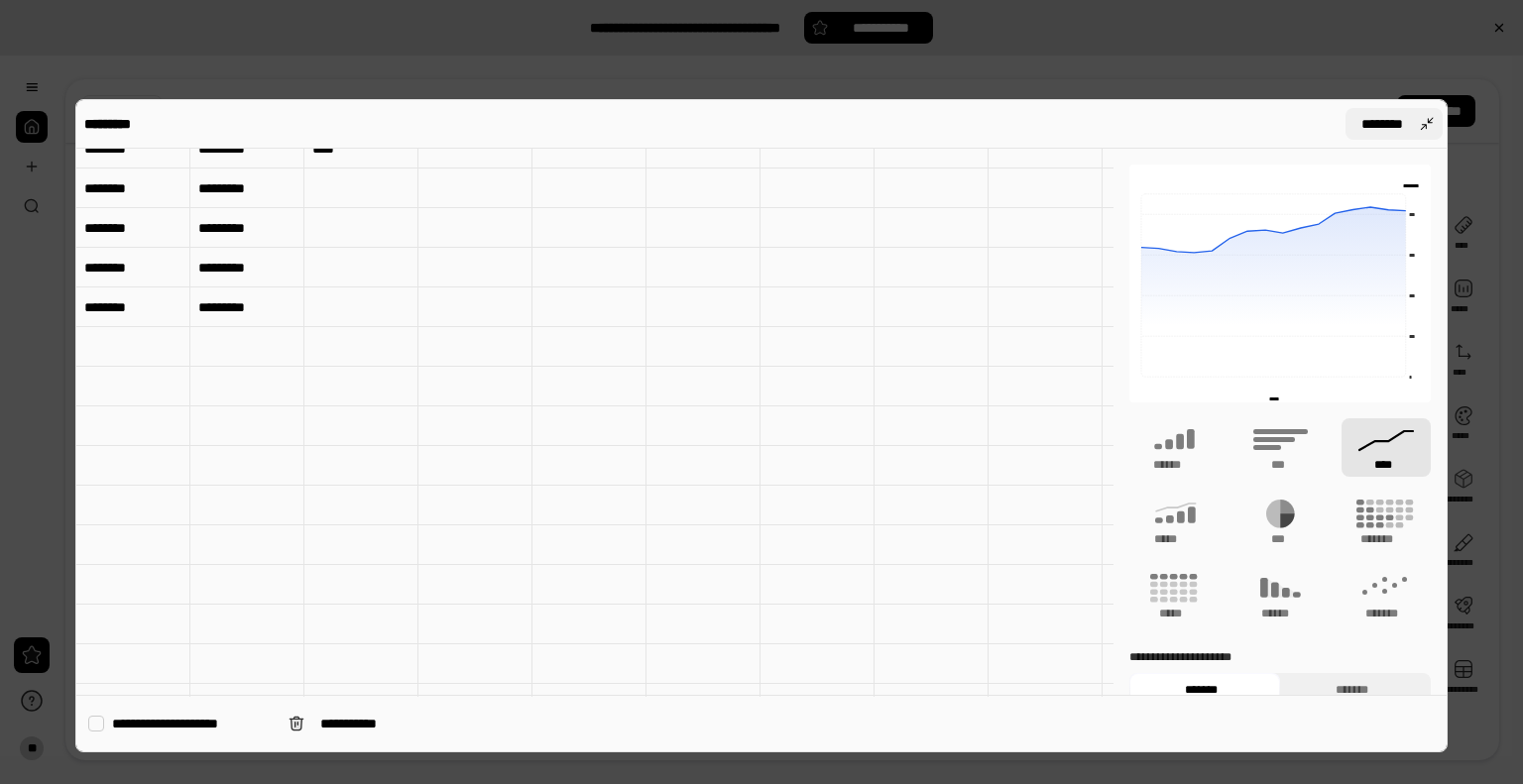 click on "********" at bounding box center [1394, 124] 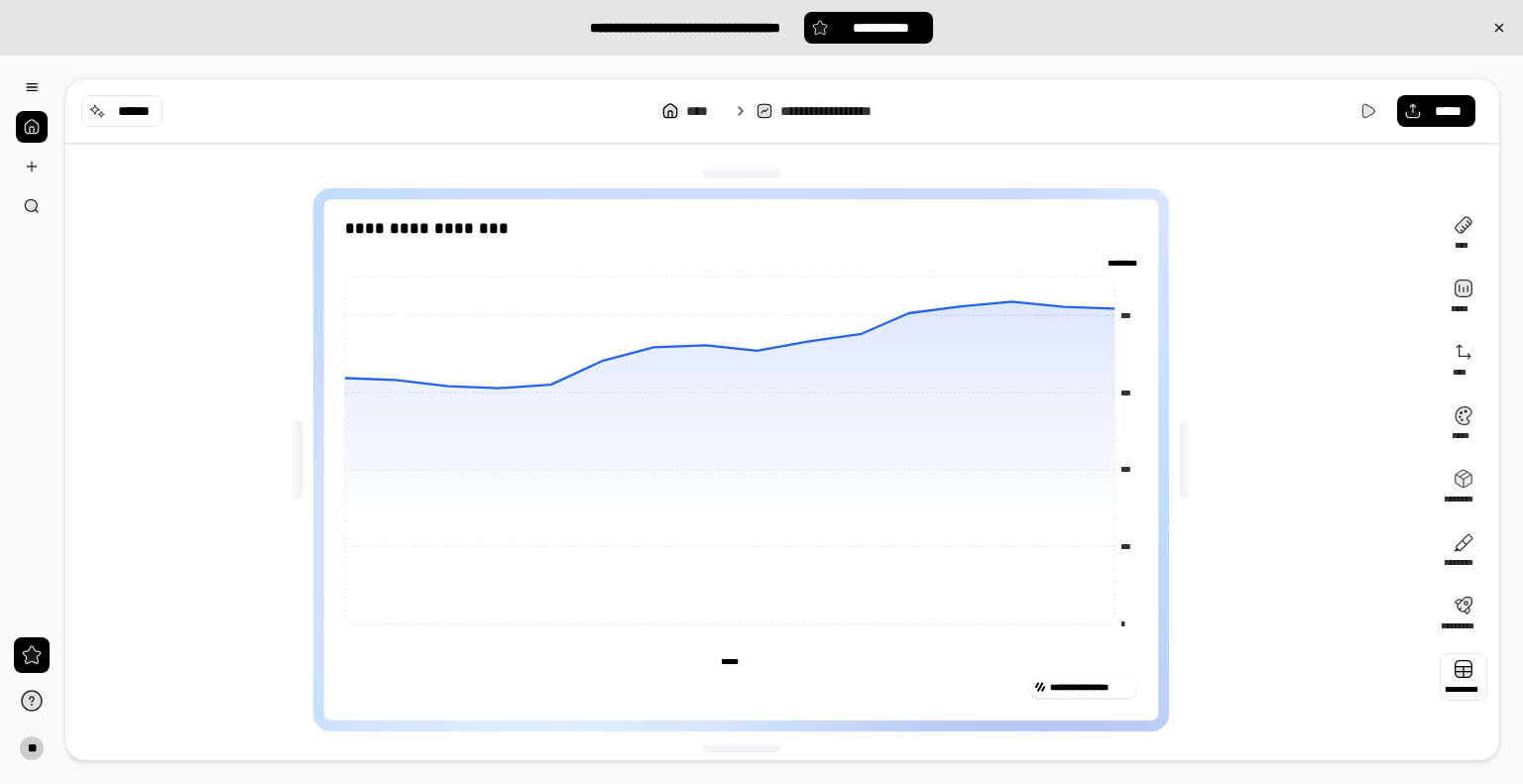 click at bounding box center [1464, 677] 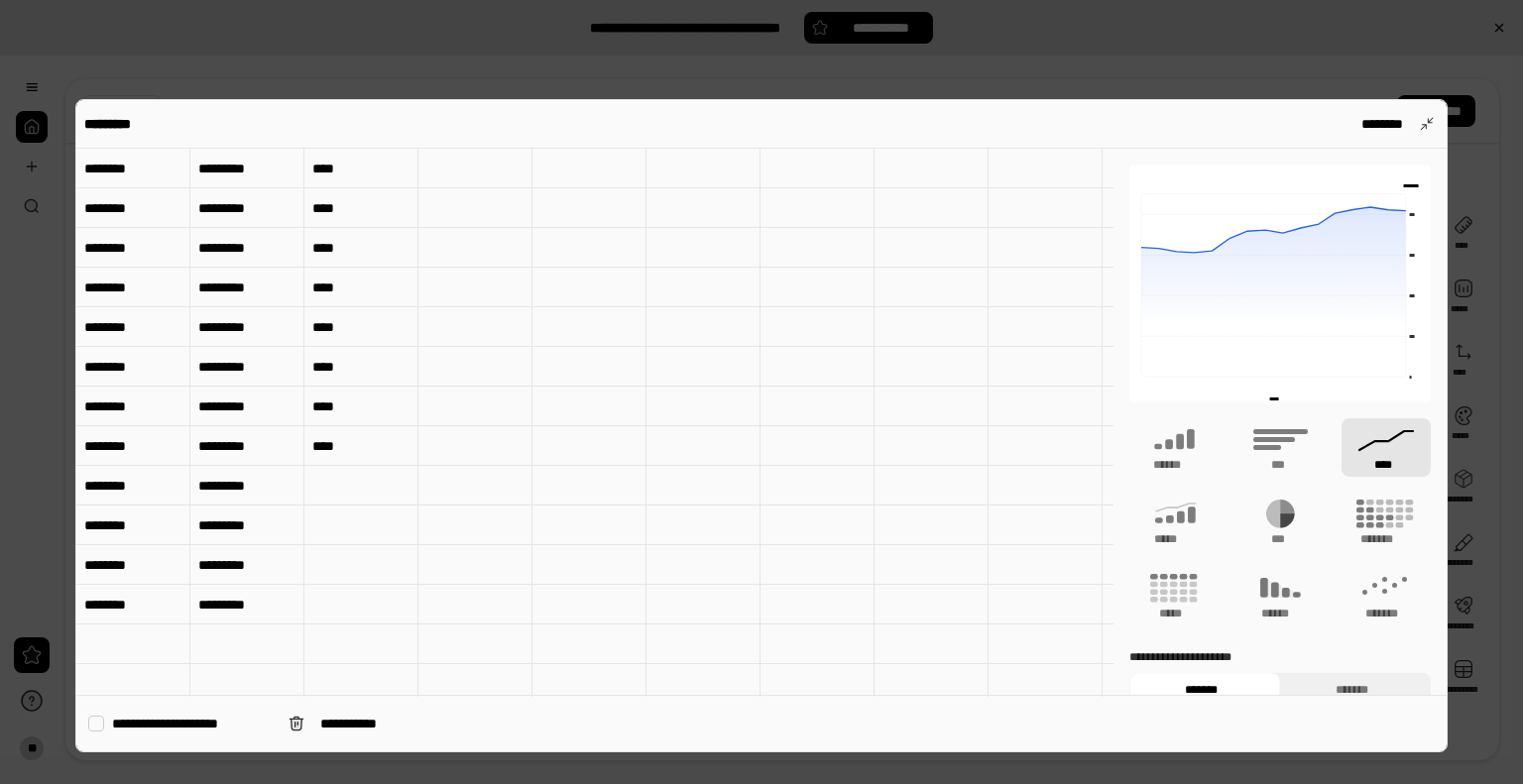 scroll, scrollTop: 297, scrollLeft: 0, axis: vertical 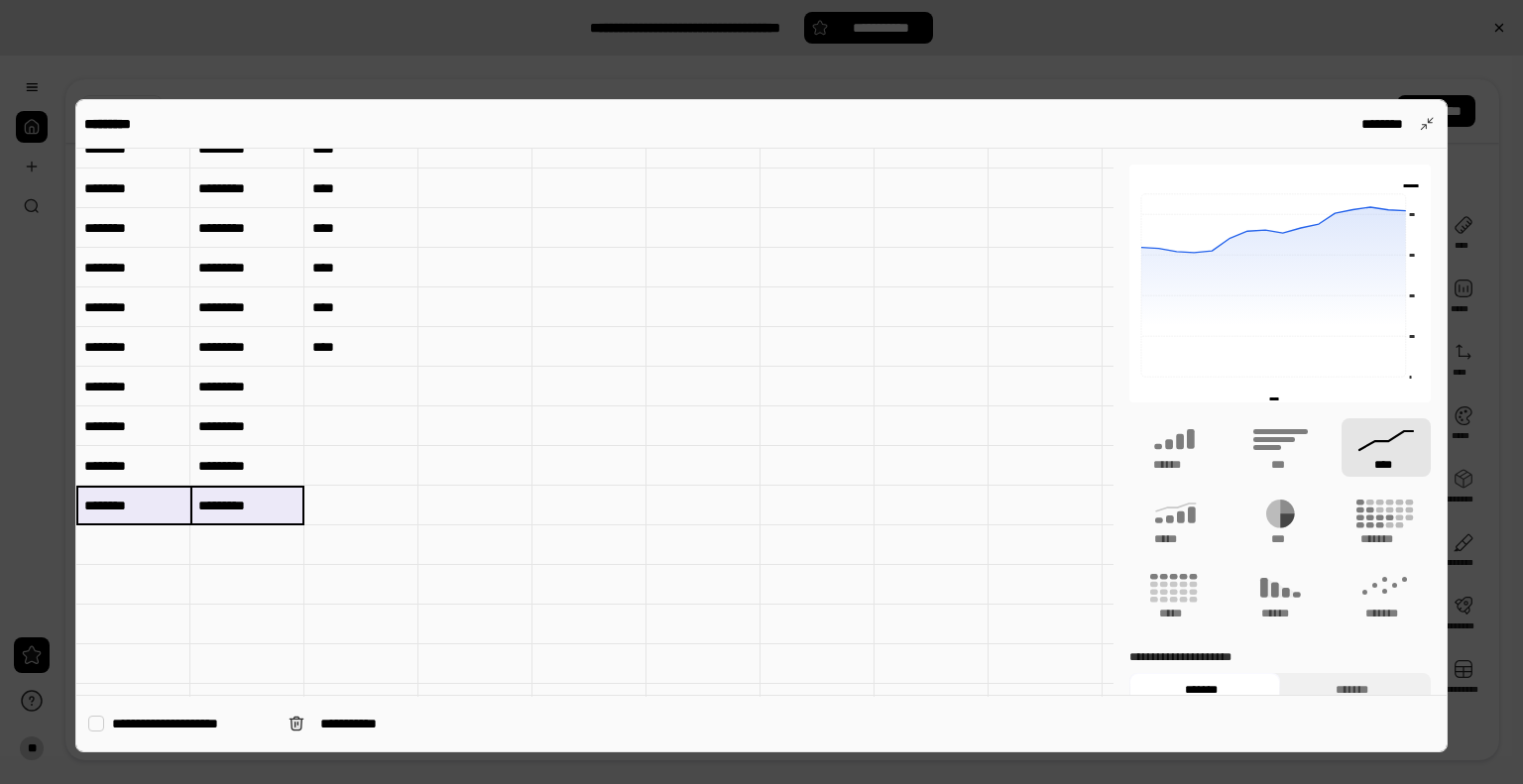 drag, startPoint x: 250, startPoint y: 503, endPoint x: 127, endPoint y: 500, distance: 123.03658 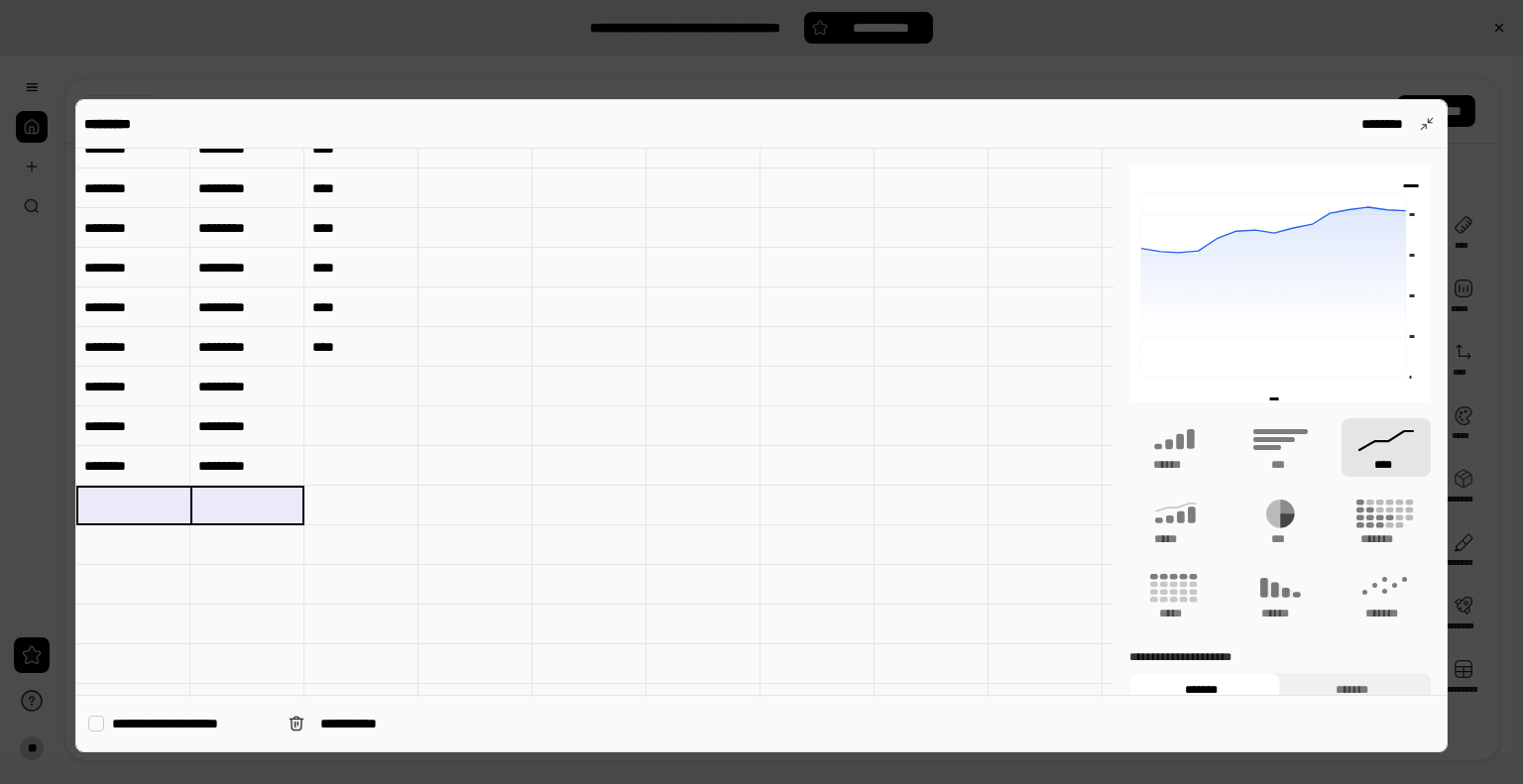 type 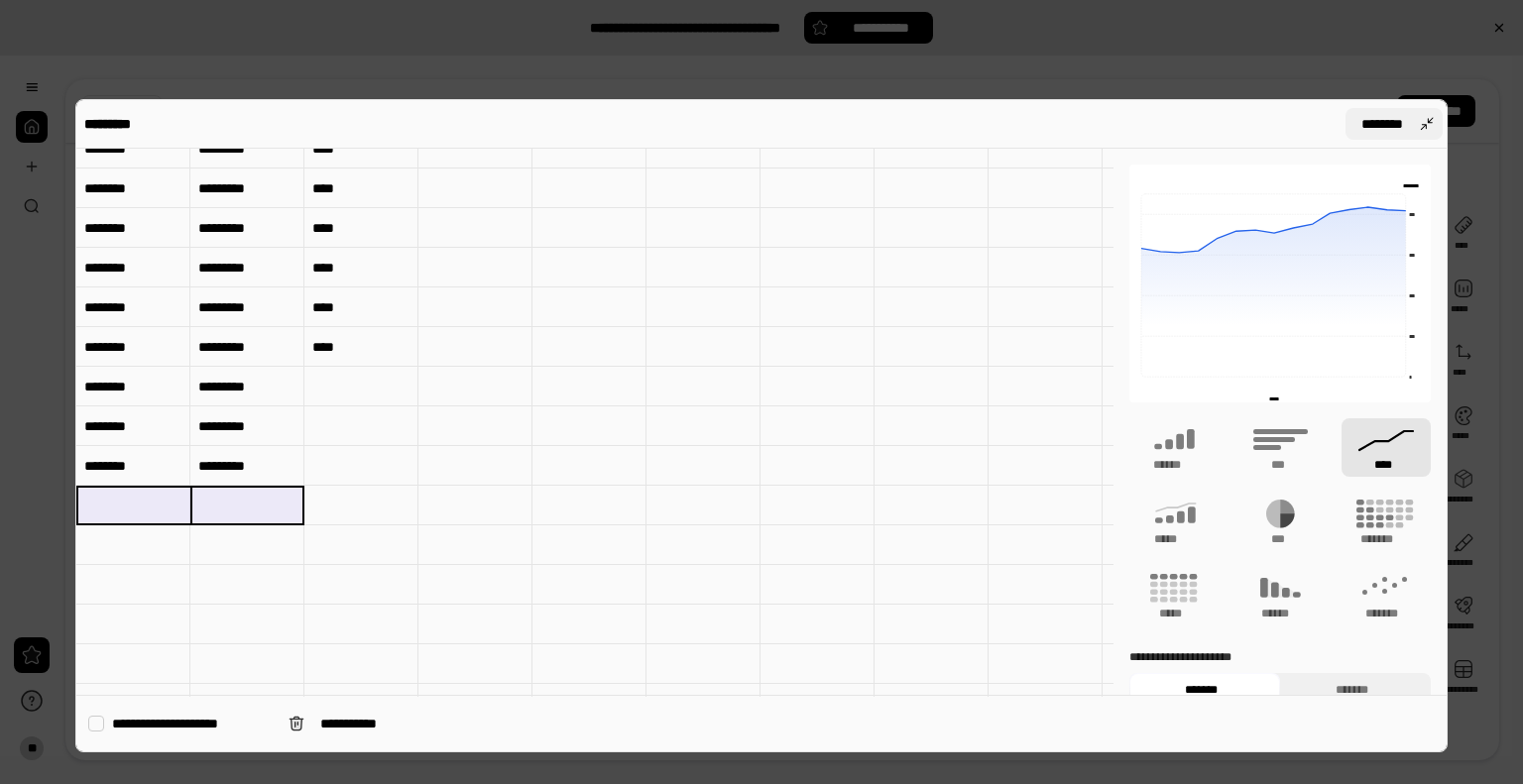 click on "********" at bounding box center [1394, 124] 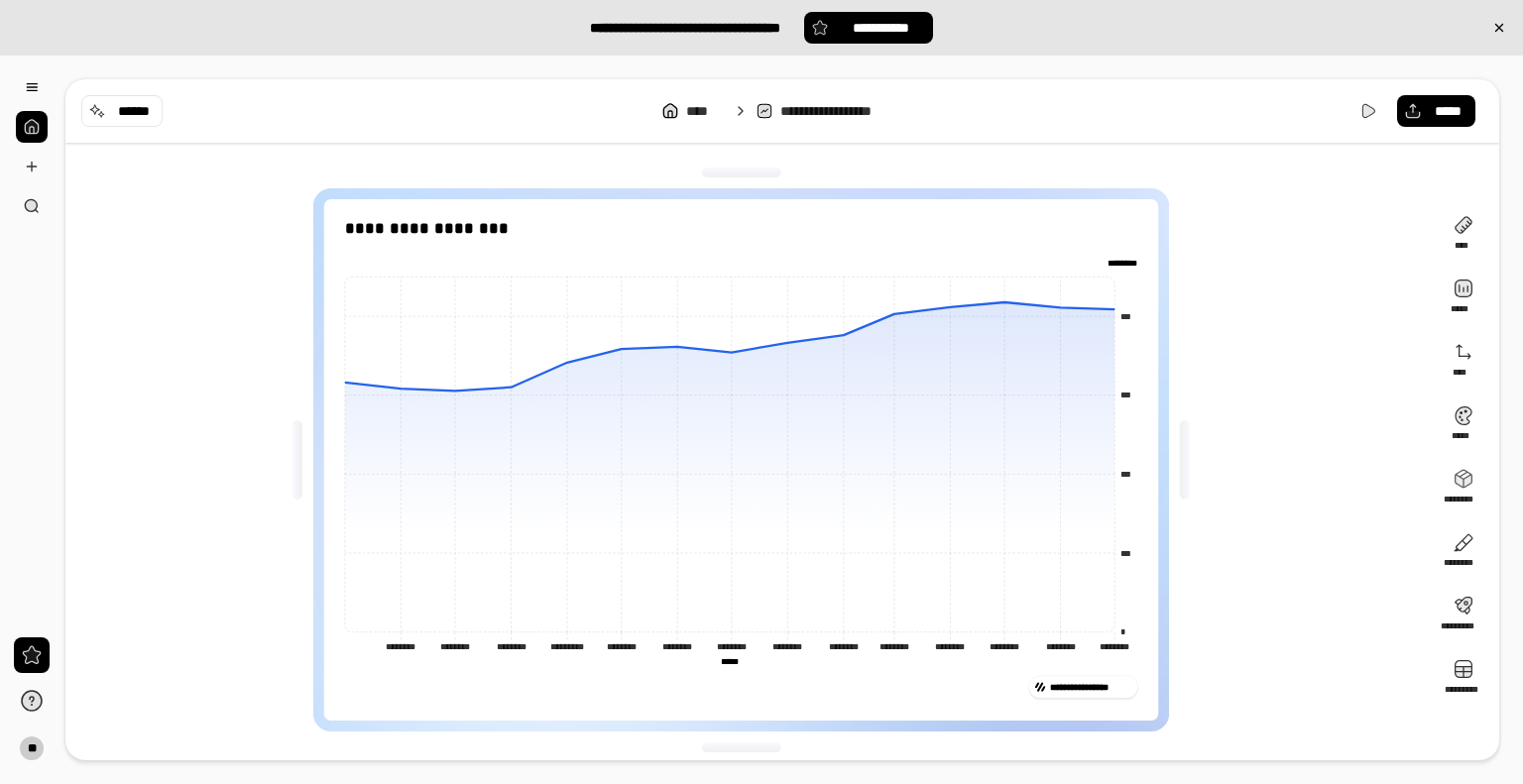 click on "[FIRST] [LAST] [NUMBER] [STREET] [CITY] [STATE] [ZIP]" at bounding box center [749, 459] 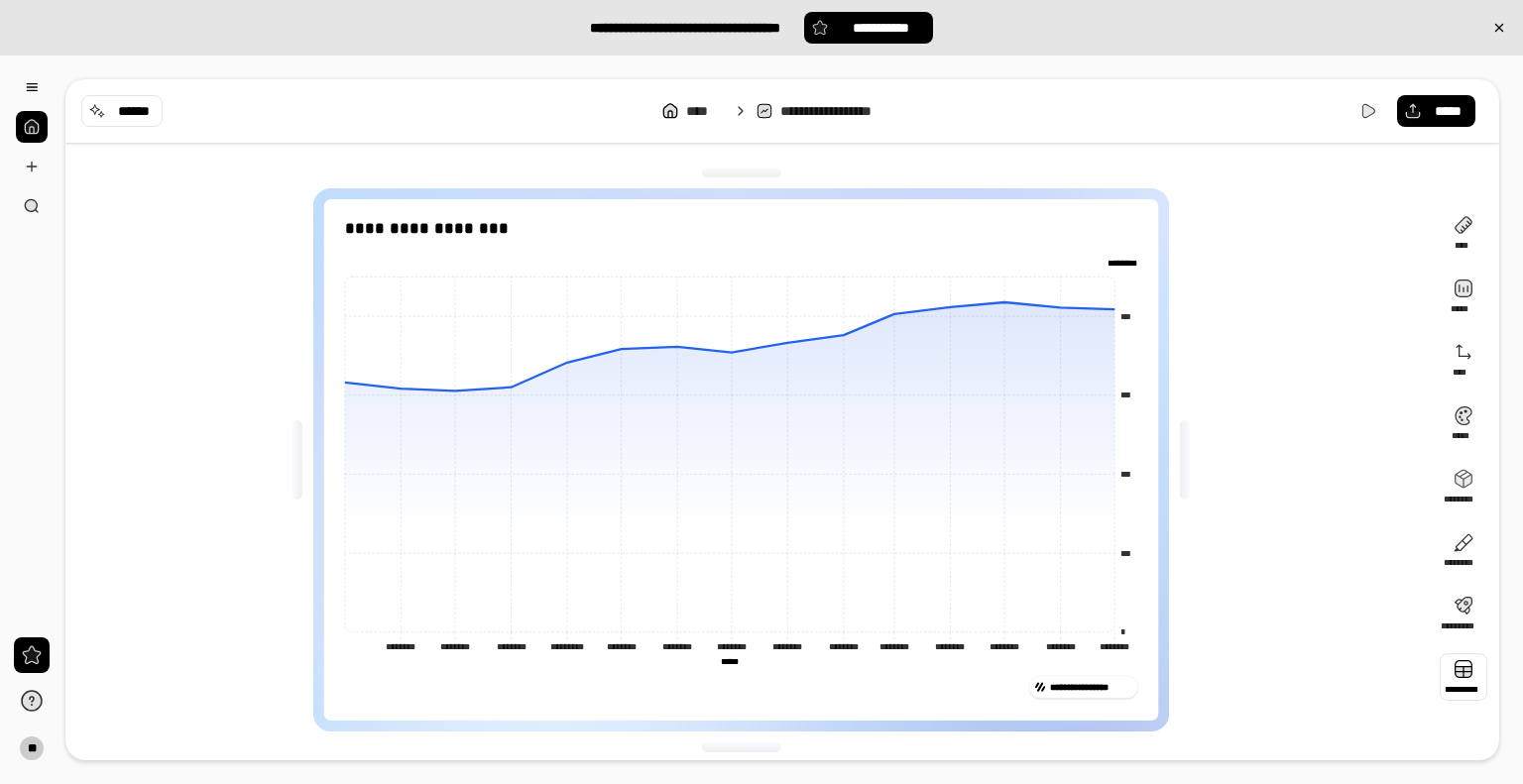 click at bounding box center [1464, 677] 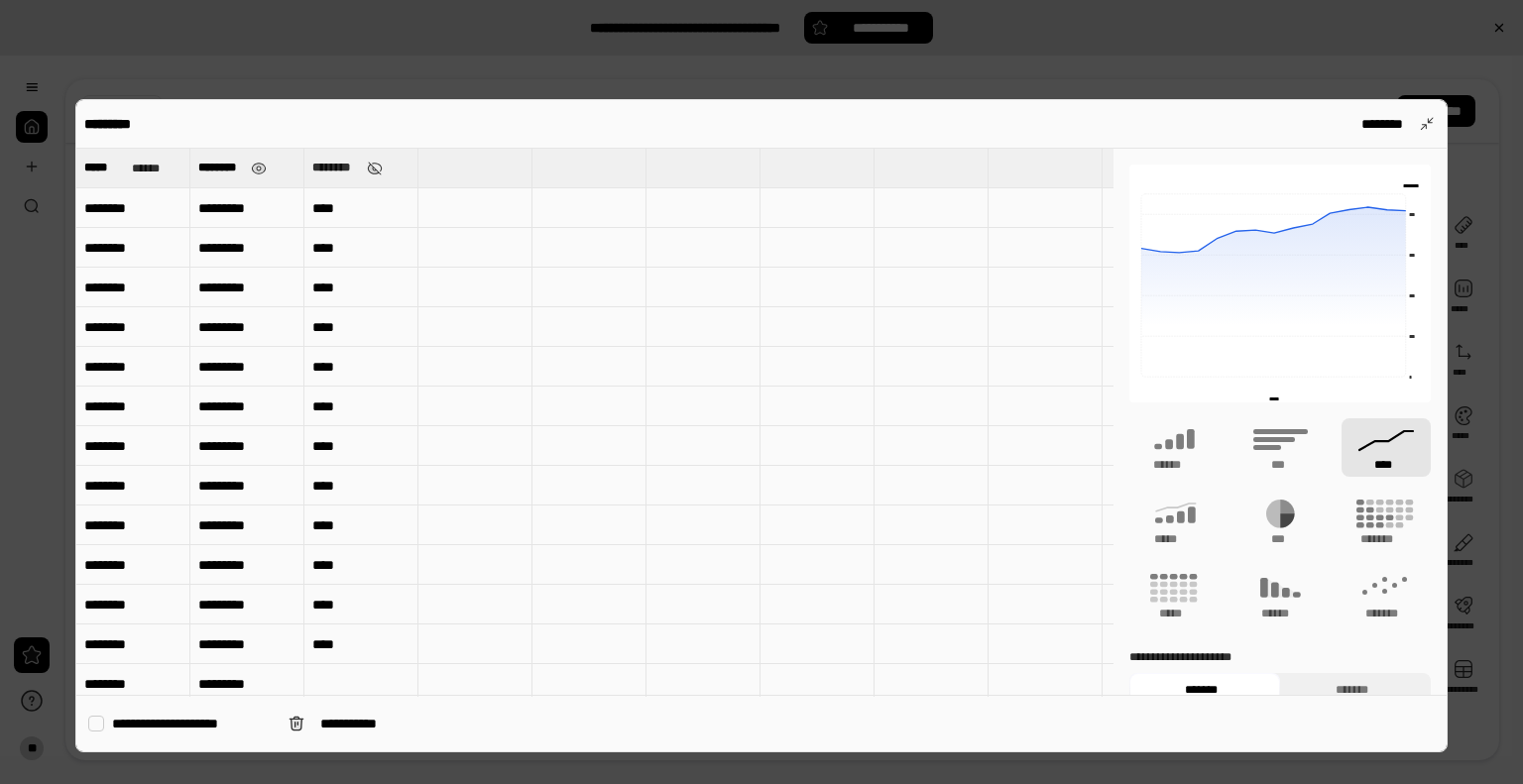 click on "********" at bounding box center [220, 168] 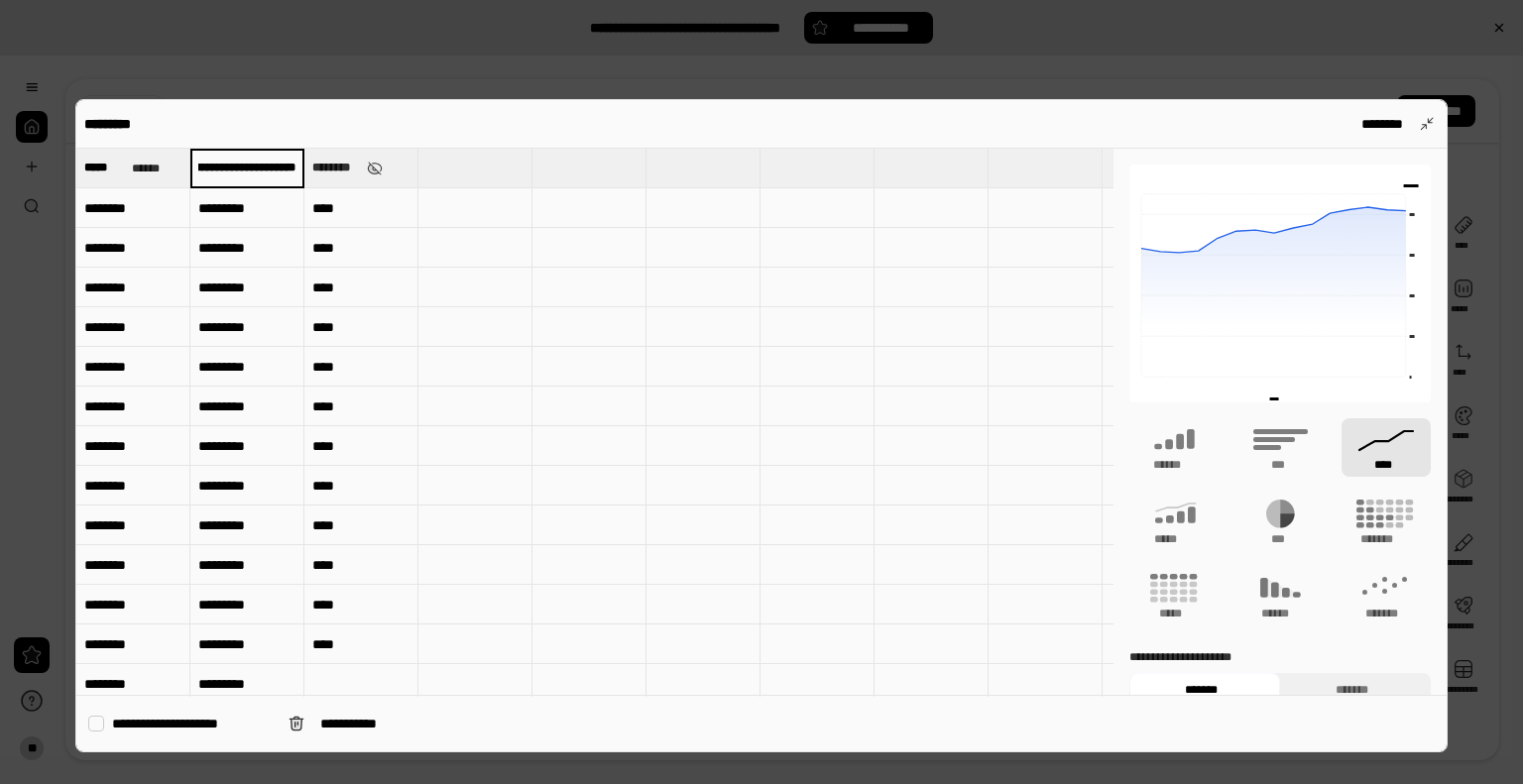 scroll, scrollTop: 0, scrollLeft: 83, axis: horizontal 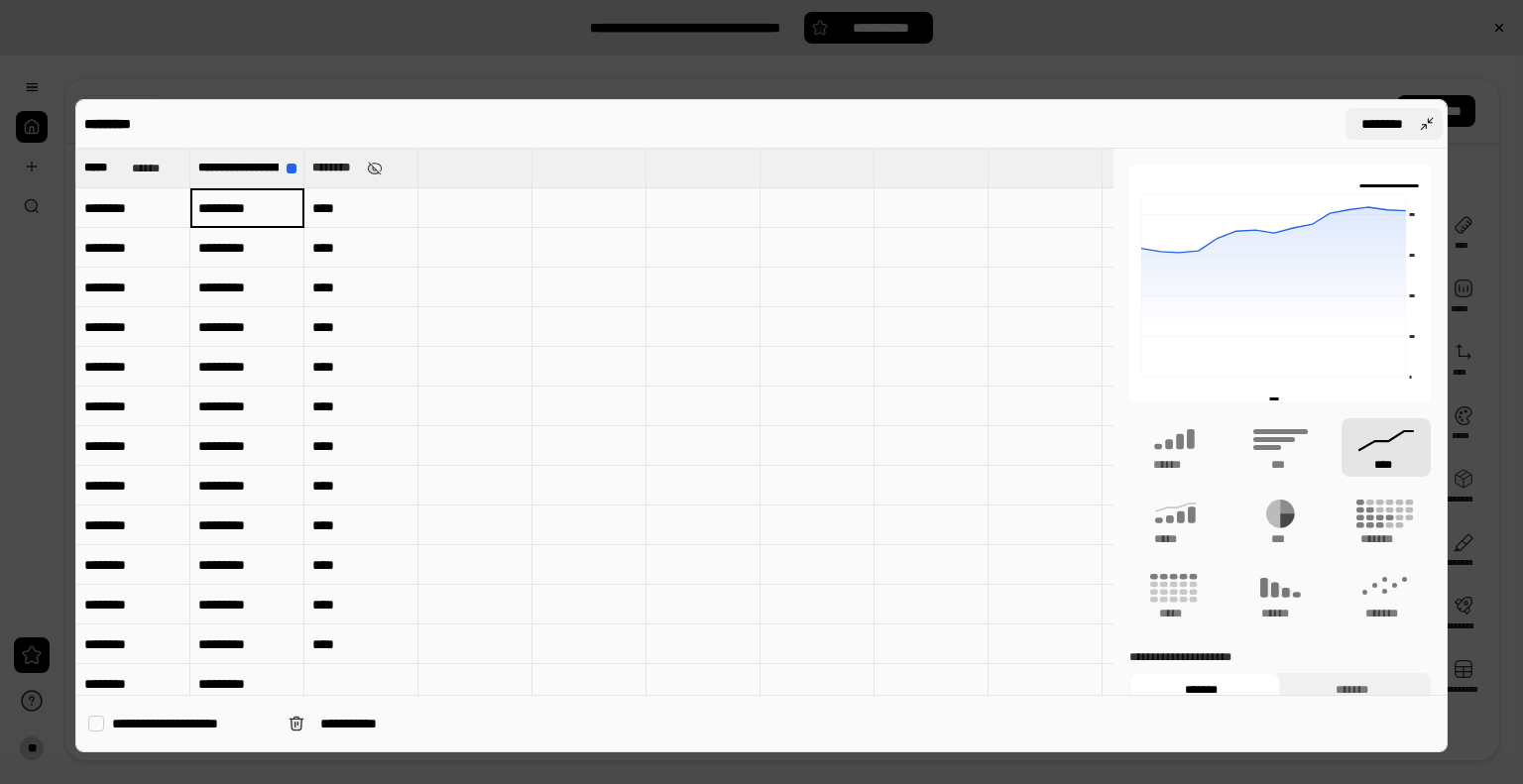 click on "********" at bounding box center [1394, 124] 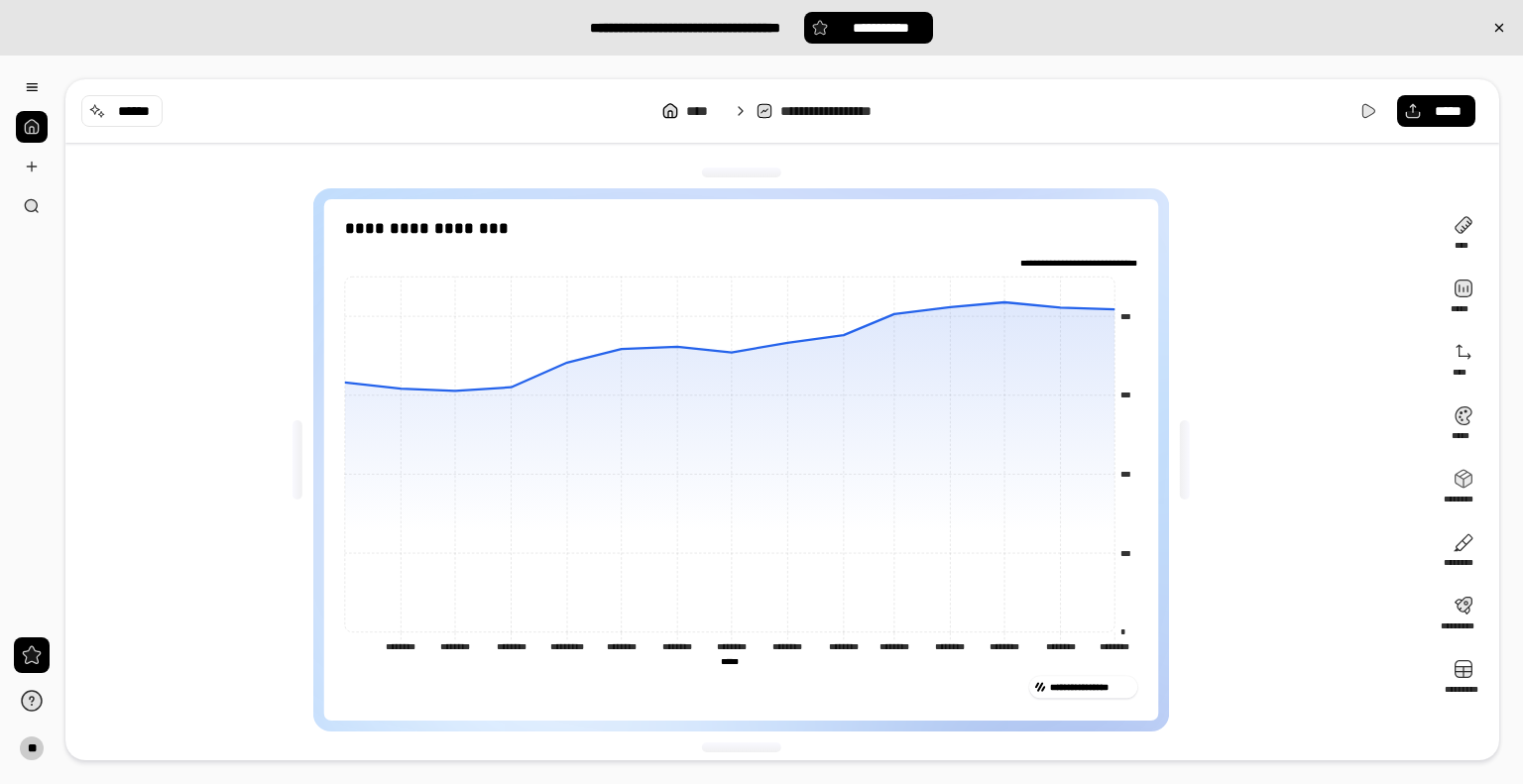 click on "**********" 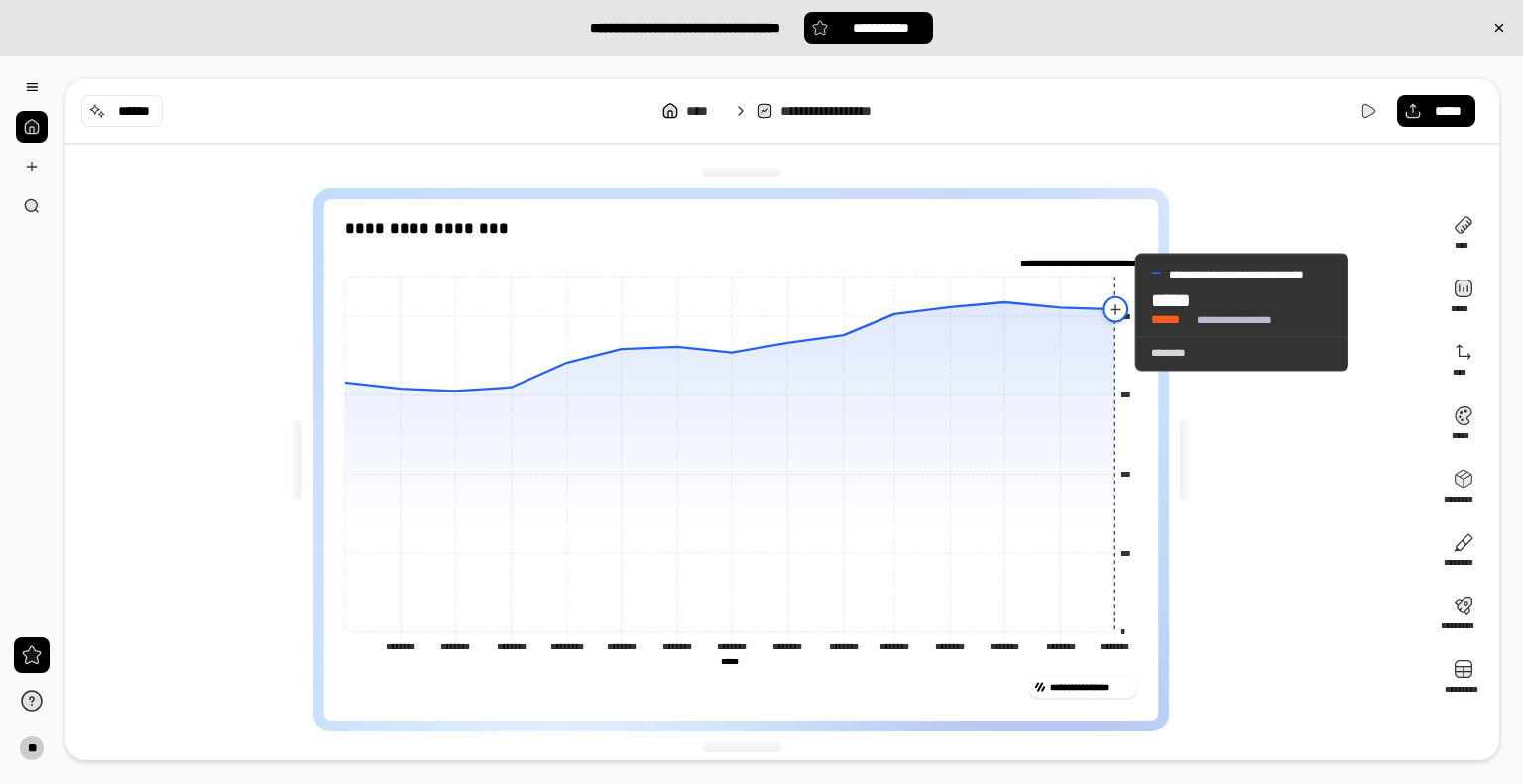 click 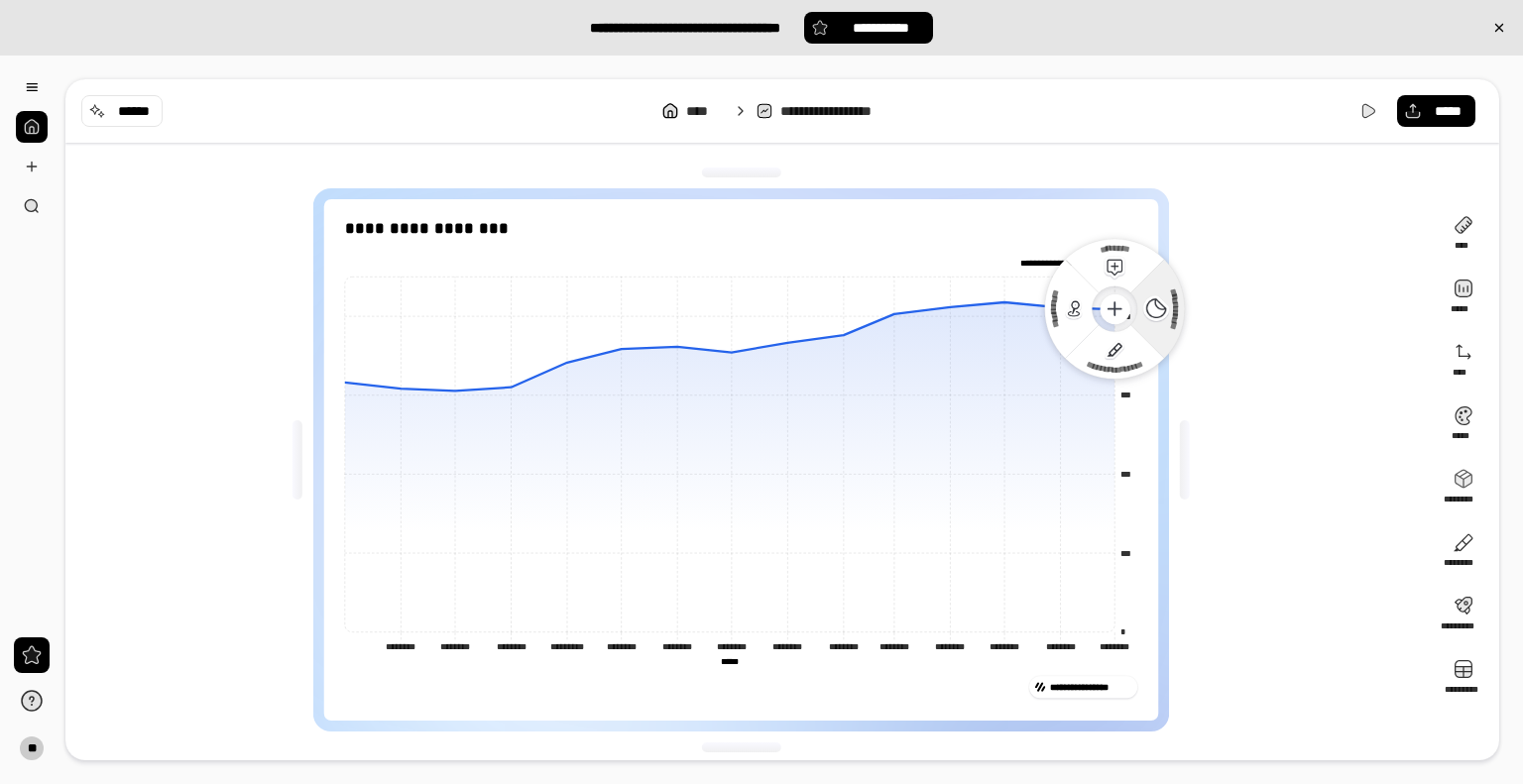 click on "**********" 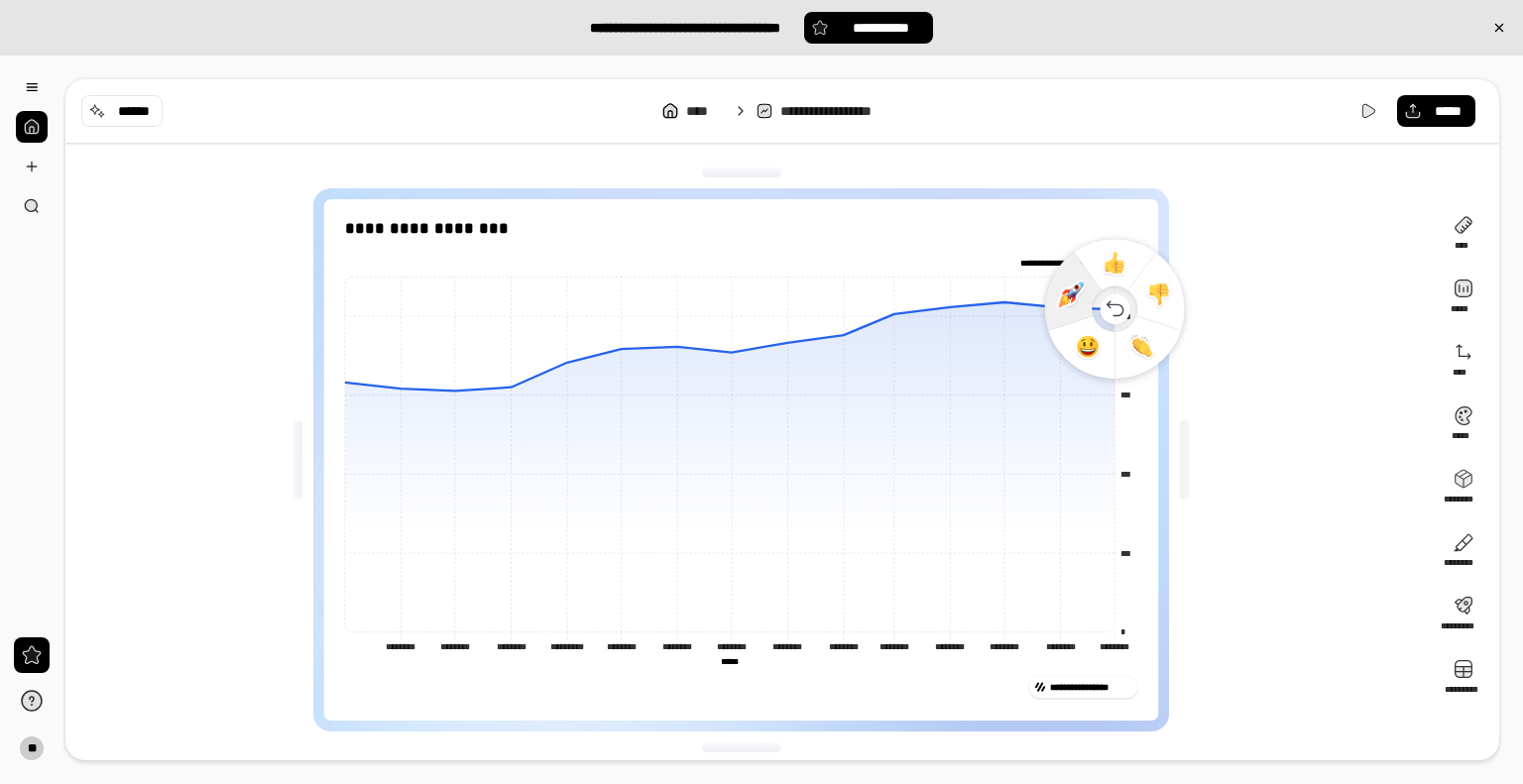 click 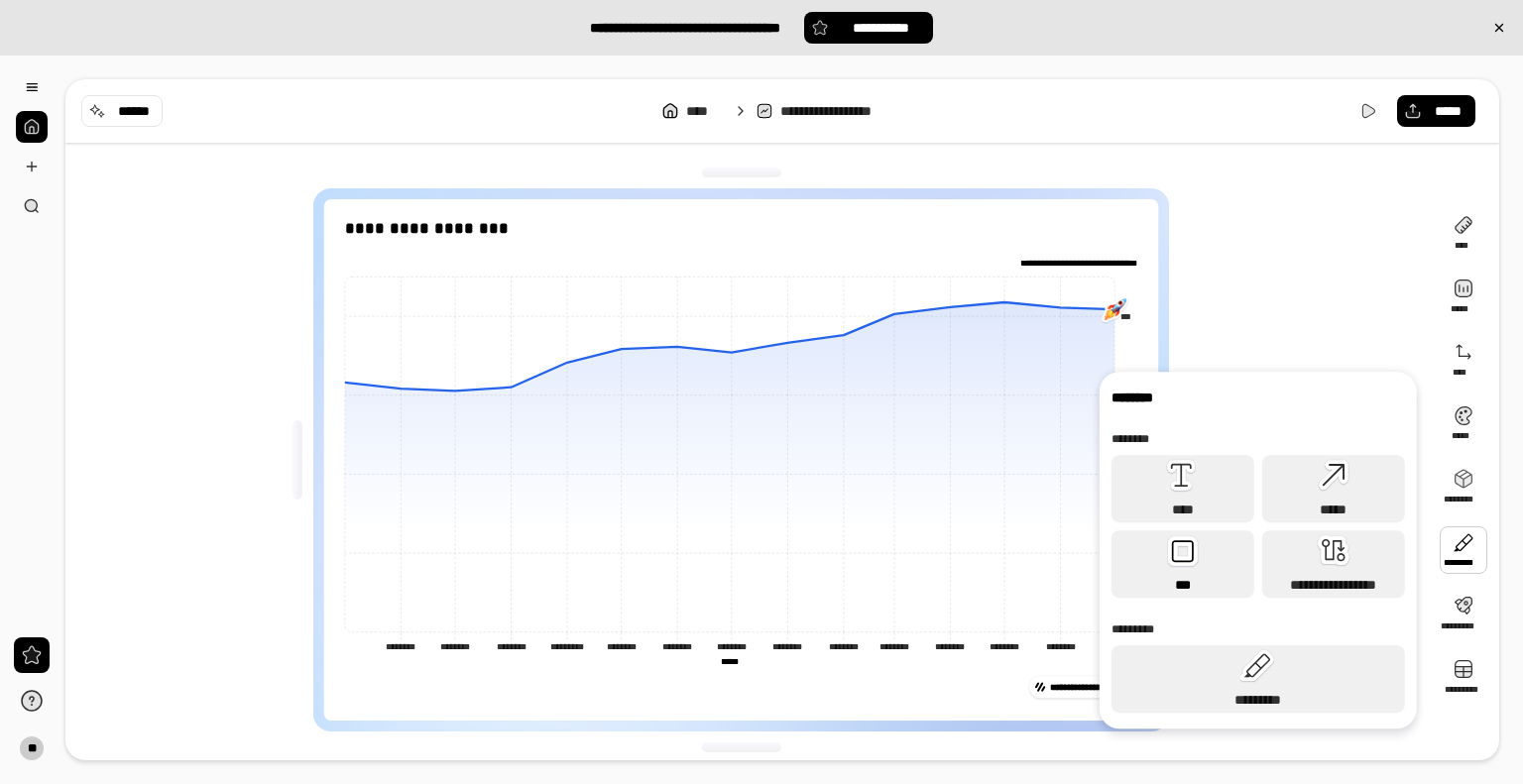 click on "***" at bounding box center (1183, 585) 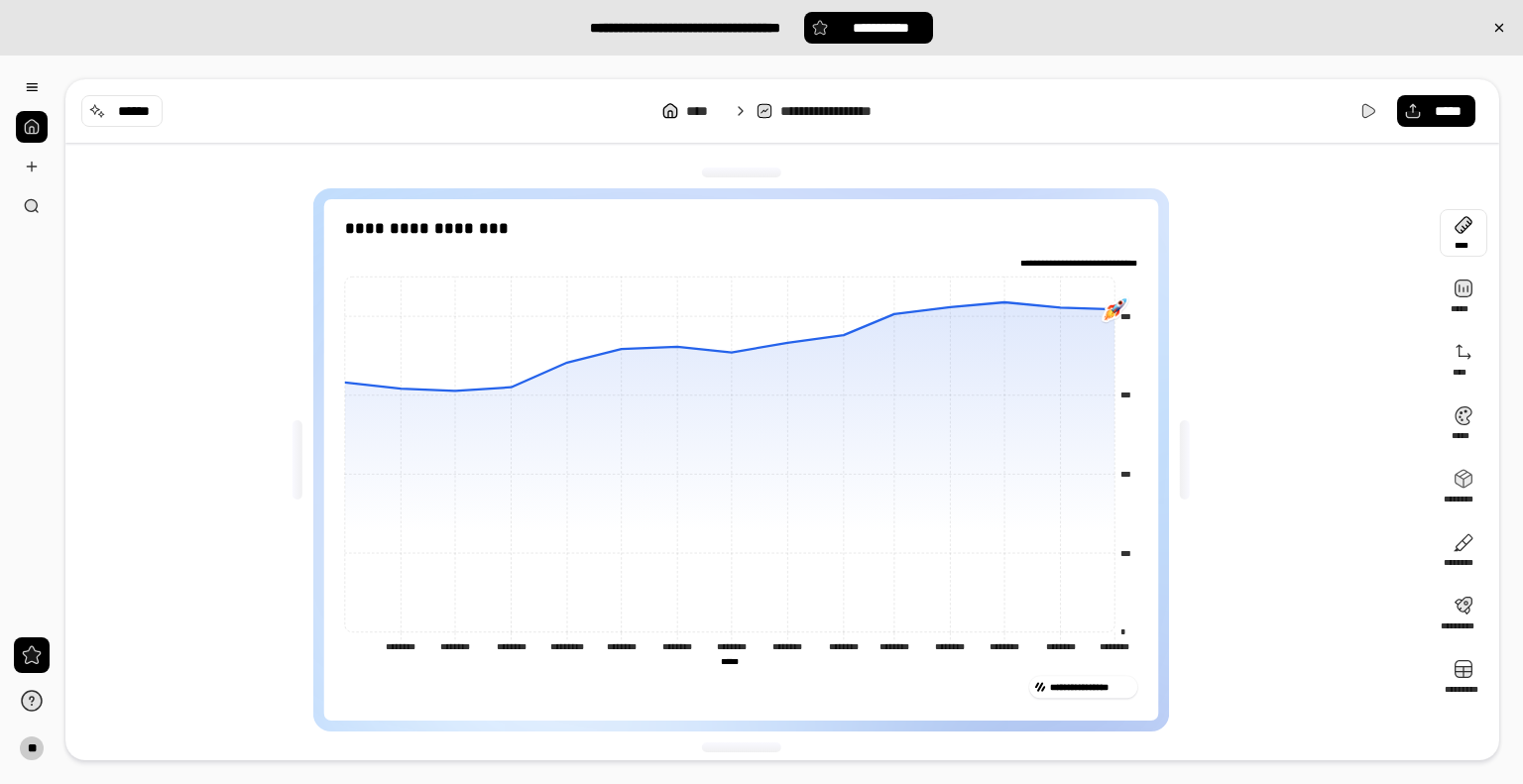 click at bounding box center (1464, 233) 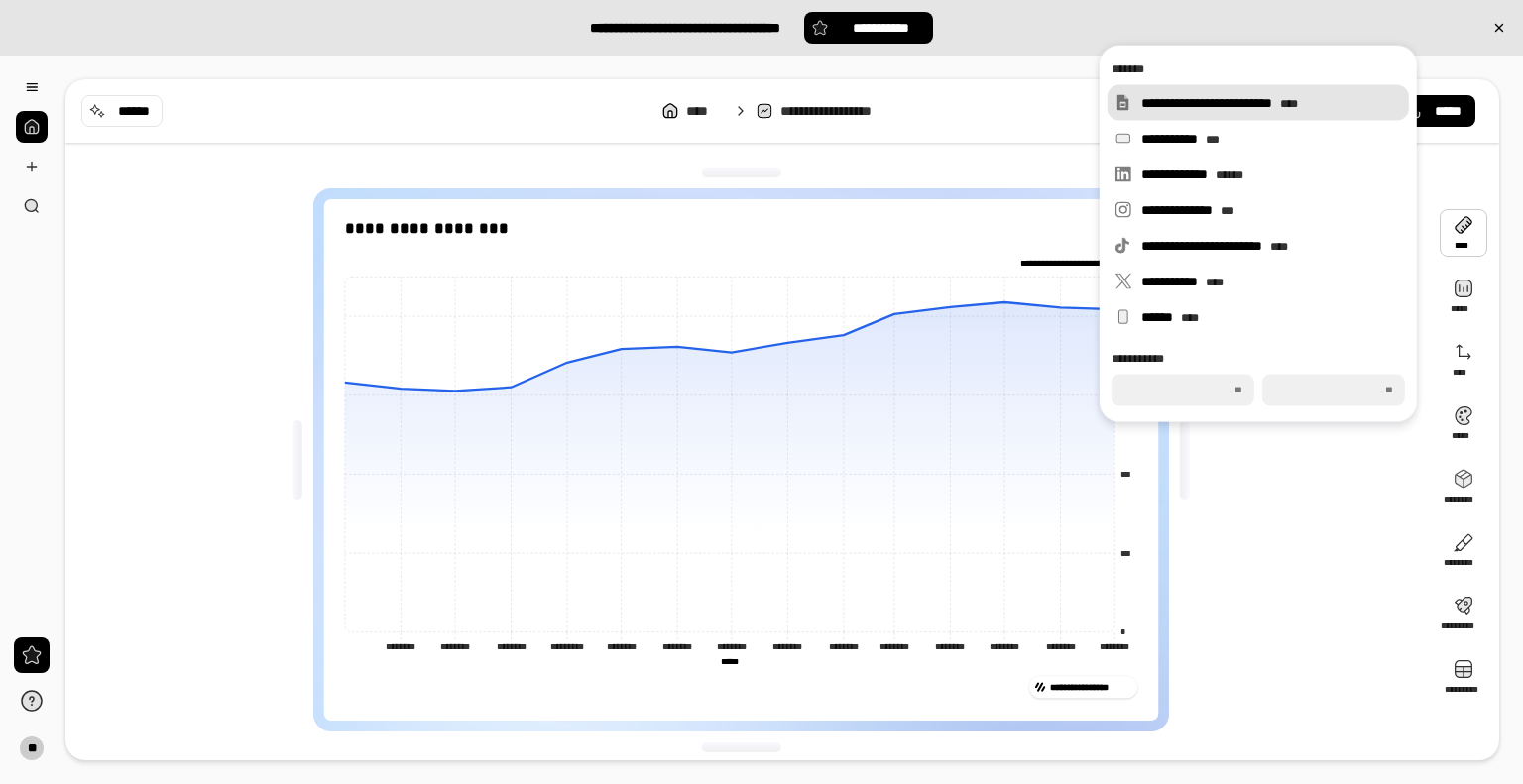 click on "**********" at bounding box center (1271, 103) 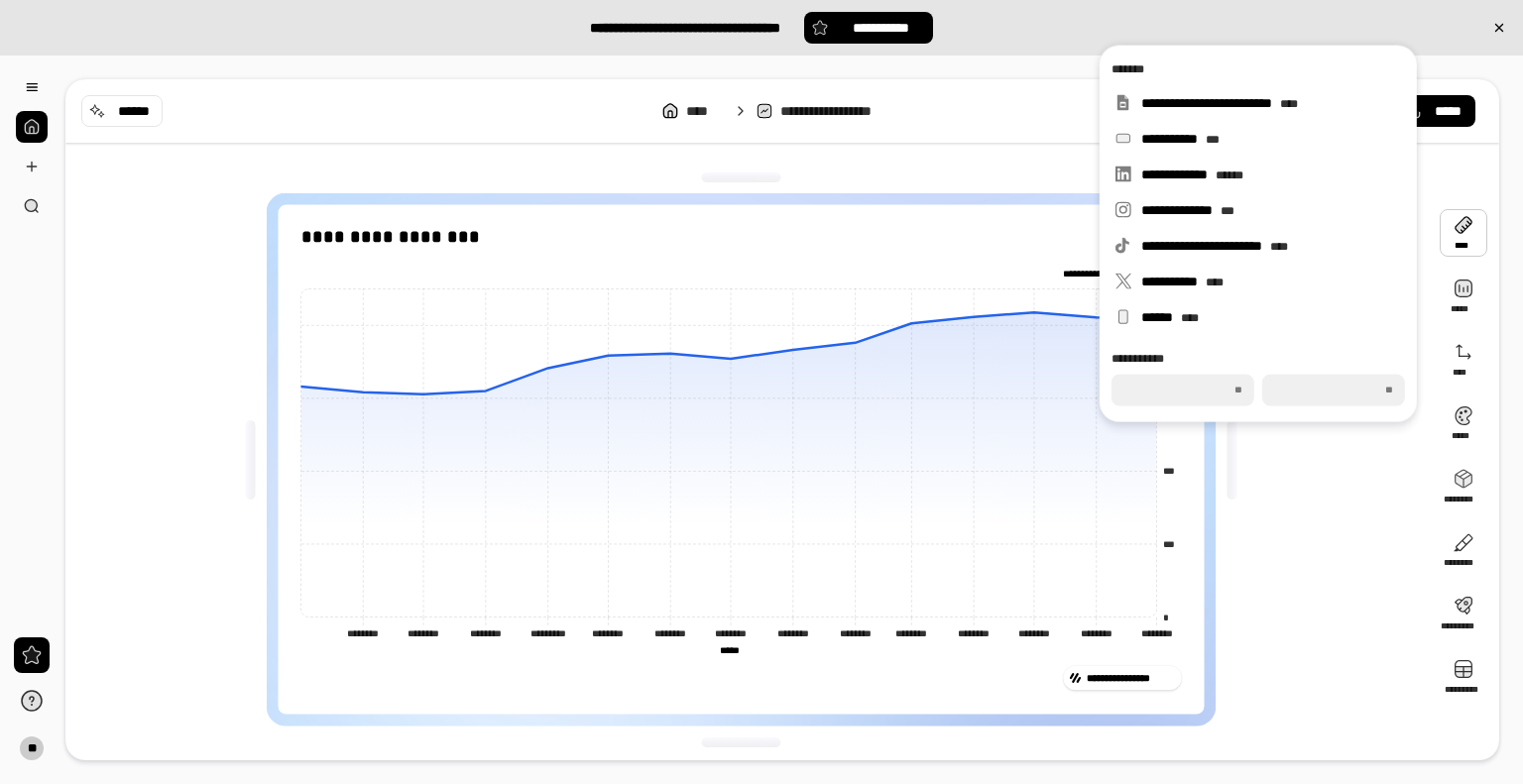 click on "[FIRST] [LAST] [NUMBER] [STREET] [CITY] [STATE] [ZIP]" at bounding box center (749, 459) 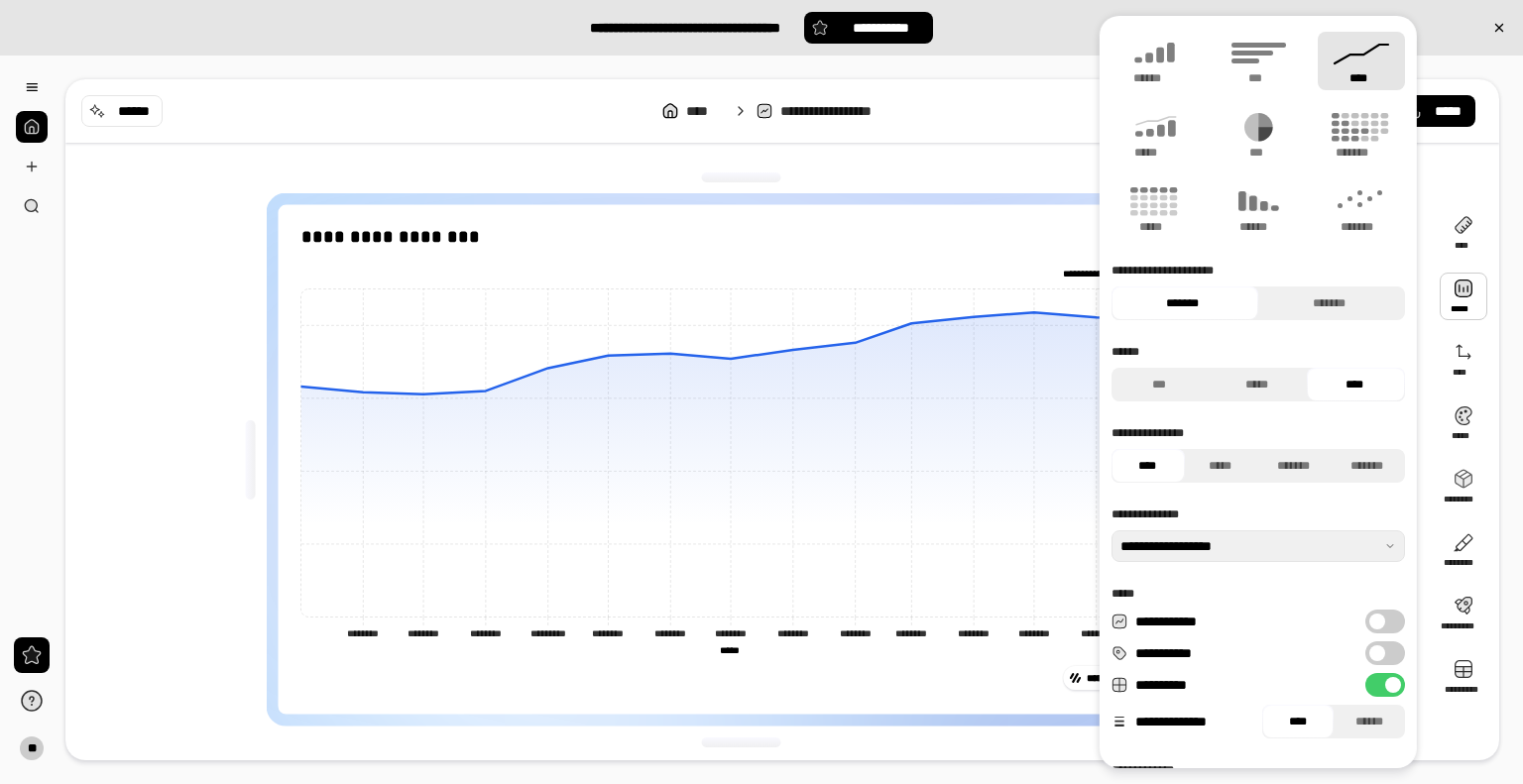 click at bounding box center [1464, 296] 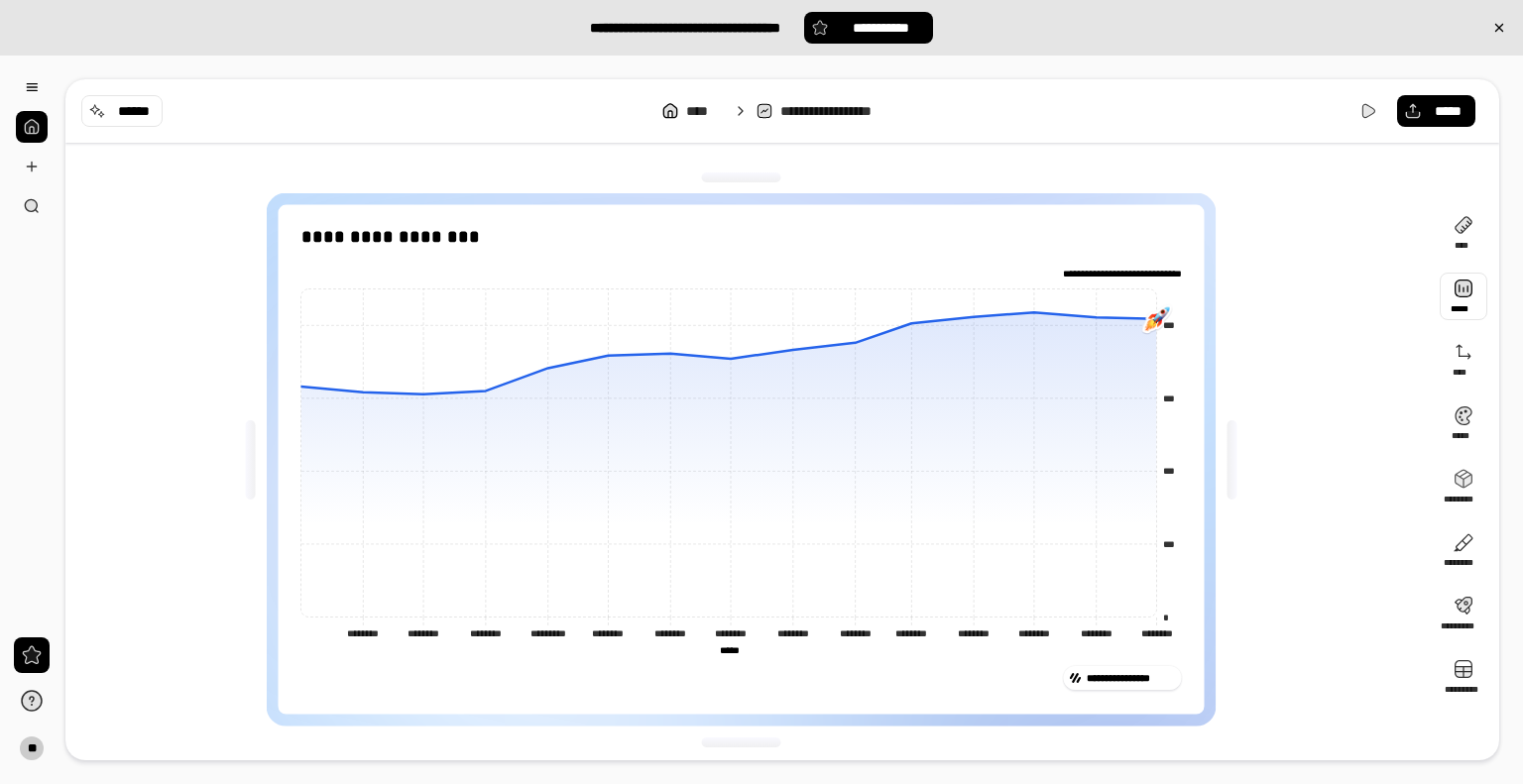 click at bounding box center [1464, 296] 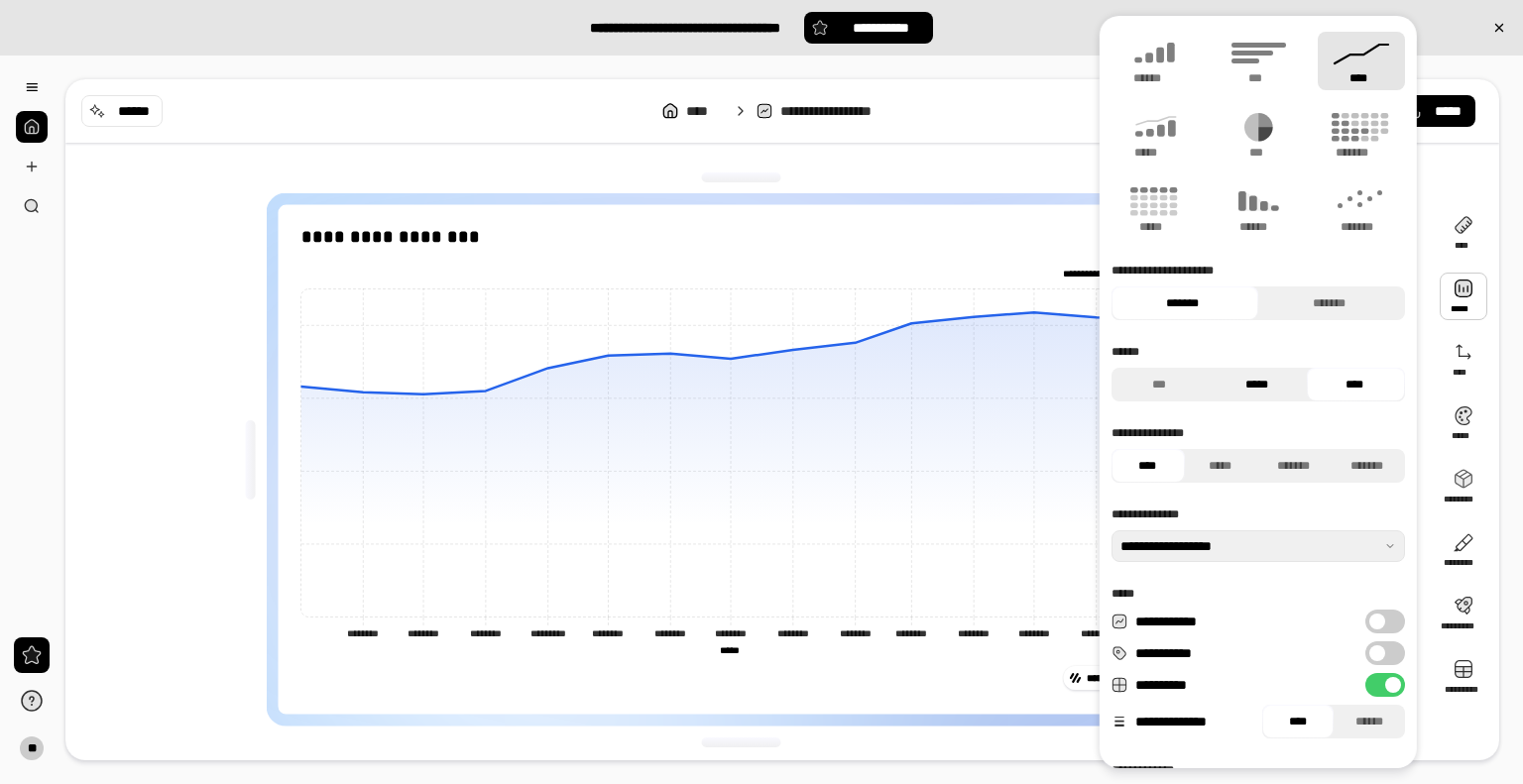 scroll, scrollTop: 99, scrollLeft: 0, axis: vertical 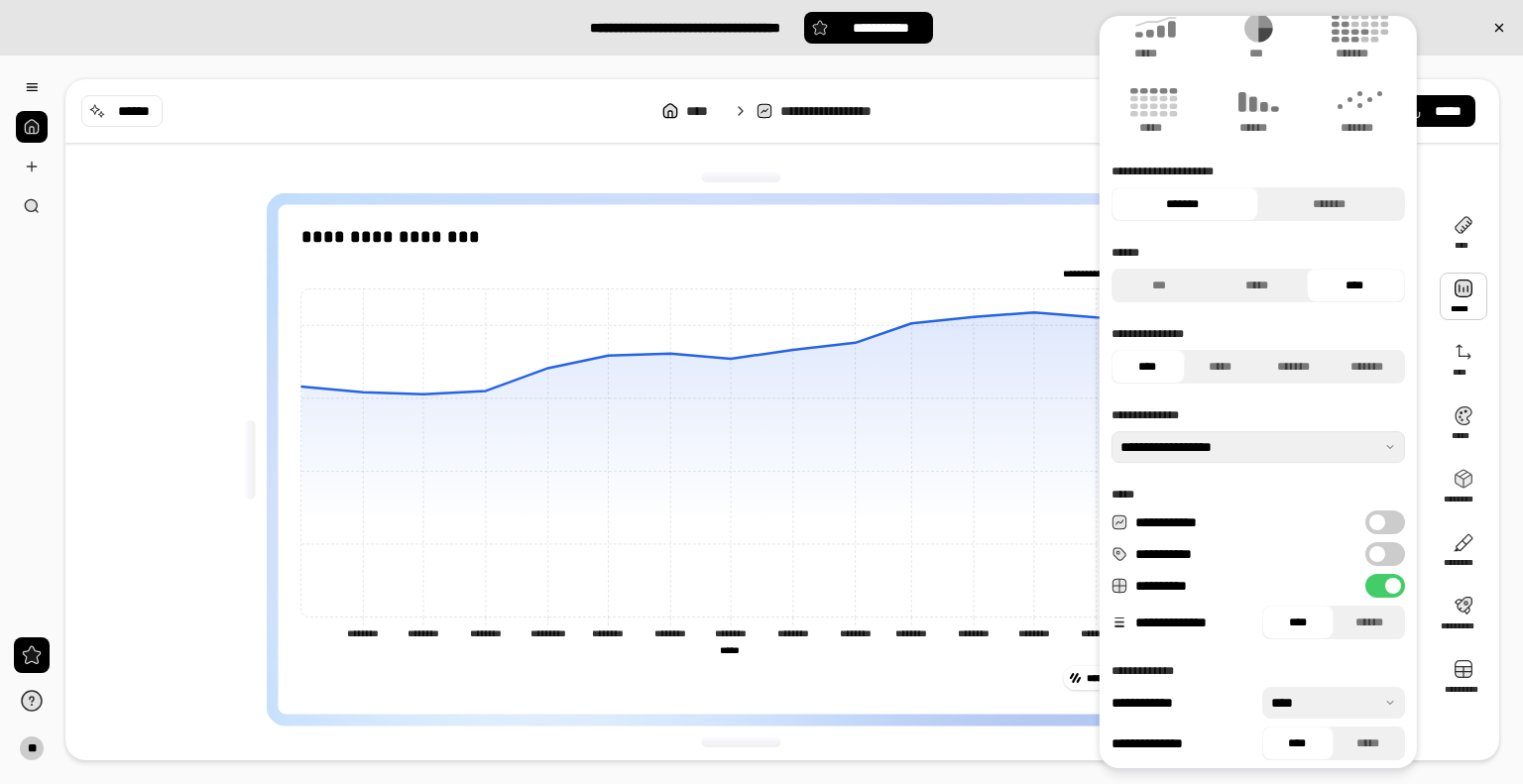 click at bounding box center (1377, 522) 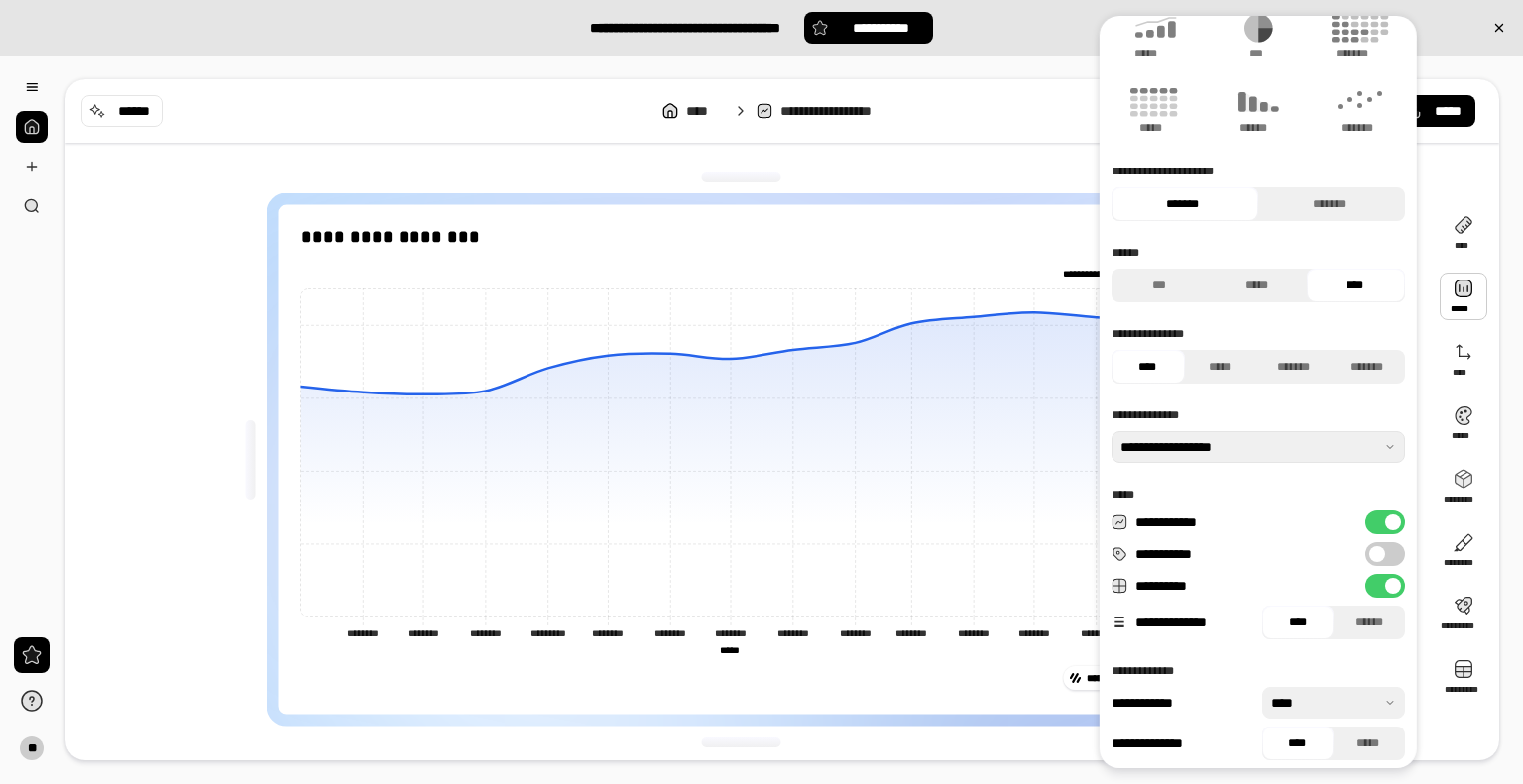 scroll, scrollTop: 107, scrollLeft: 0, axis: vertical 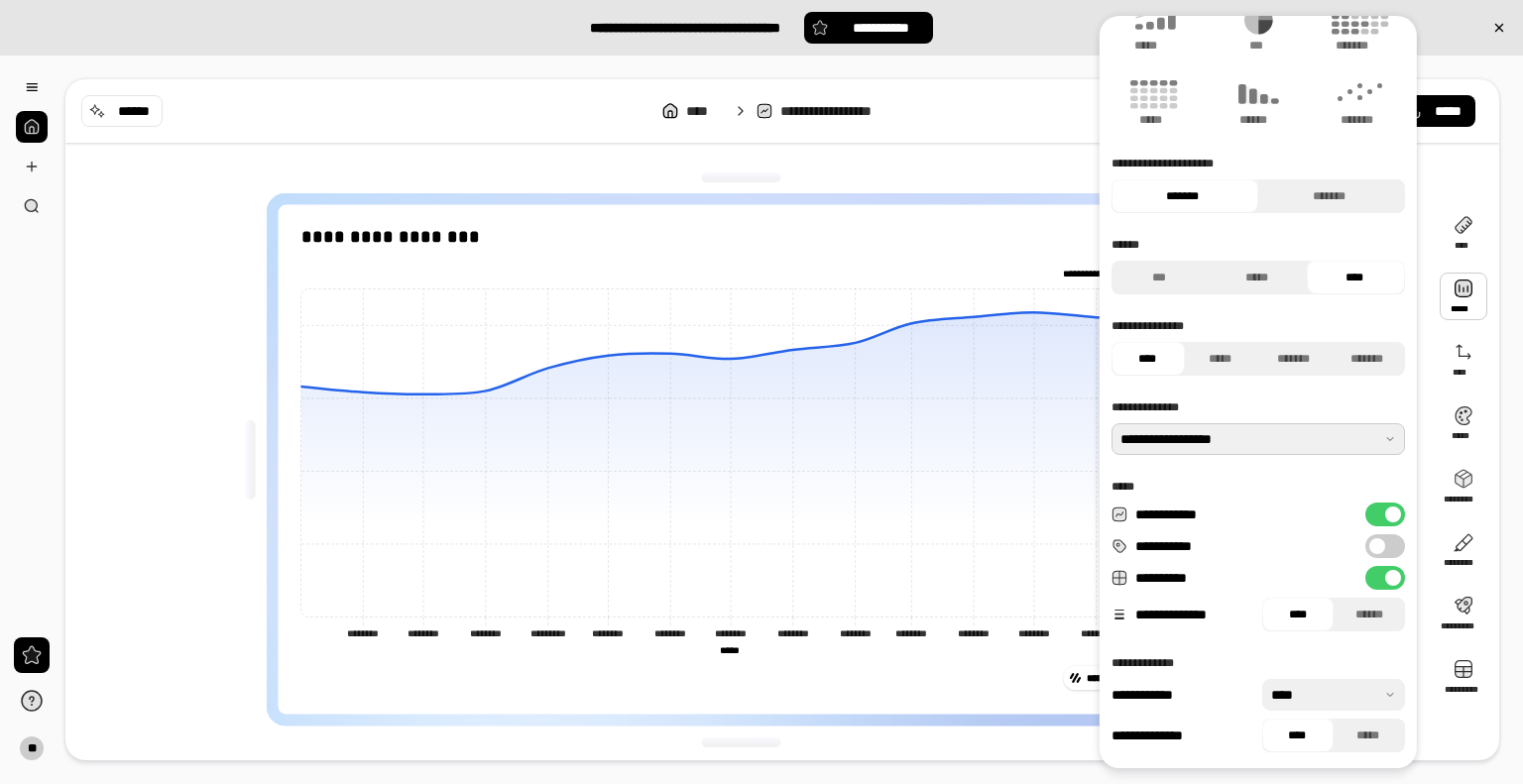 click at bounding box center (1258, 439) 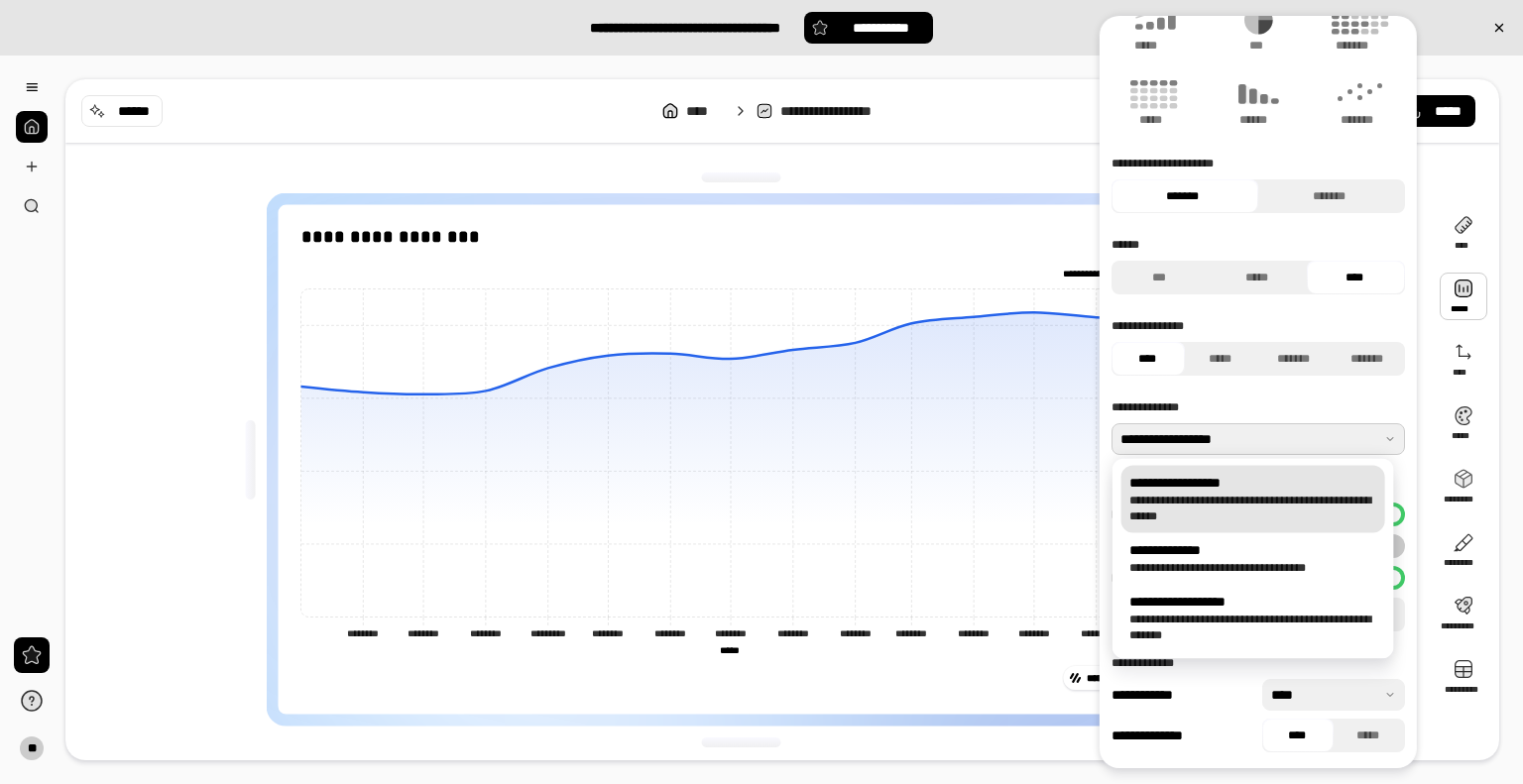 click at bounding box center [1258, 439] 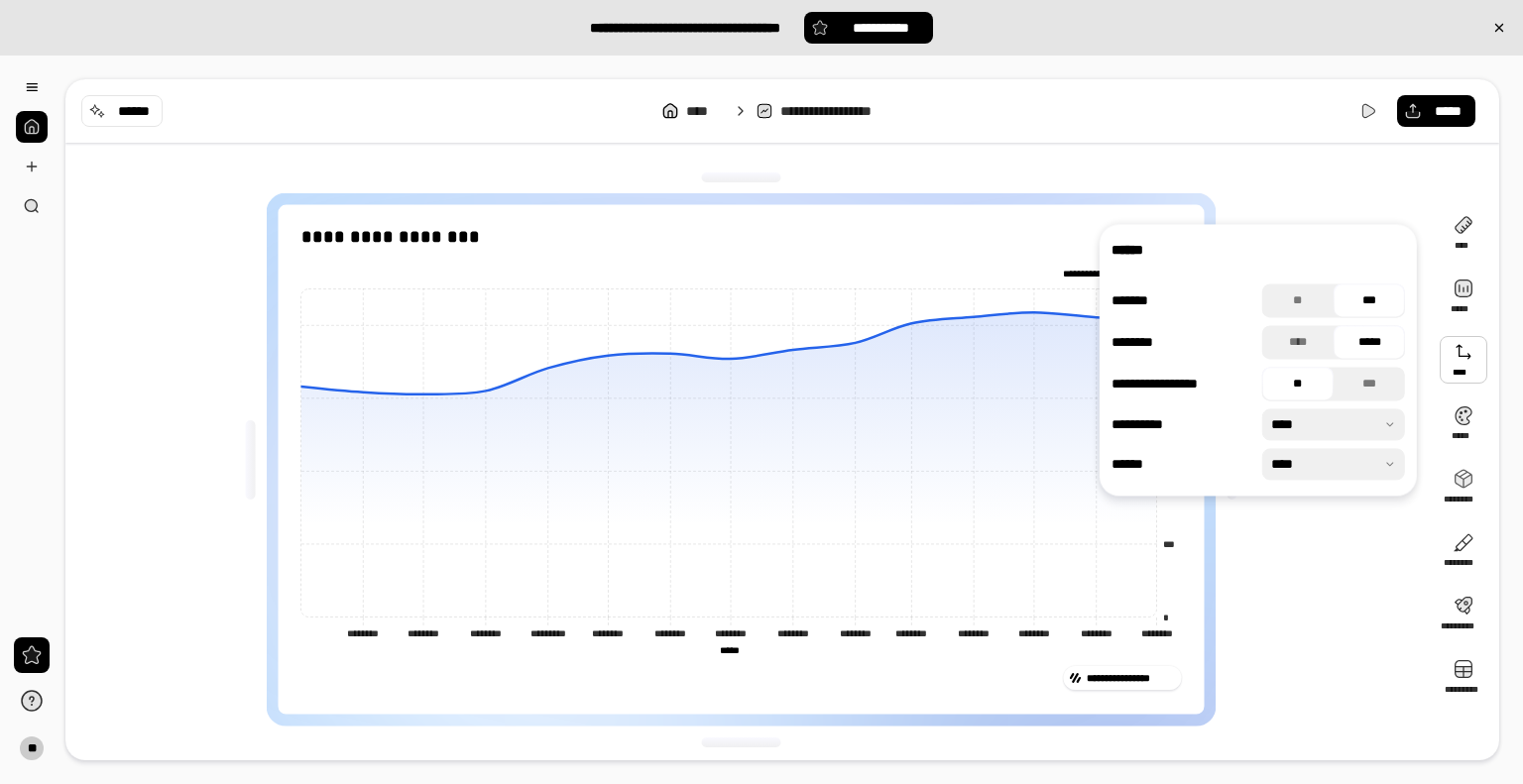 click at bounding box center [1464, 360] 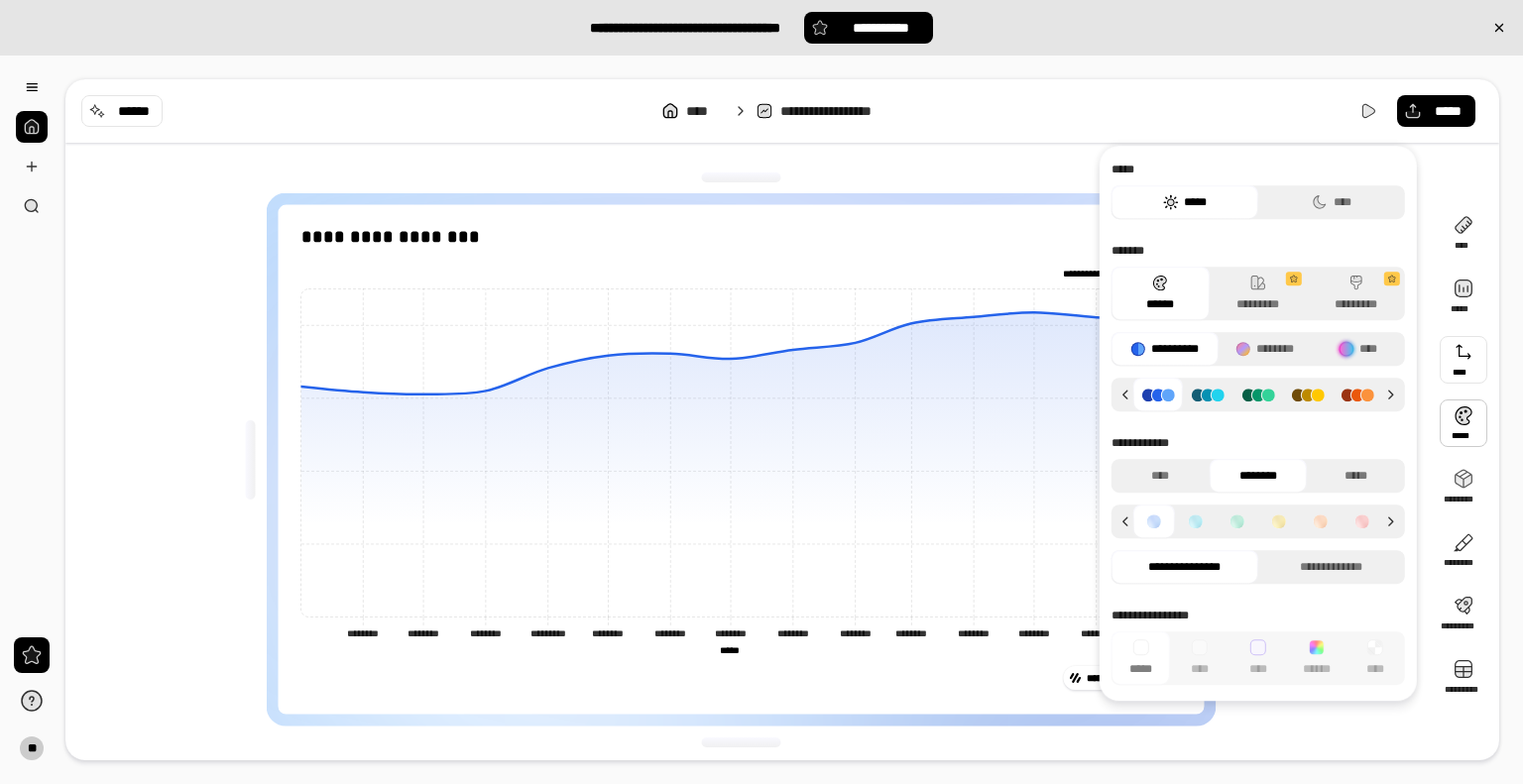 click at bounding box center [1464, 360] 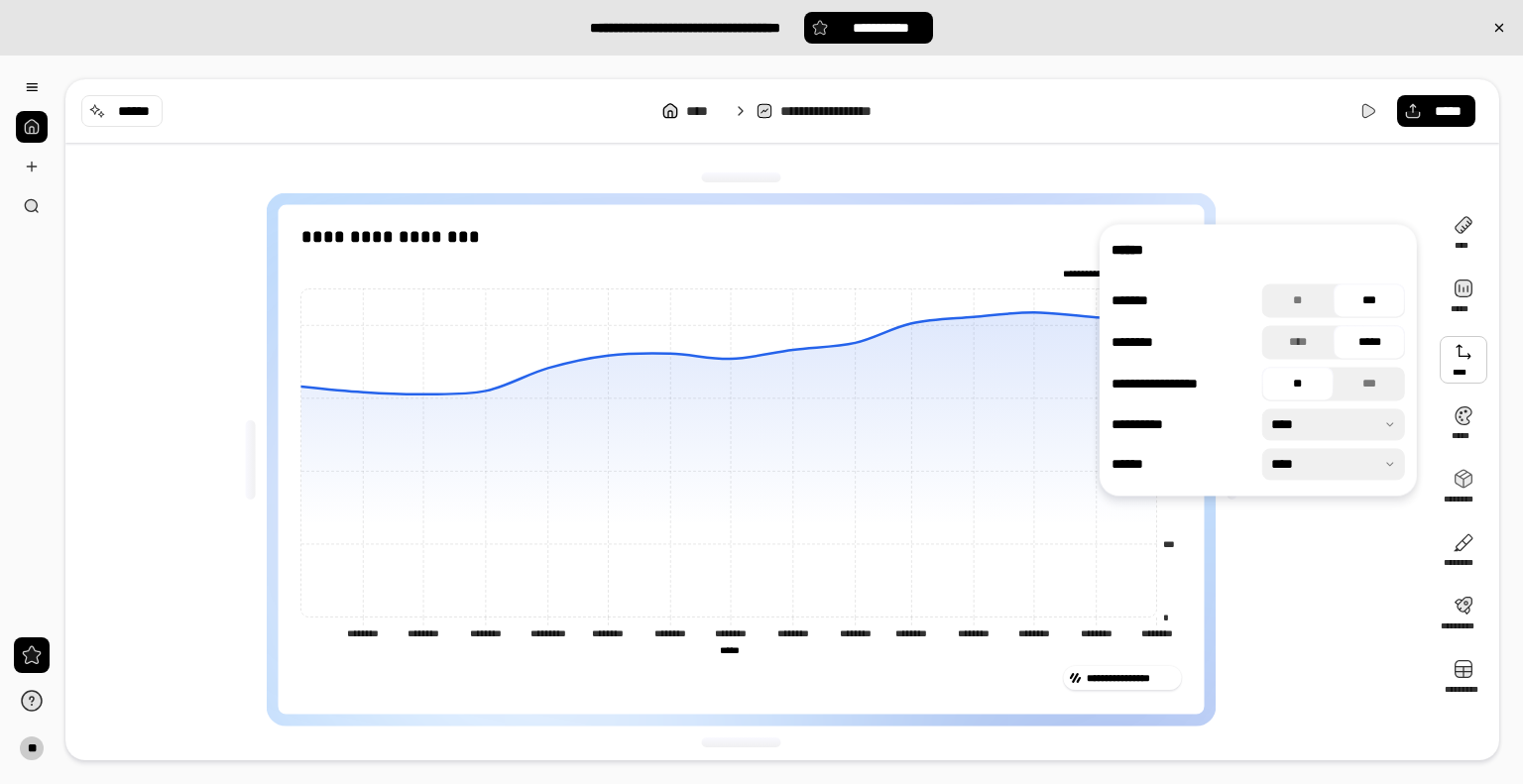 click at bounding box center [1334, 464] 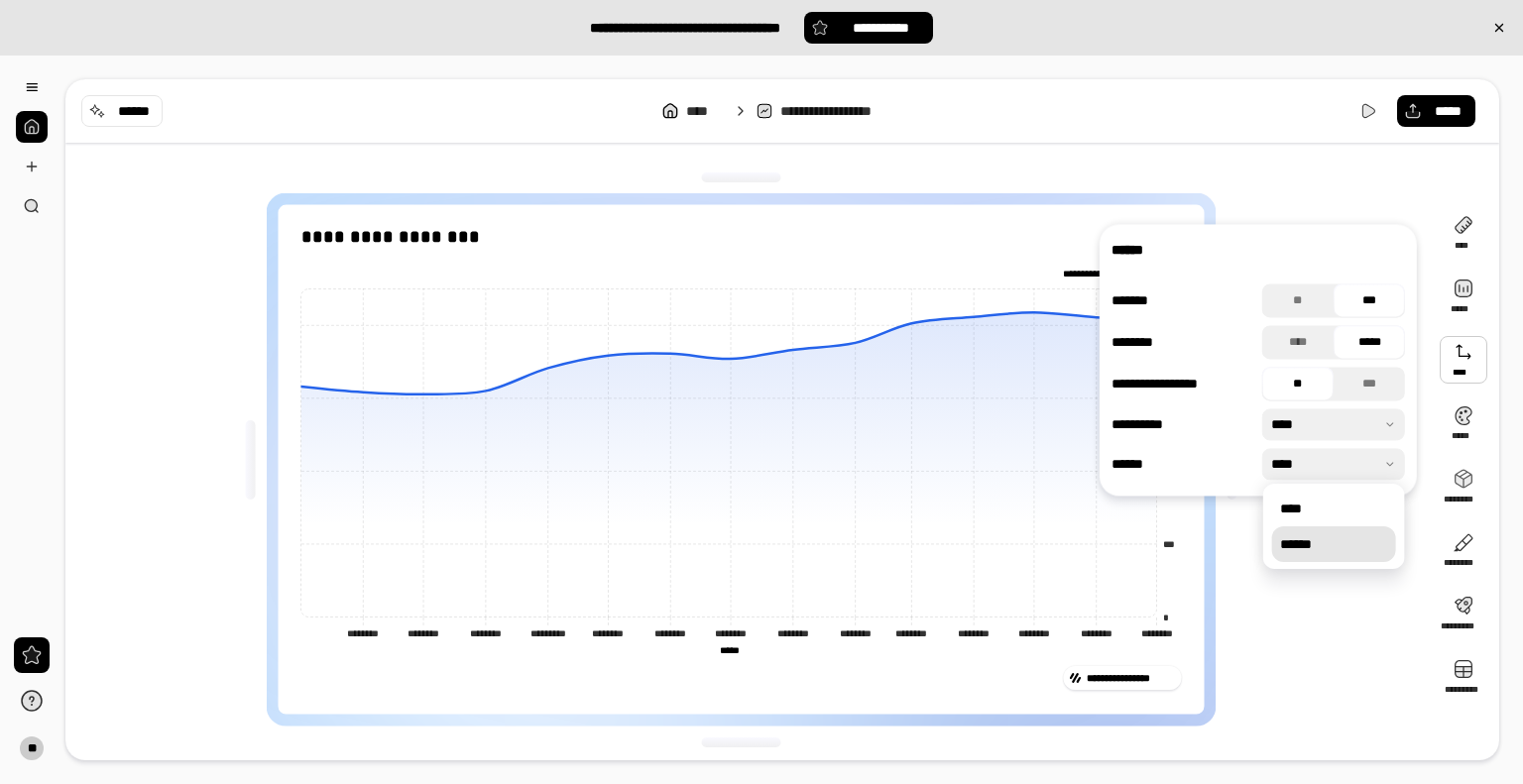click on "******" at bounding box center (1334, 544) 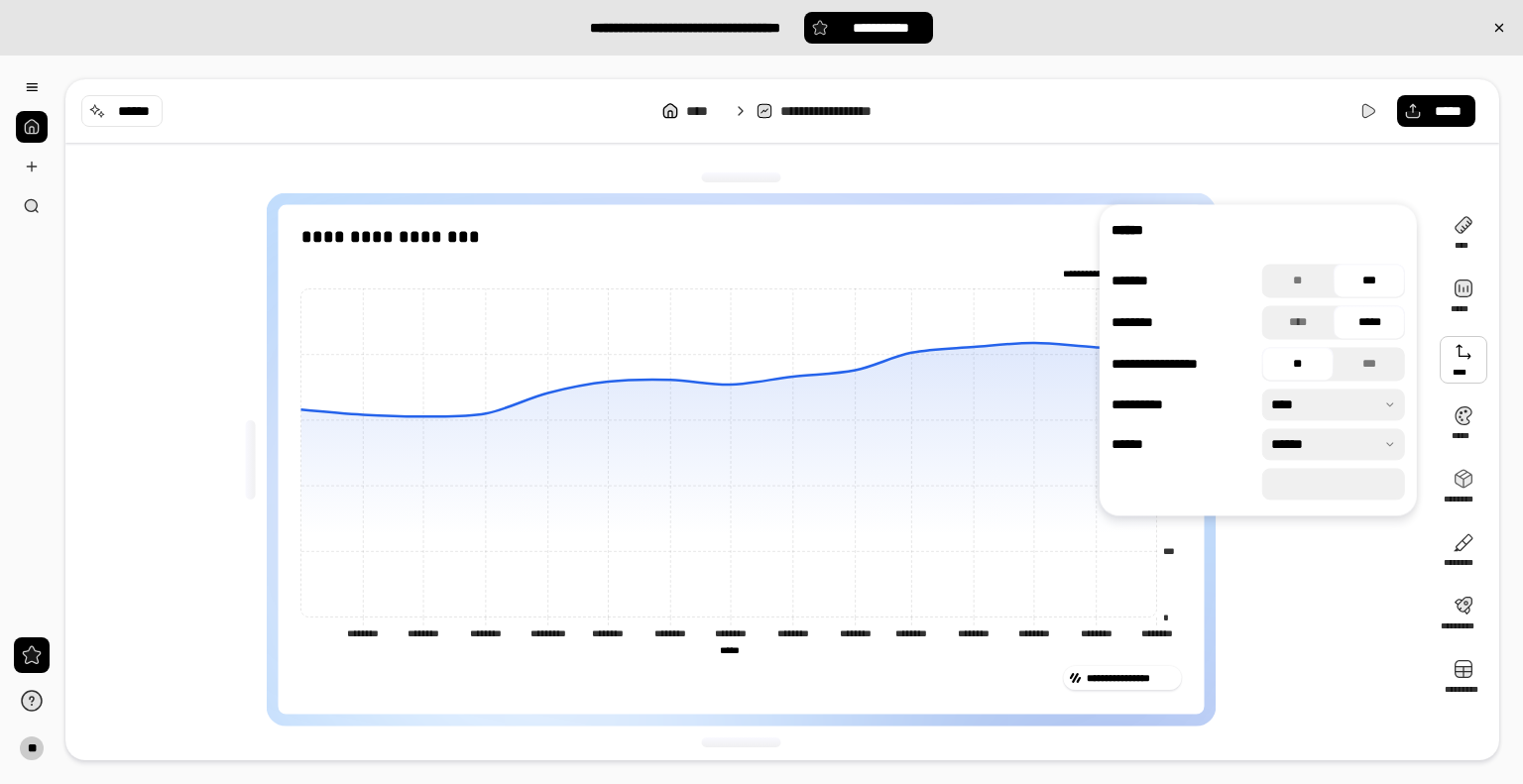 click on "*****" at bounding box center [1334, 484] 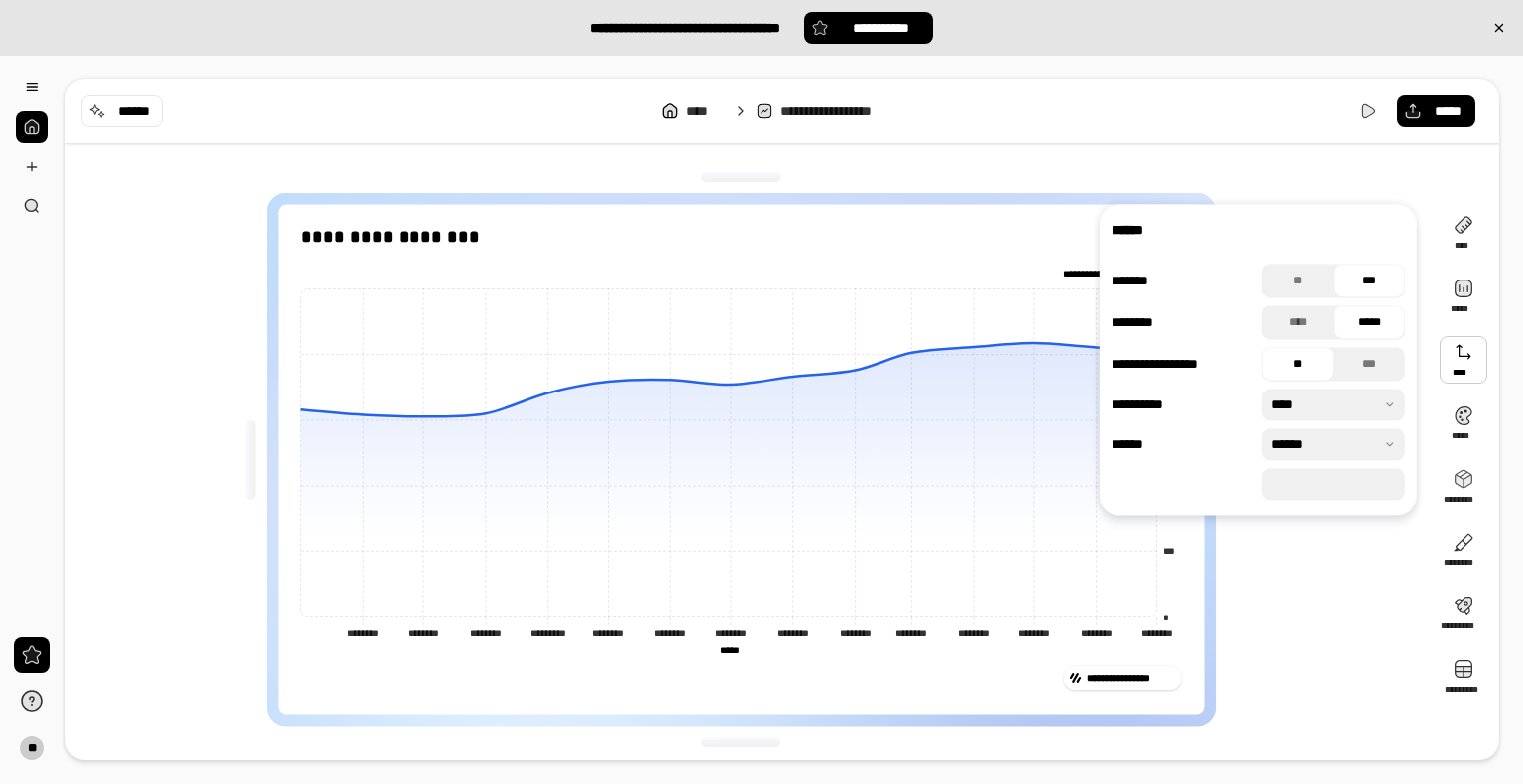 type on "*****" 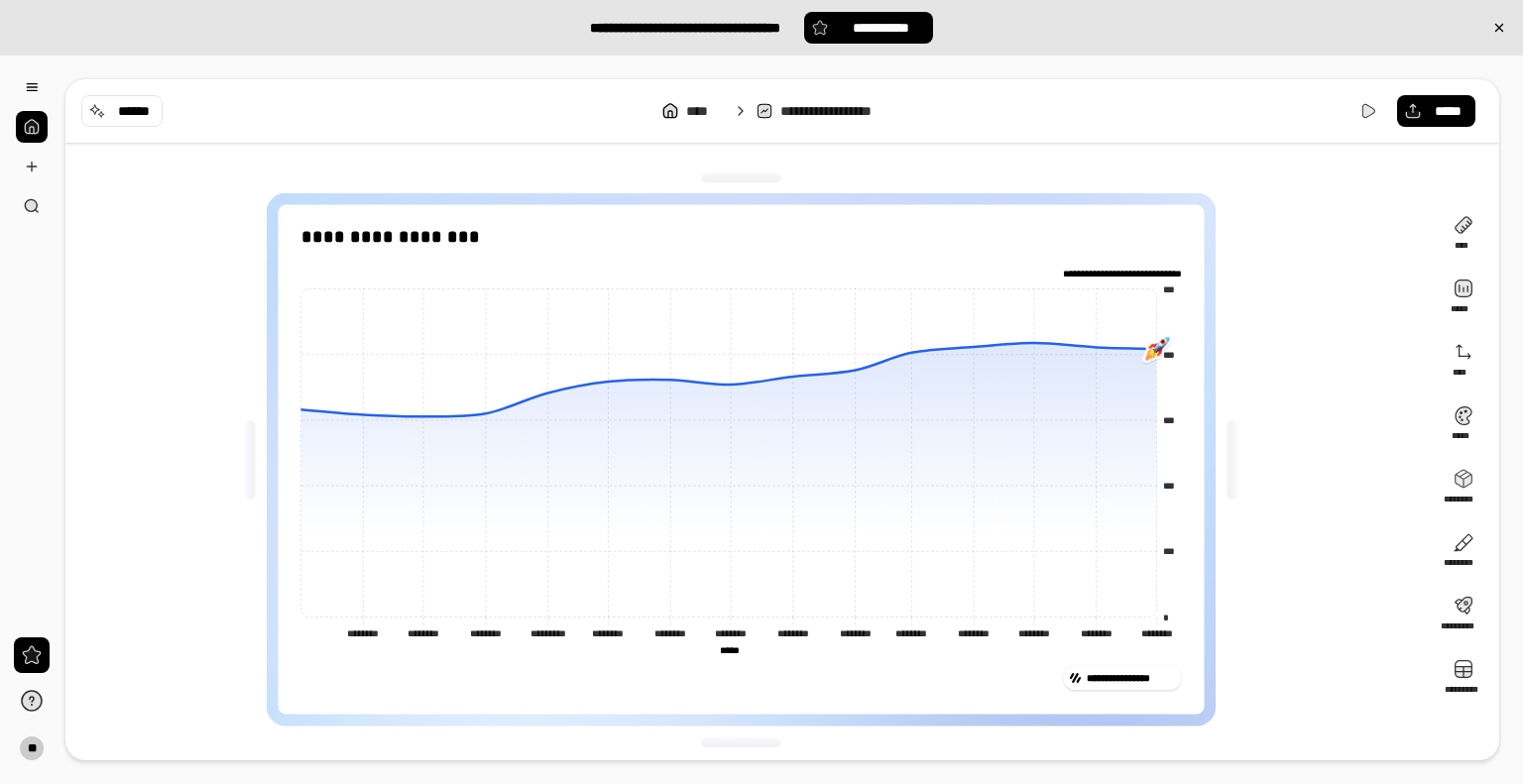 click on "[FIRST] [LAST] [NUMBER] [STREET] [CITY] [STATE] [ZIP]" at bounding box center [749, 459] 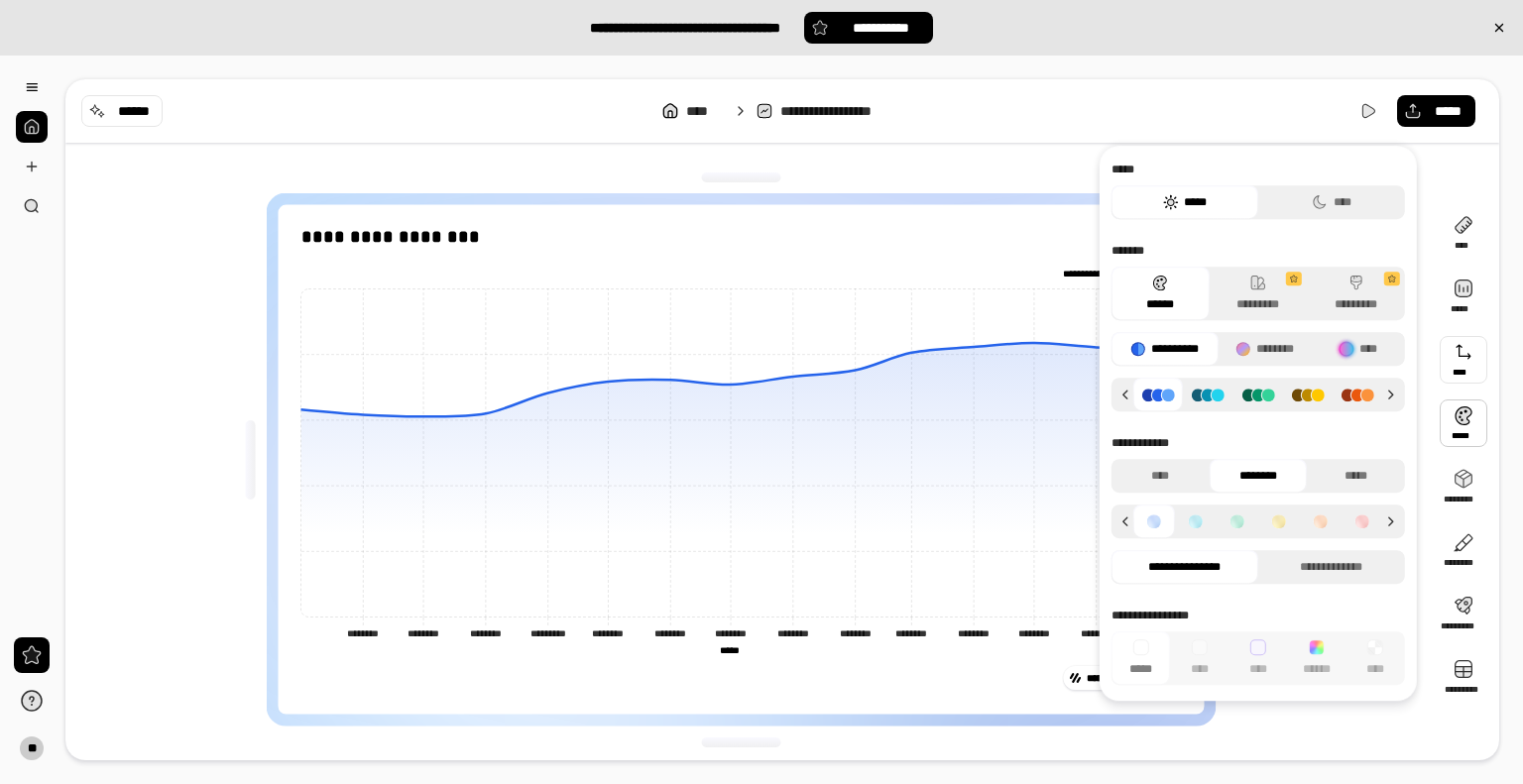 click at bounding box center [1464, 360] 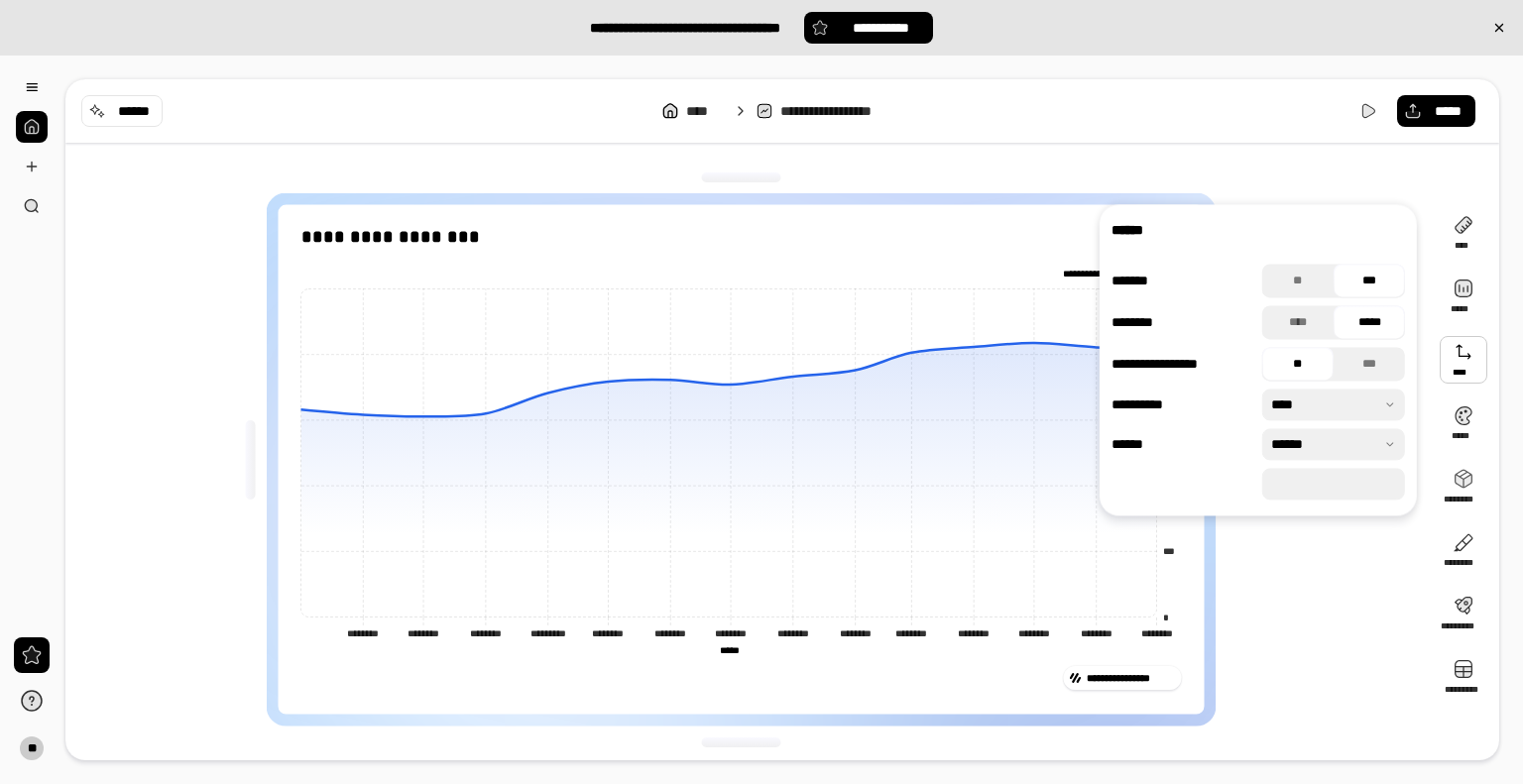 click on "*****" at bounding box center (1334, 484) 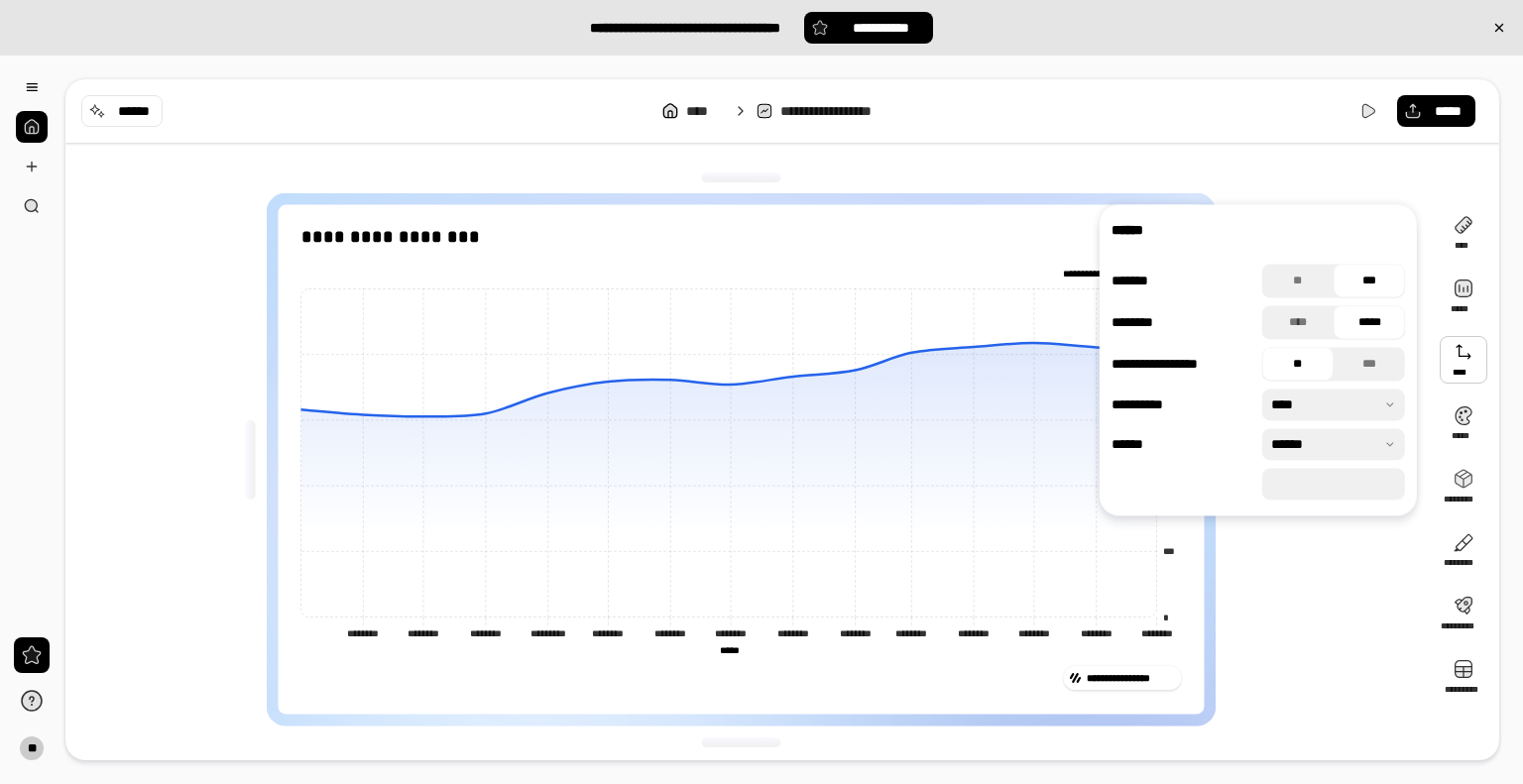 type on "*****" 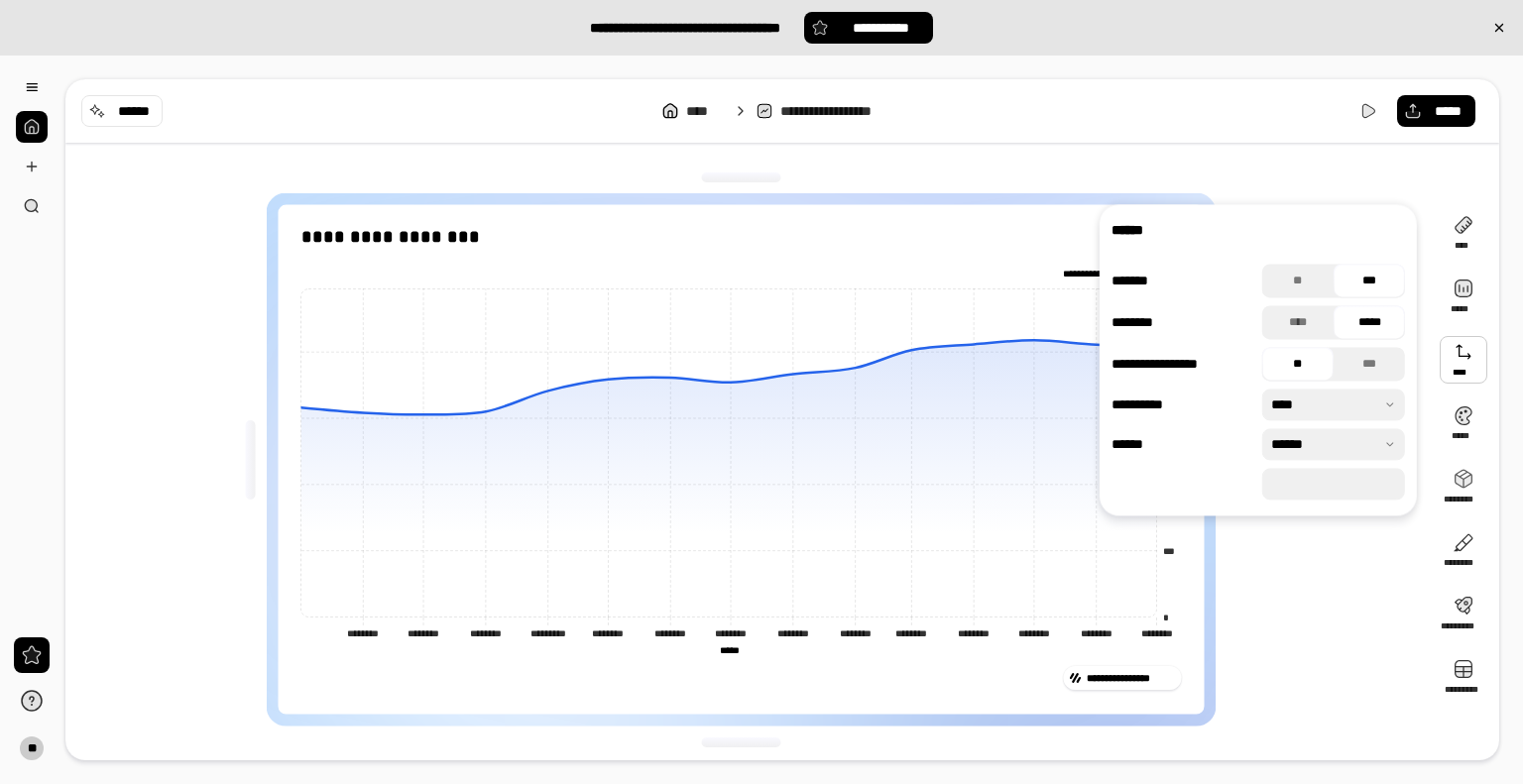 click on "[FIRST] [LAST] [NUMBER] [STREET] [CITY] [STATE] [ZIP]" at bounding box center (1258, 382) 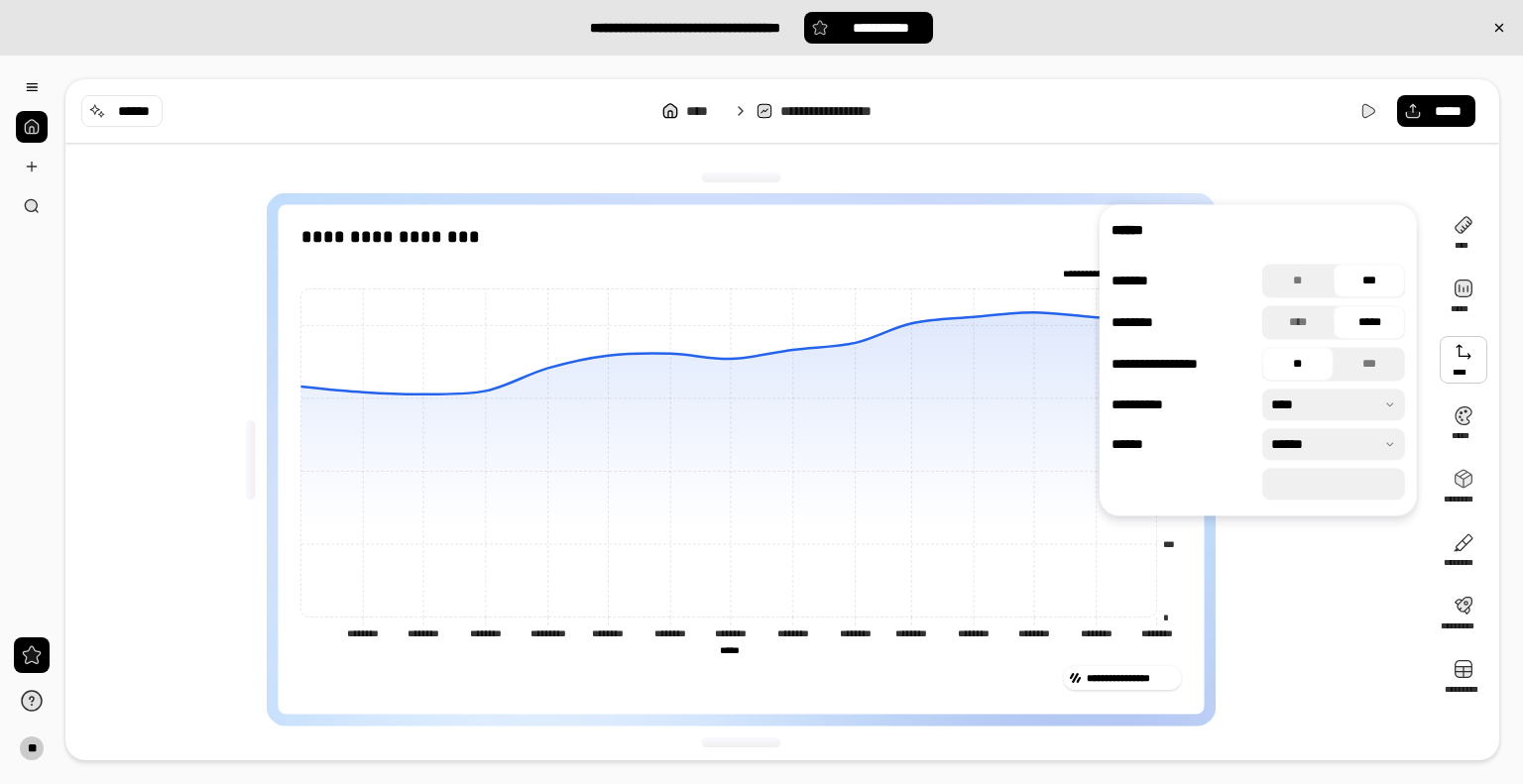 click on "[FIRST] [LAST] [NUMBER] [STREET] [CITY] [STATE] [ZIP]" at bounding box center [749, 459] 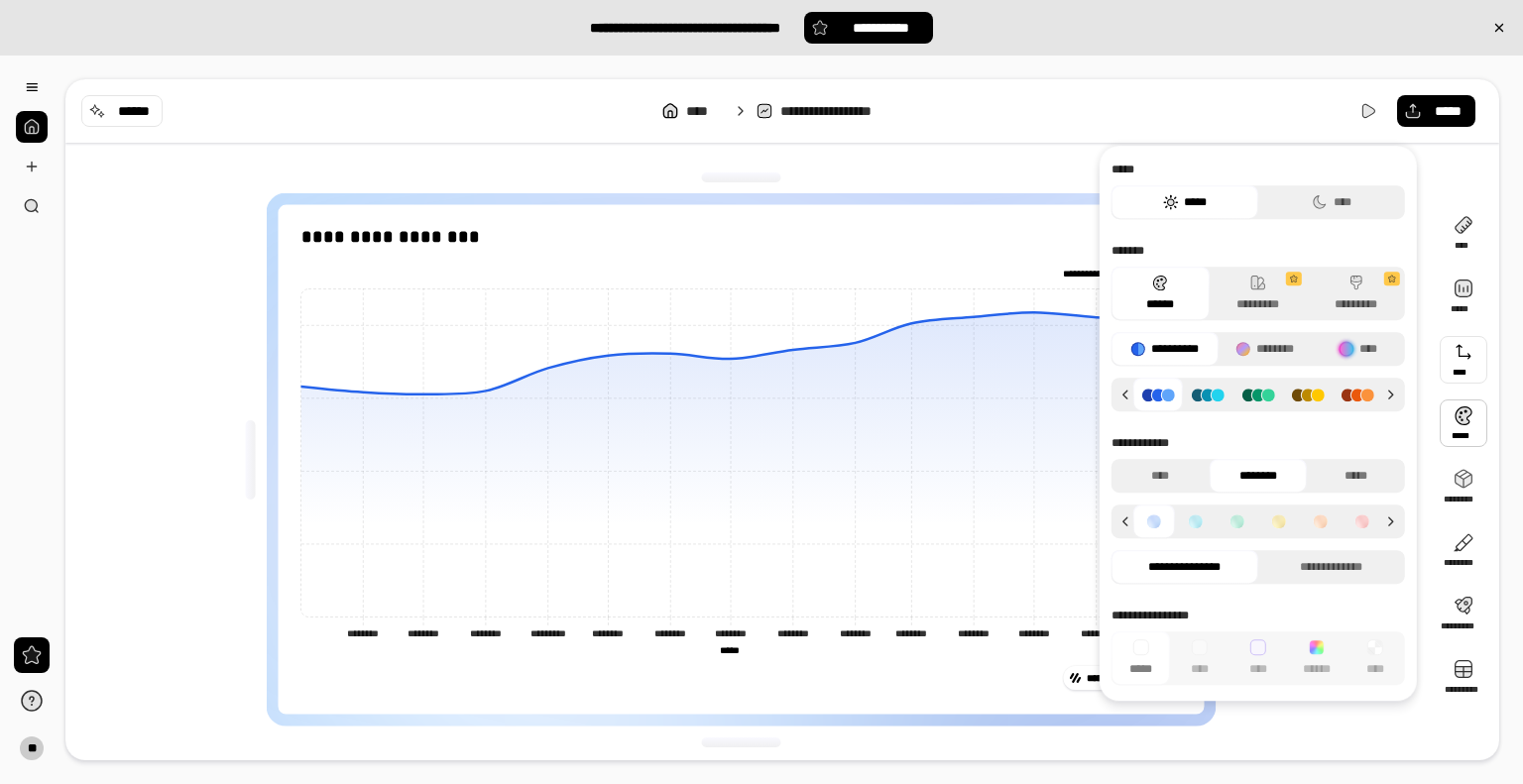 click at bounding box center (1464, 360) 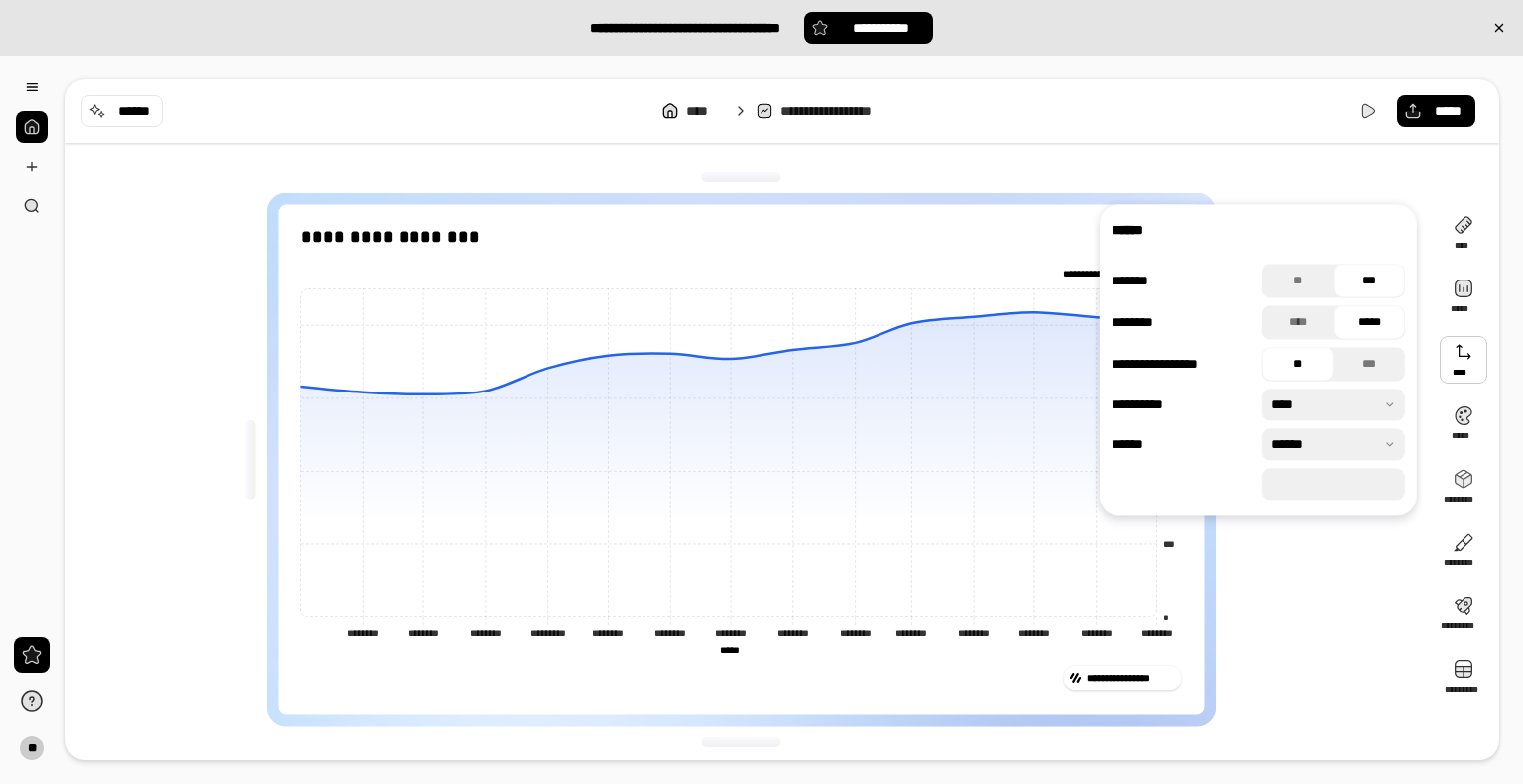 click at bounding box center (1464, 360) 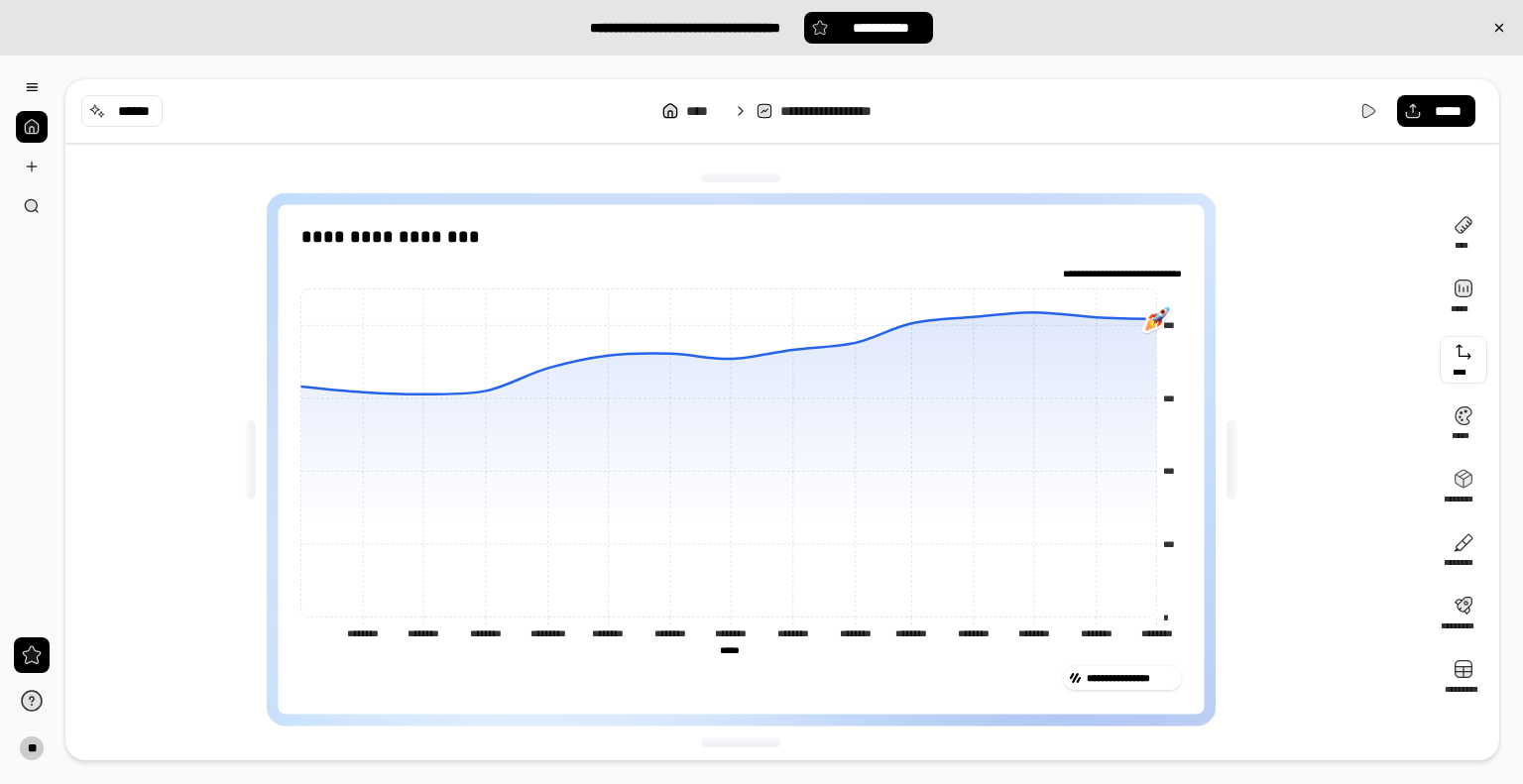 click at bounding box center (1464, 360) 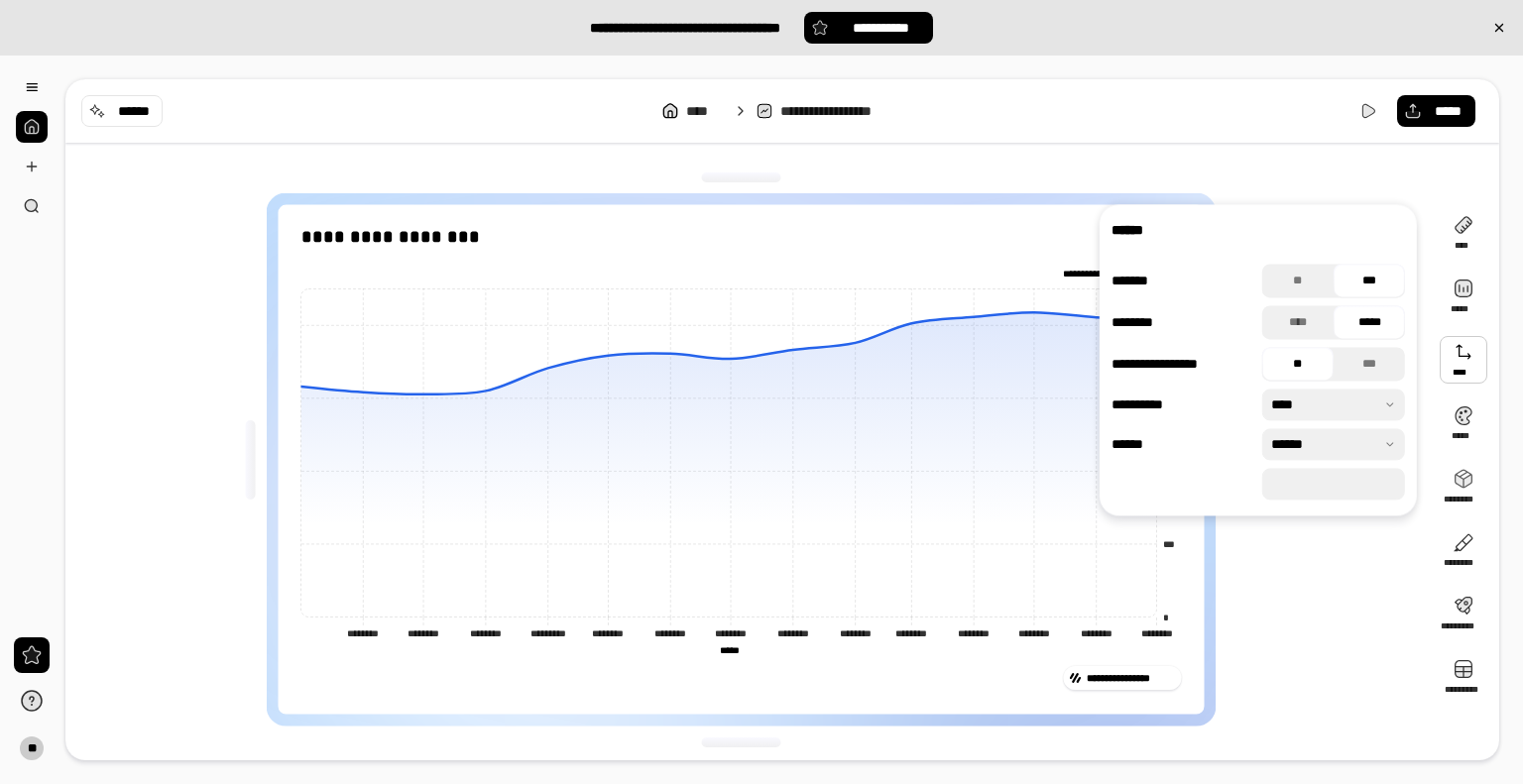 click at bounding box center (1464, 360) 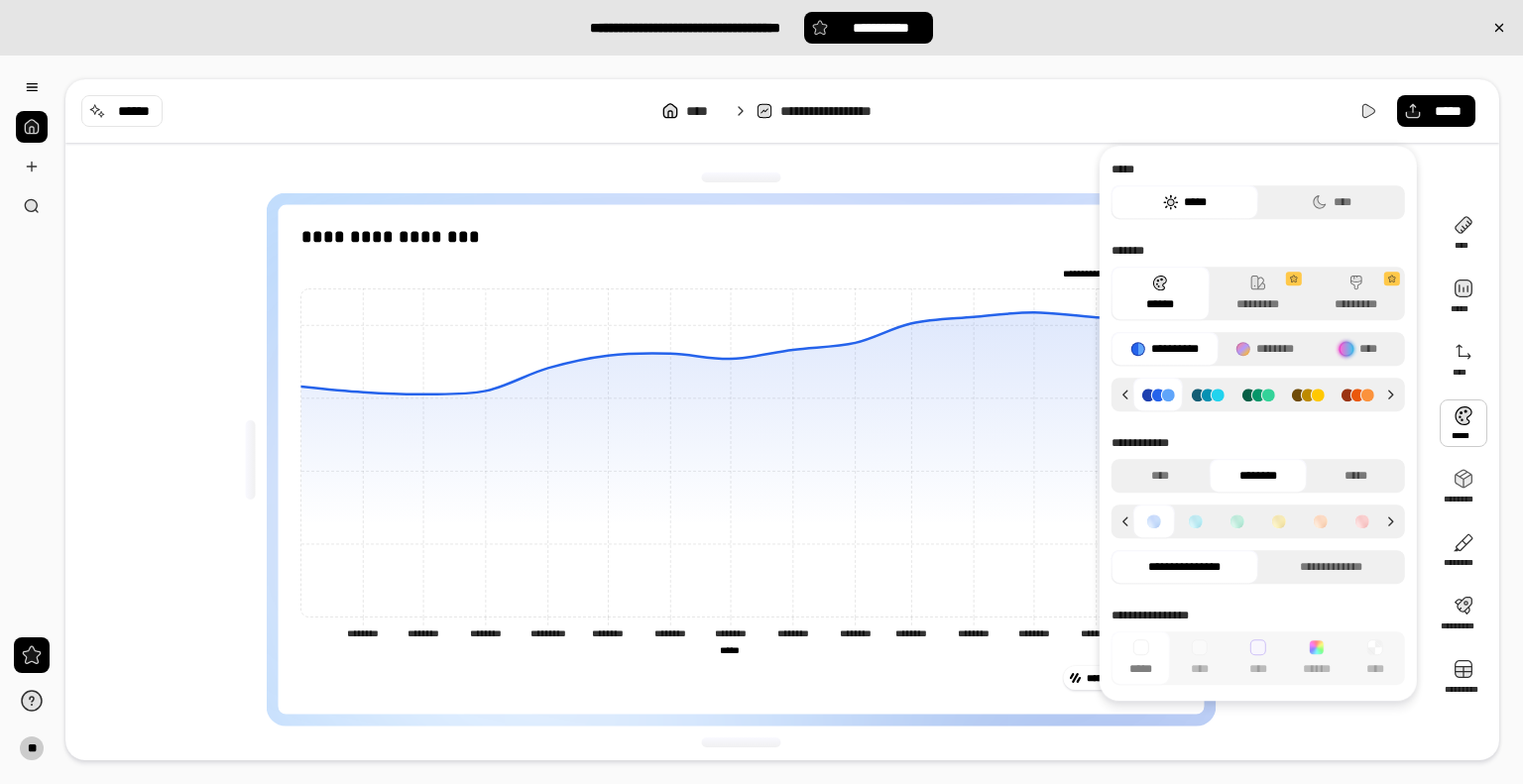 click at bounding box center [1464, 423] 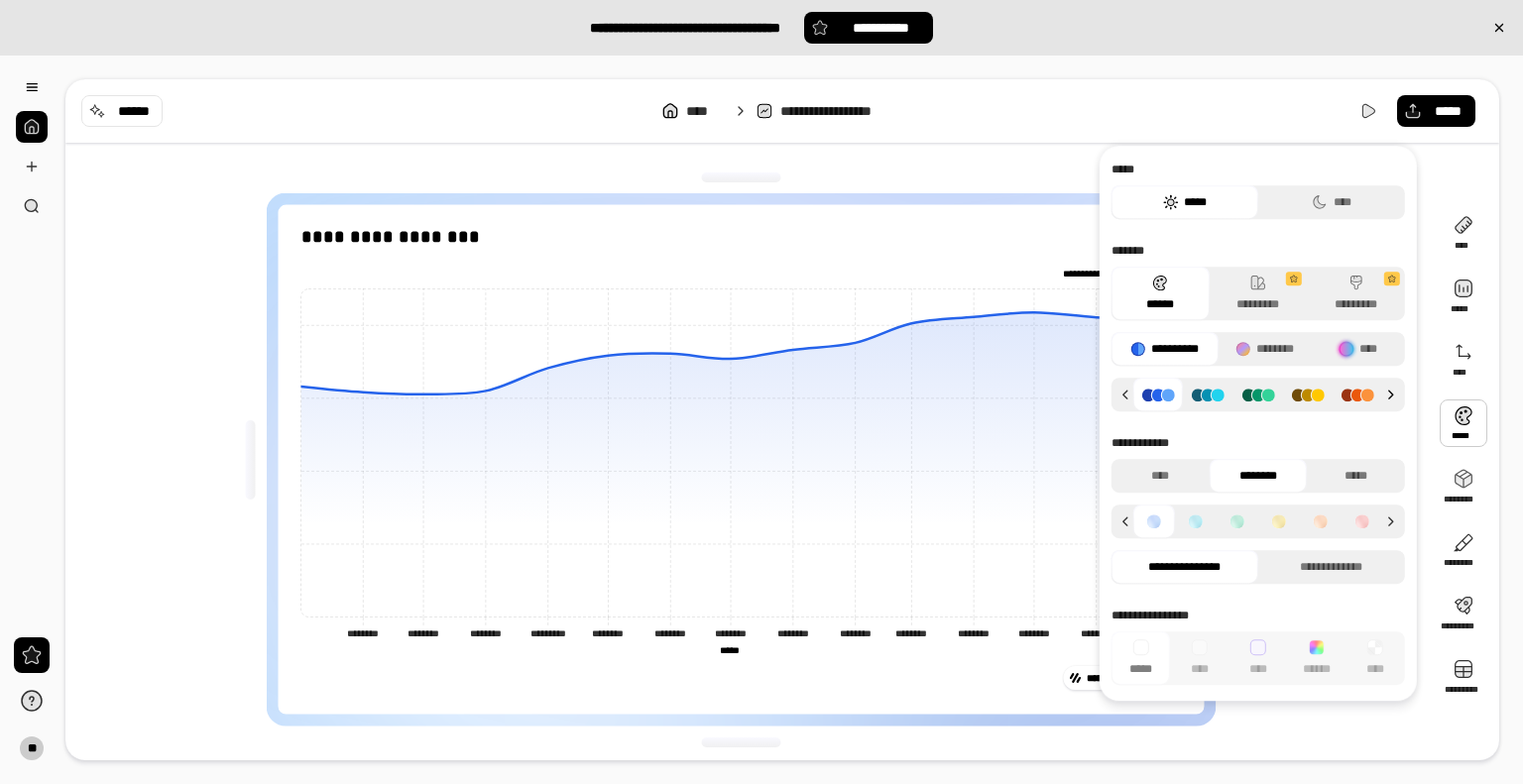 click 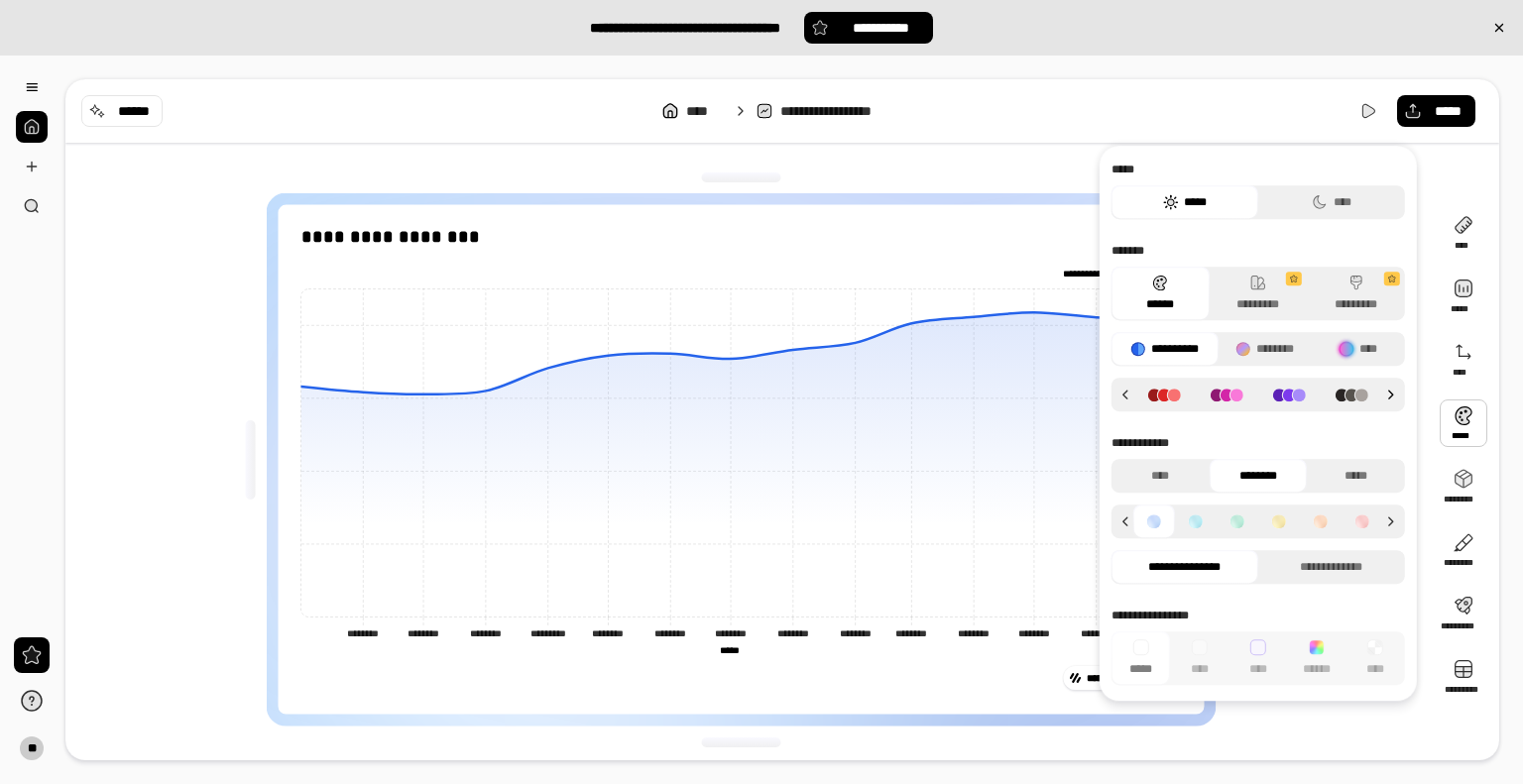click 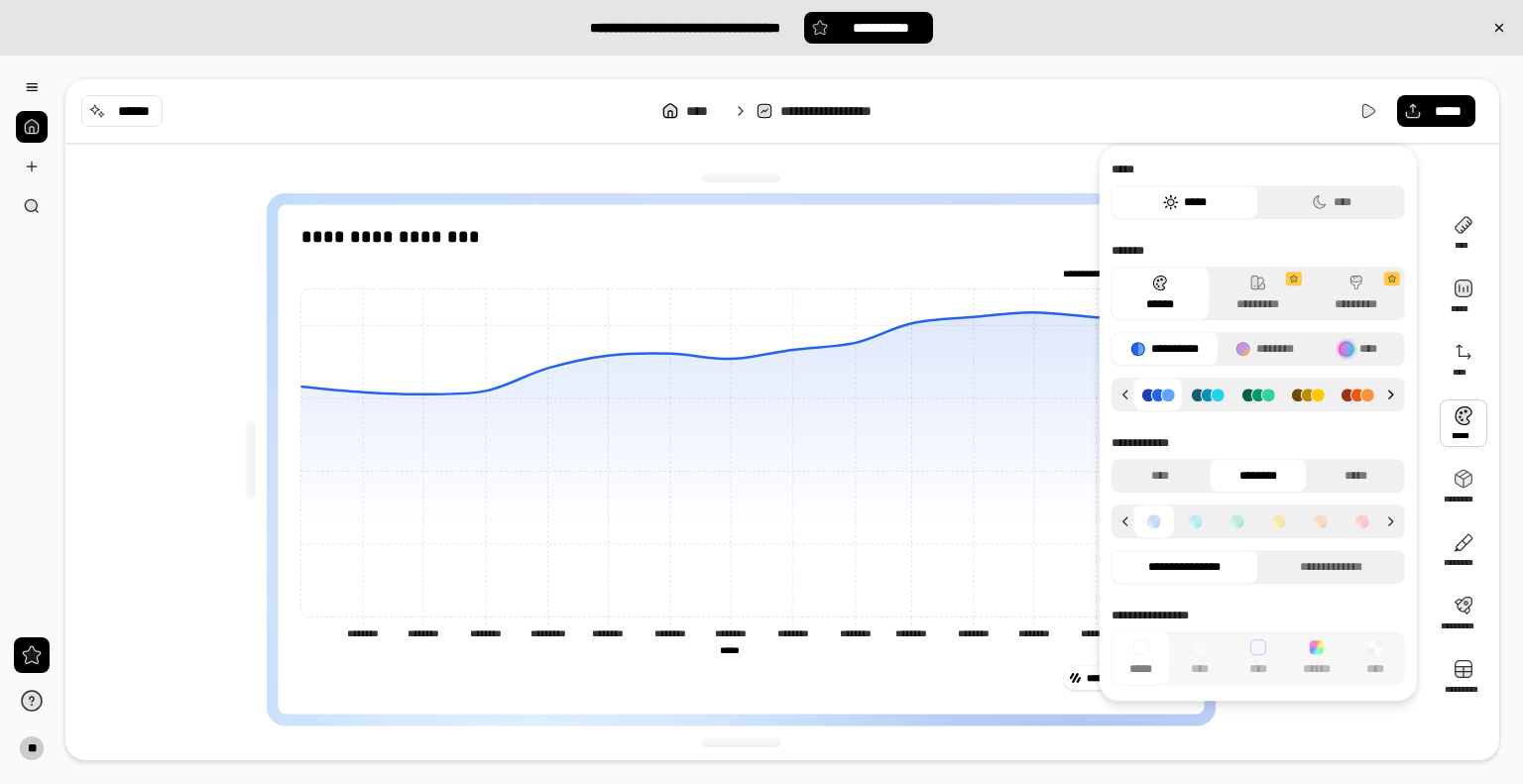 click 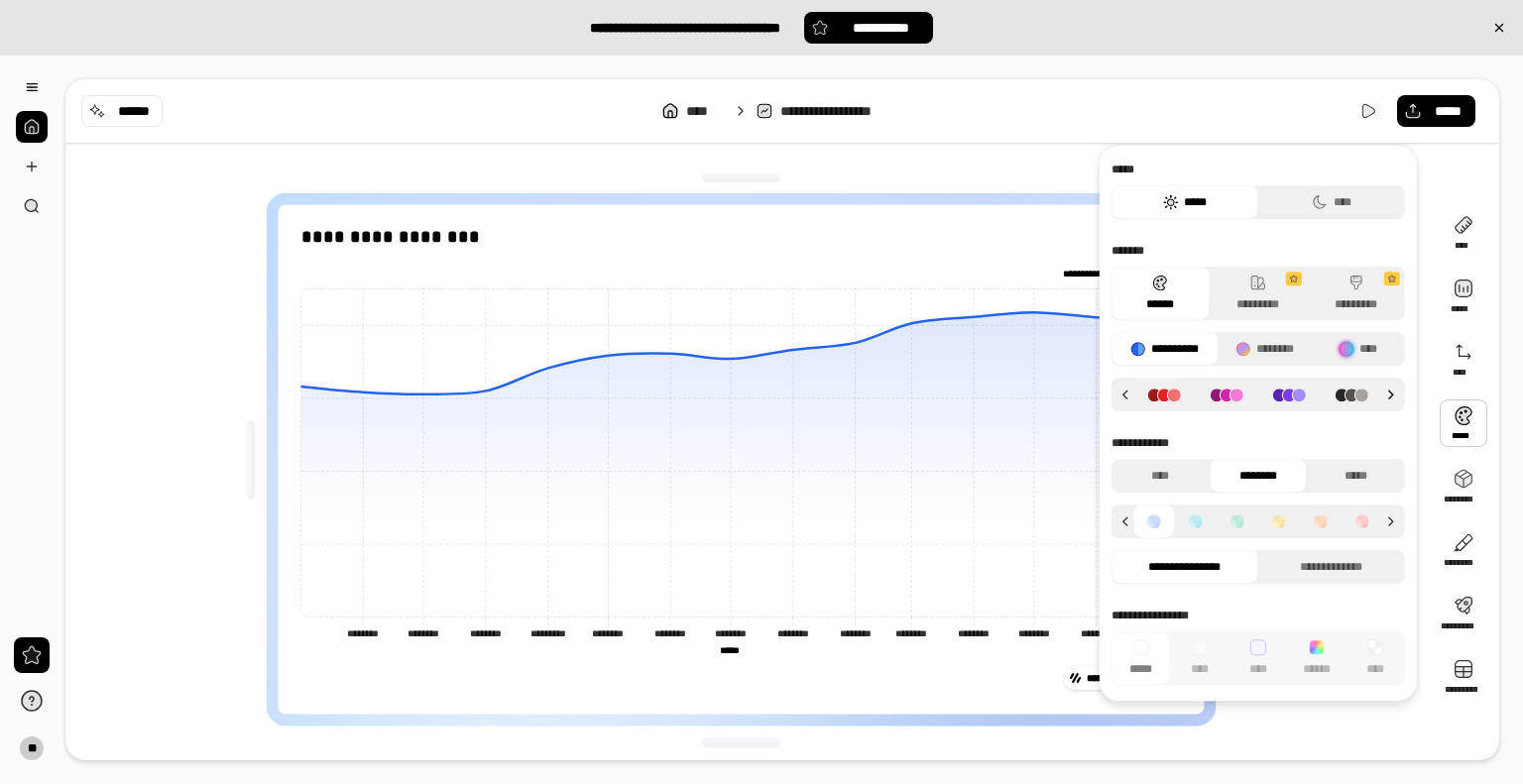 click 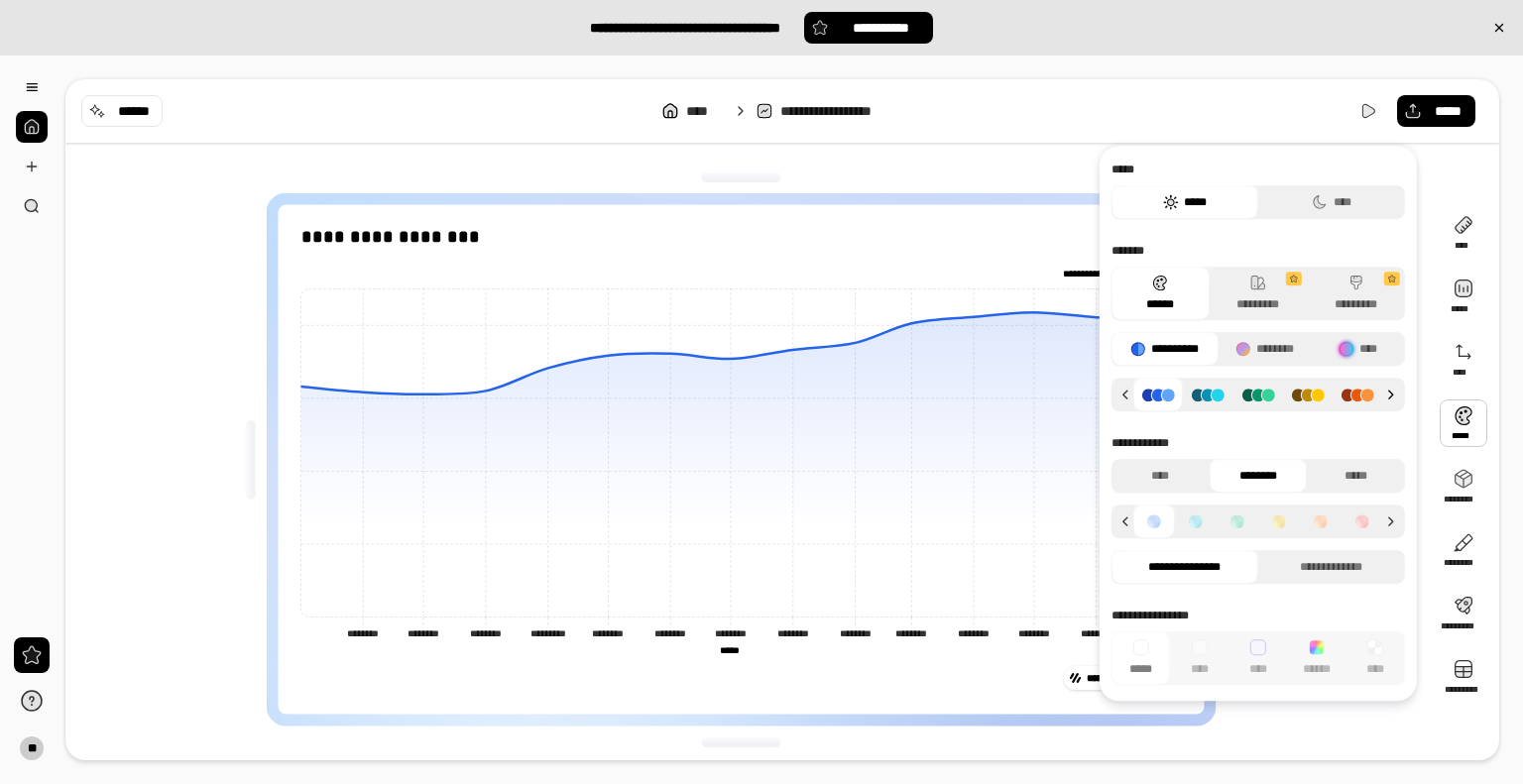 click 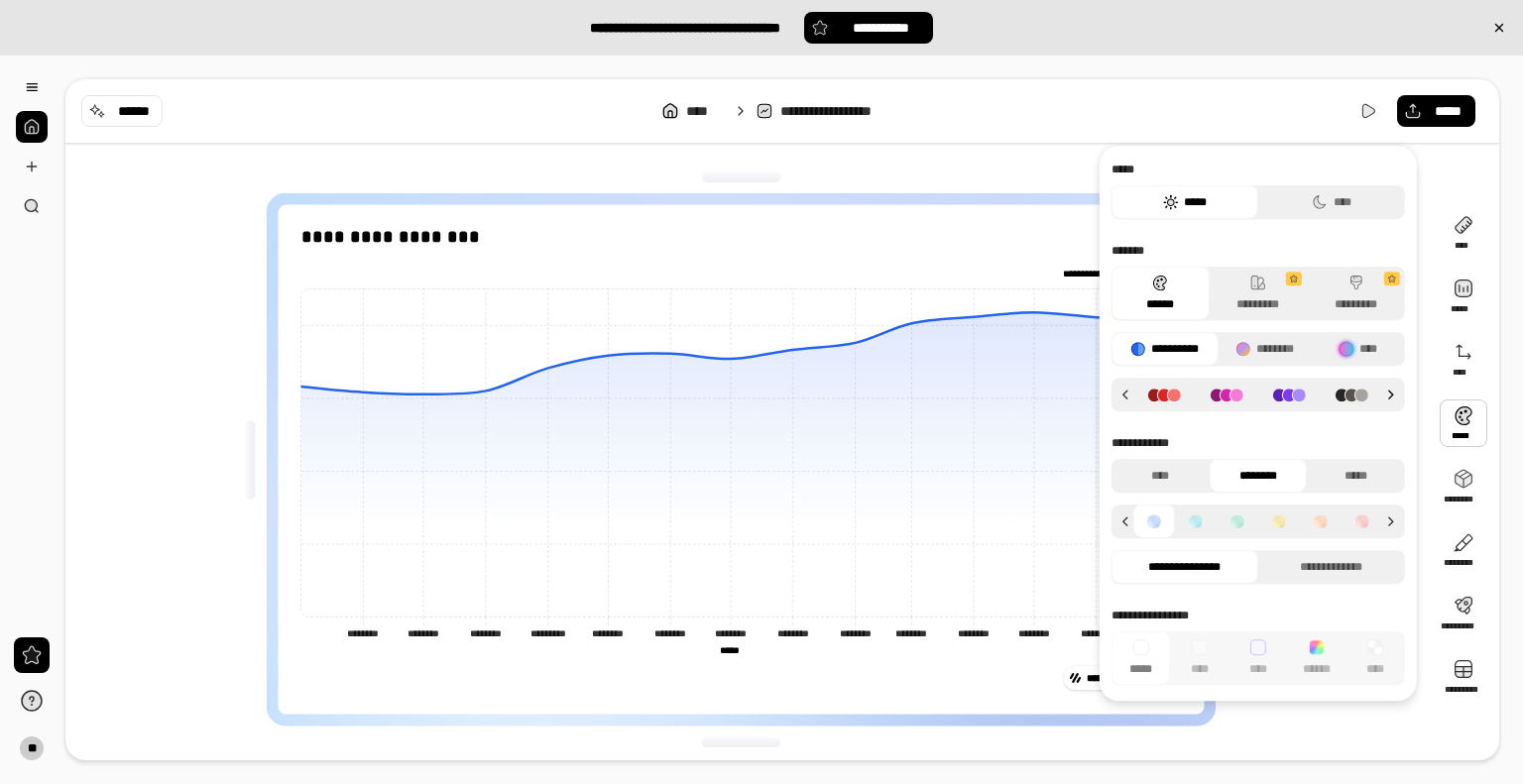 click 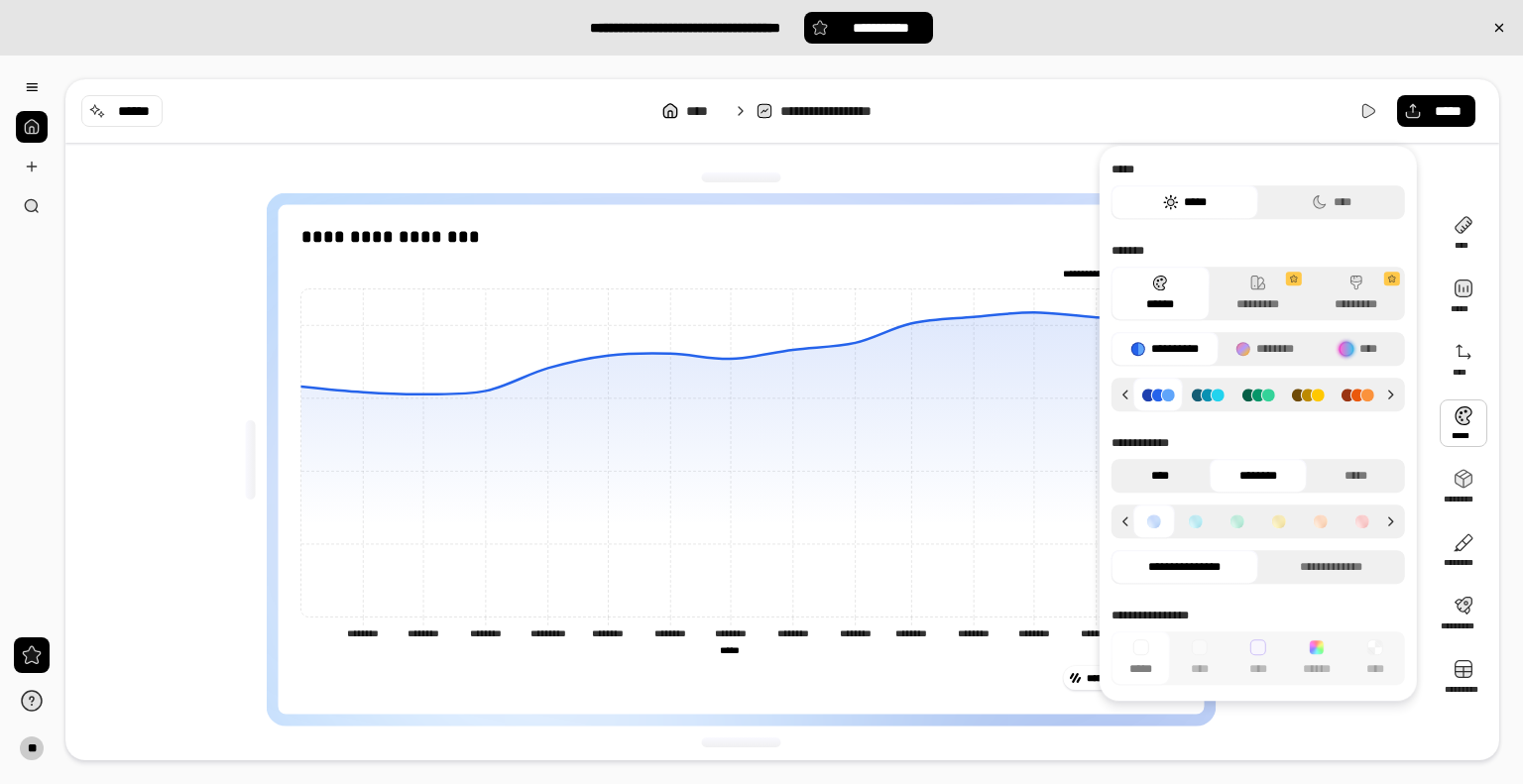 click on "****" at bounding box center [1160, 476] 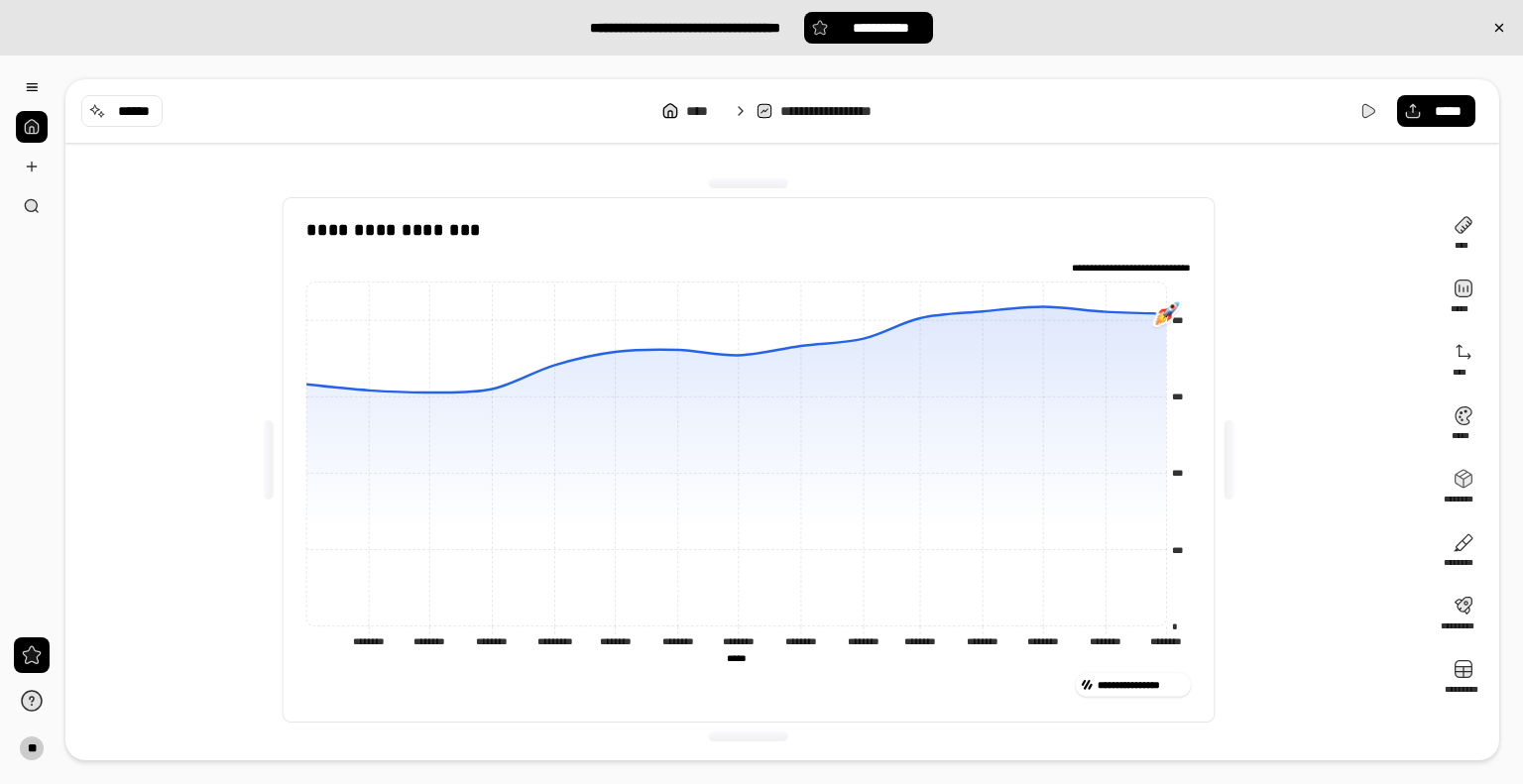click on "[FIRST] [LAST] [NUMBER] [STREET] [CITY] [STATE] [ZIP]" at bounding box center (782, 419) 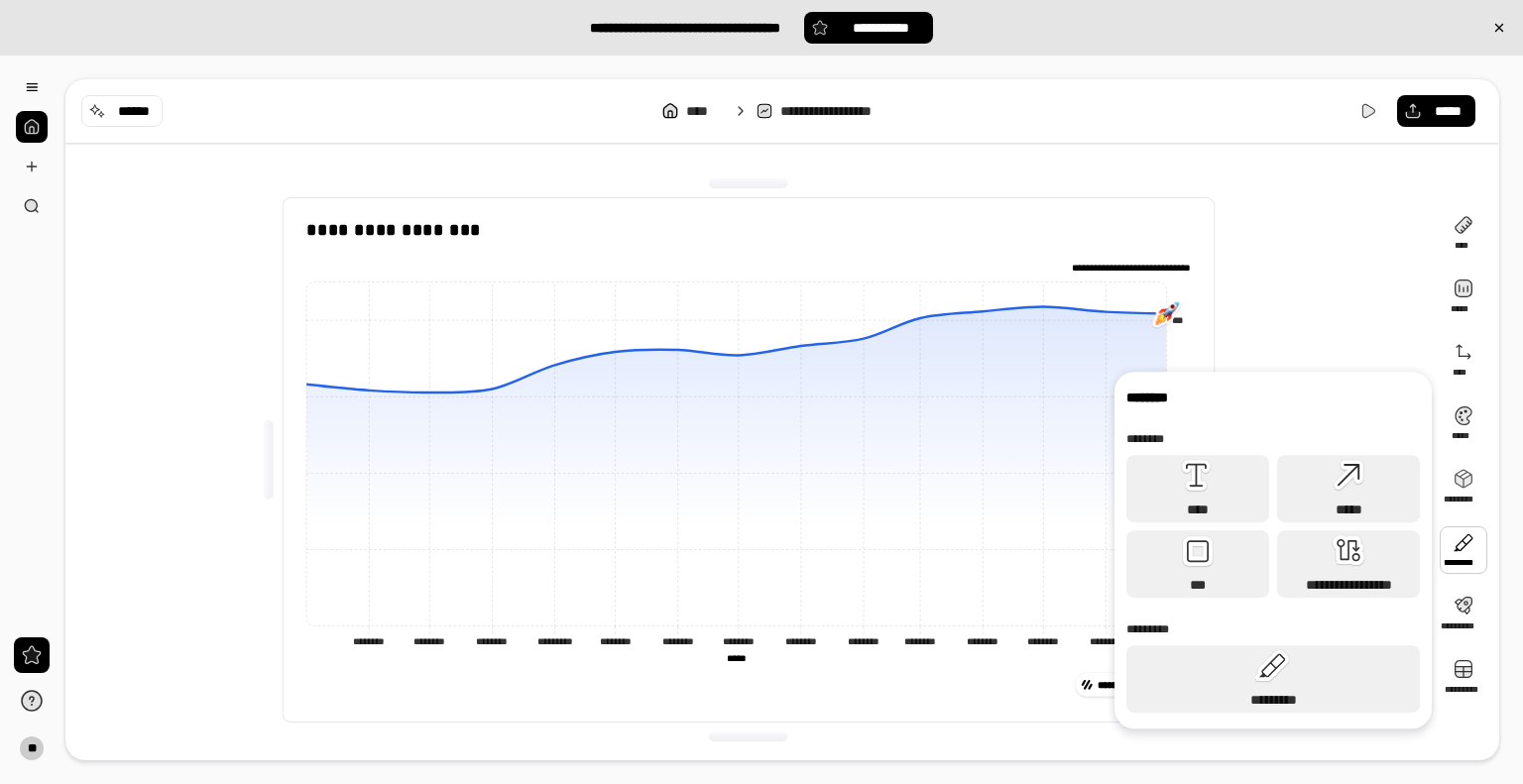 click on "**********" at bounding box center (1273, 550) 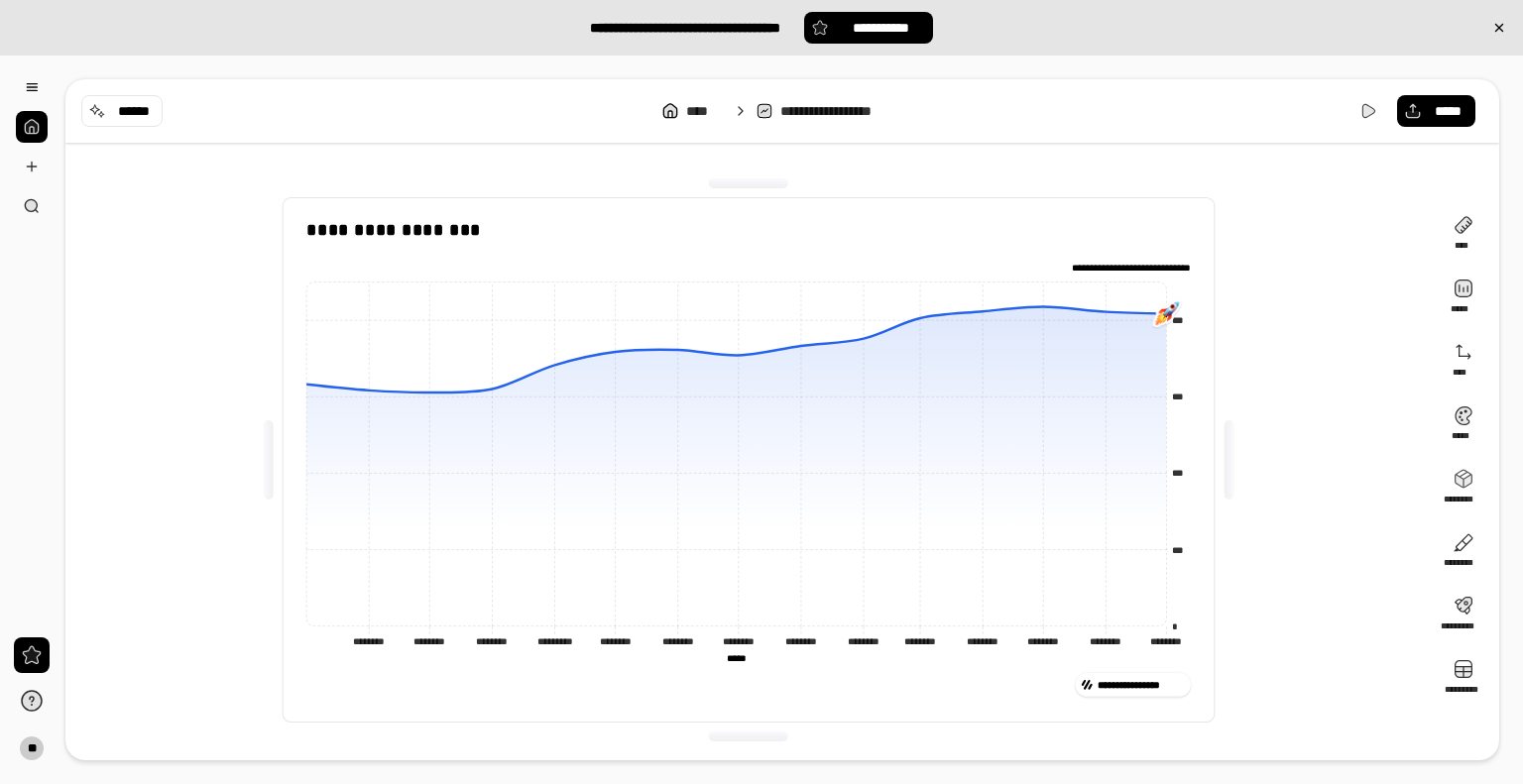 click on "[FIRST] [LAST] [NUMBER] [STREET] [CITY] [STATE] [ZIP]" at bounding box center [749, 459] 